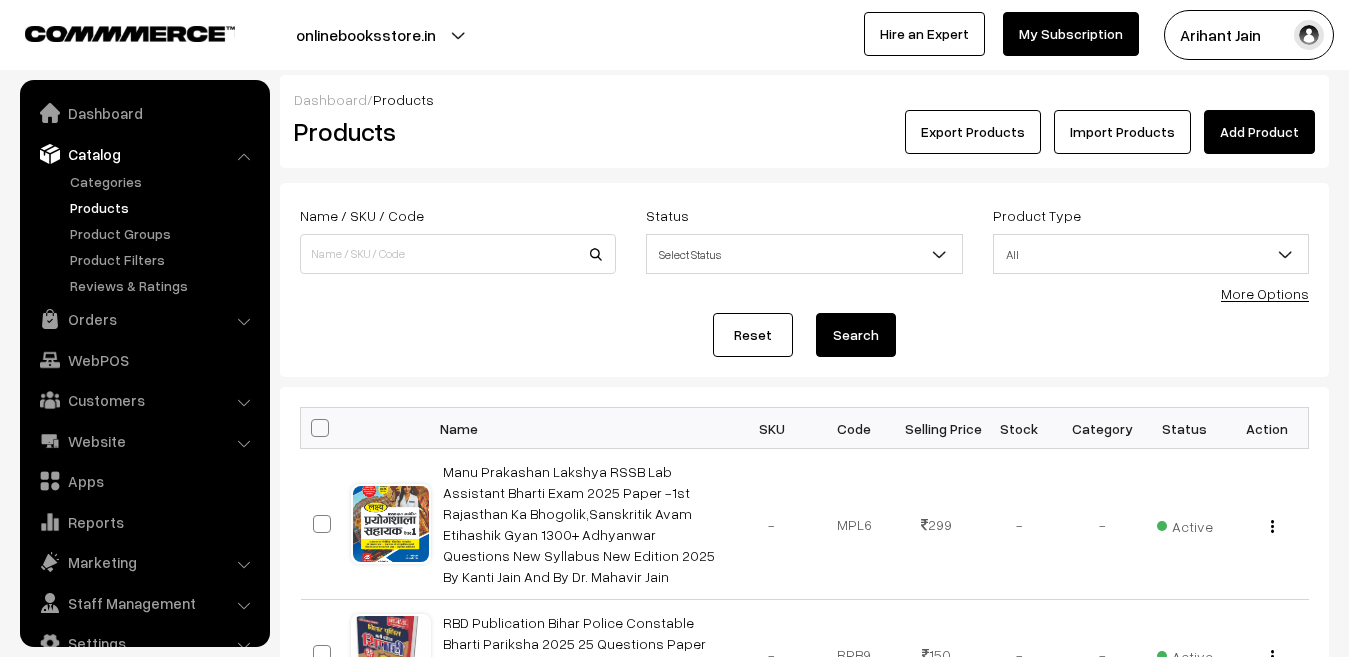 scroll, scrollTop: 0, scrollLeft: 0, axis: both 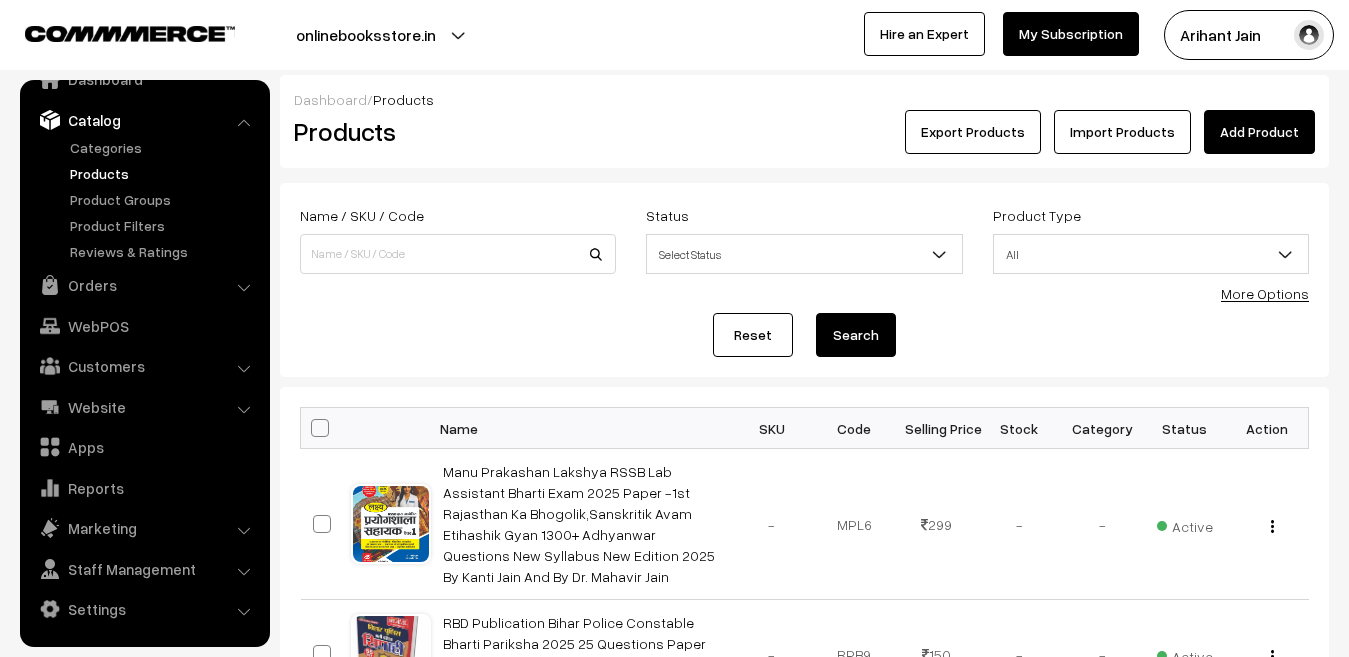 click on "Add Product" at bounding box center (1259, 132) 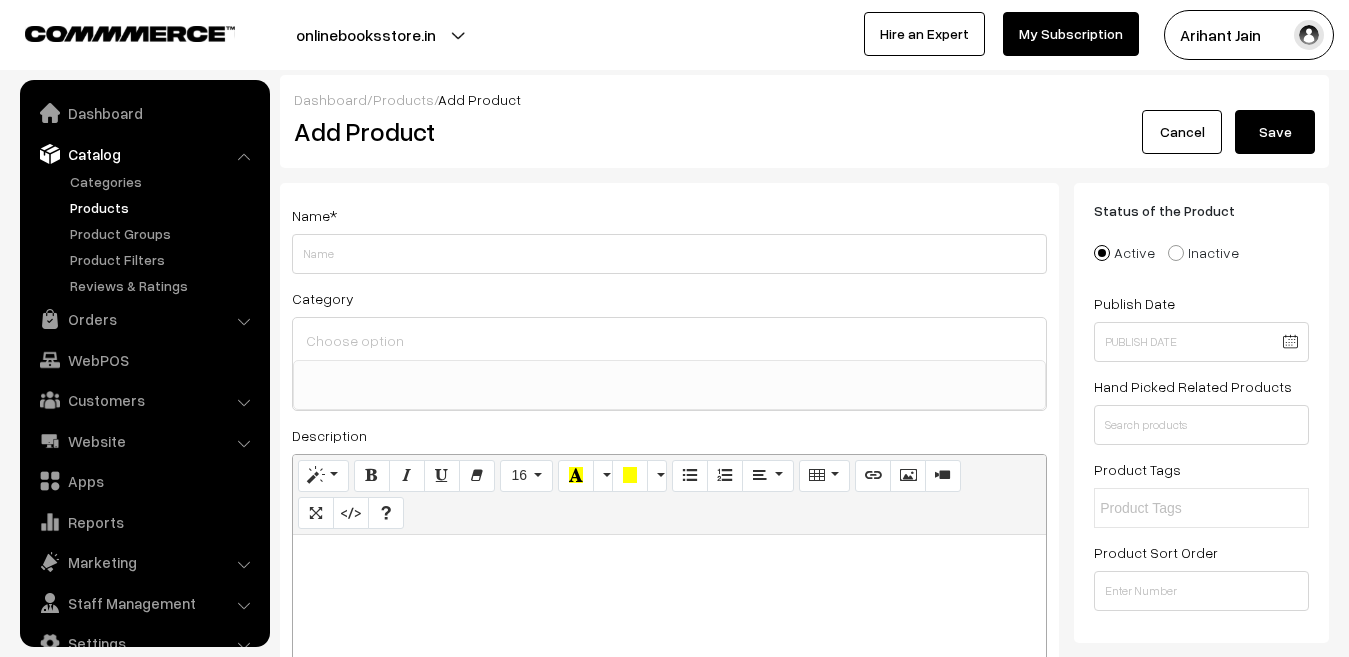 select 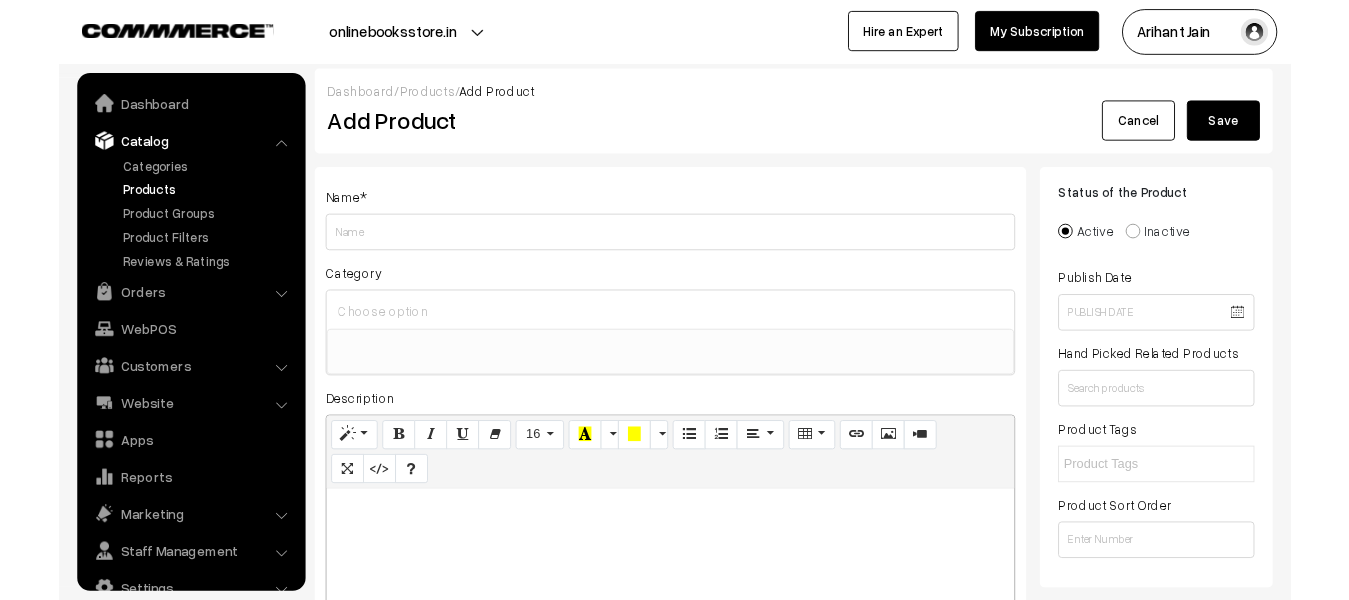 scroll, scrollTop: 0, scrollLeft: 0, axis: both 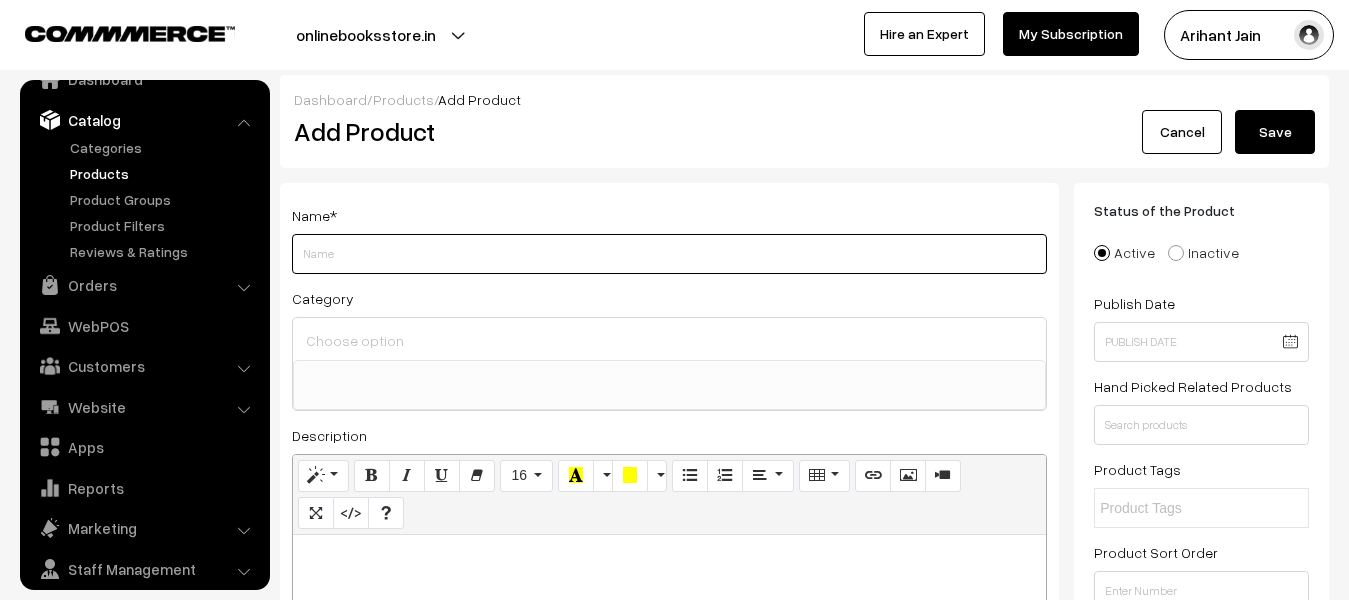 type on "v" 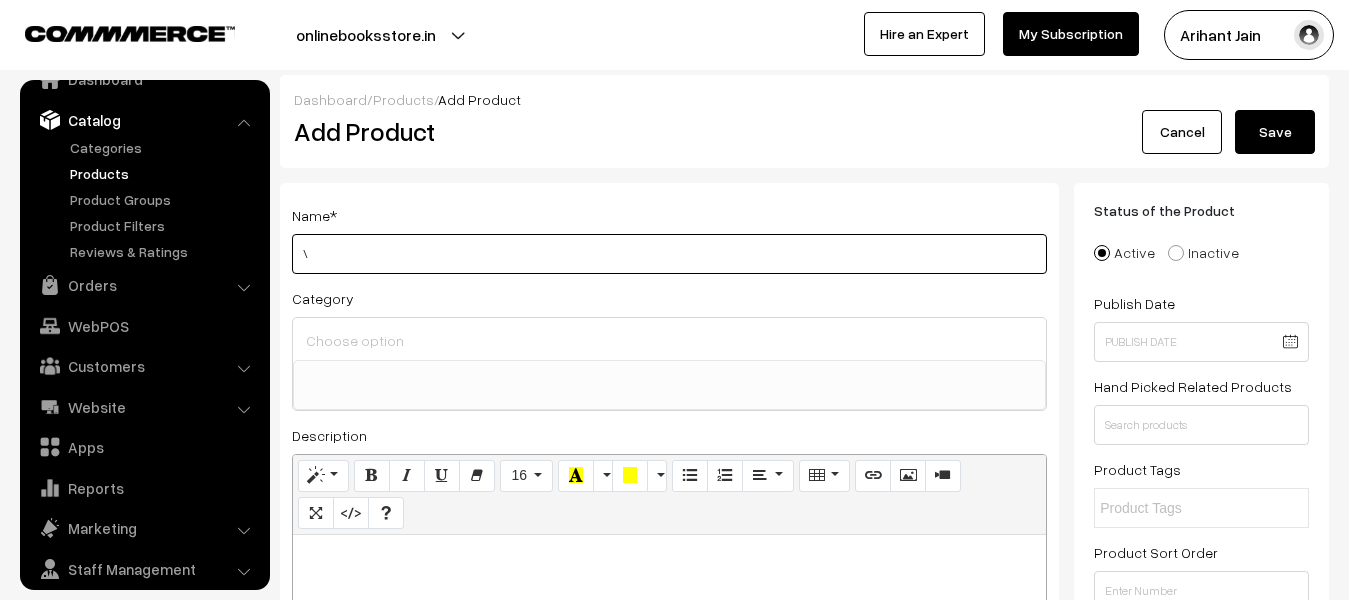 paste on "Dharohar Publication RSSB Gram Vikas Adhikari(VDO) Bharti Pariksha 2025 15 Model Test Papers And Practice Sets New Syllabus New Edition 2025 By Dharohar Publication Team" 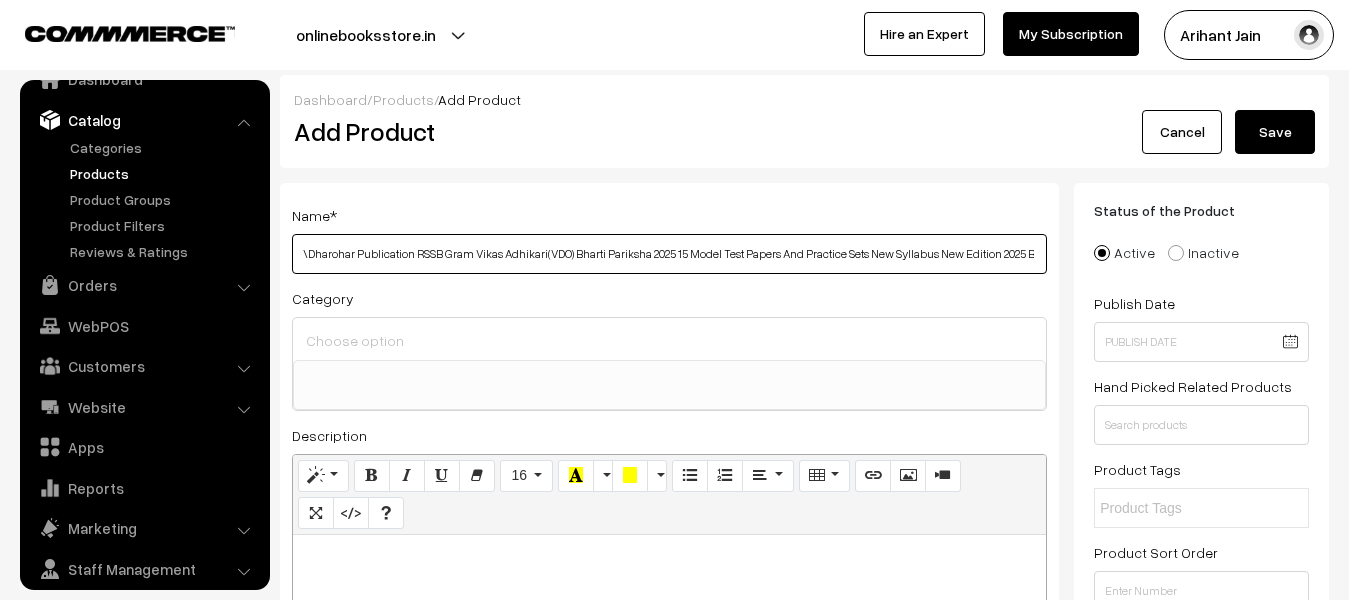 scroll, scrollTop: 0, scrollLeft: 150, axis: horizontal 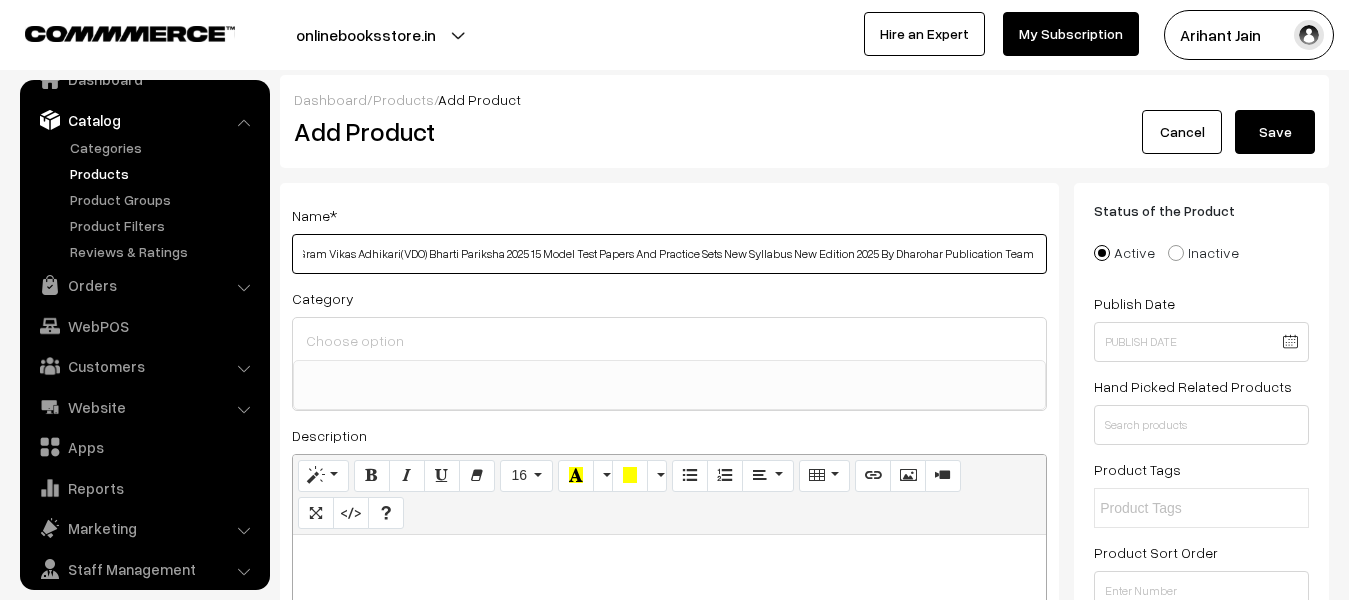 type on "\Dharohar Publication RSSB Gram Vikas Adhikari(VDO) Bharti Pariksha 2025 15 Model Test Papers And Practice Sets New Syllabus New Edition 2025 By Dharohar Publication Team" 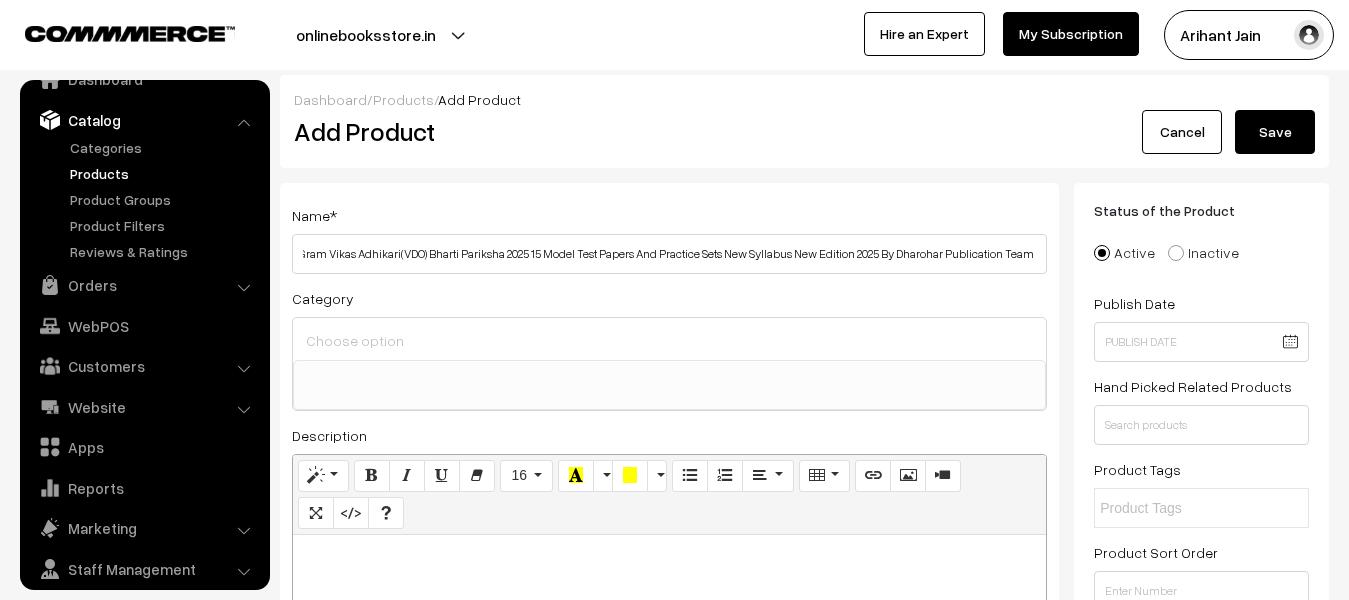 scroll, scrollTop: 0, scrollLeft: 0, axis: both 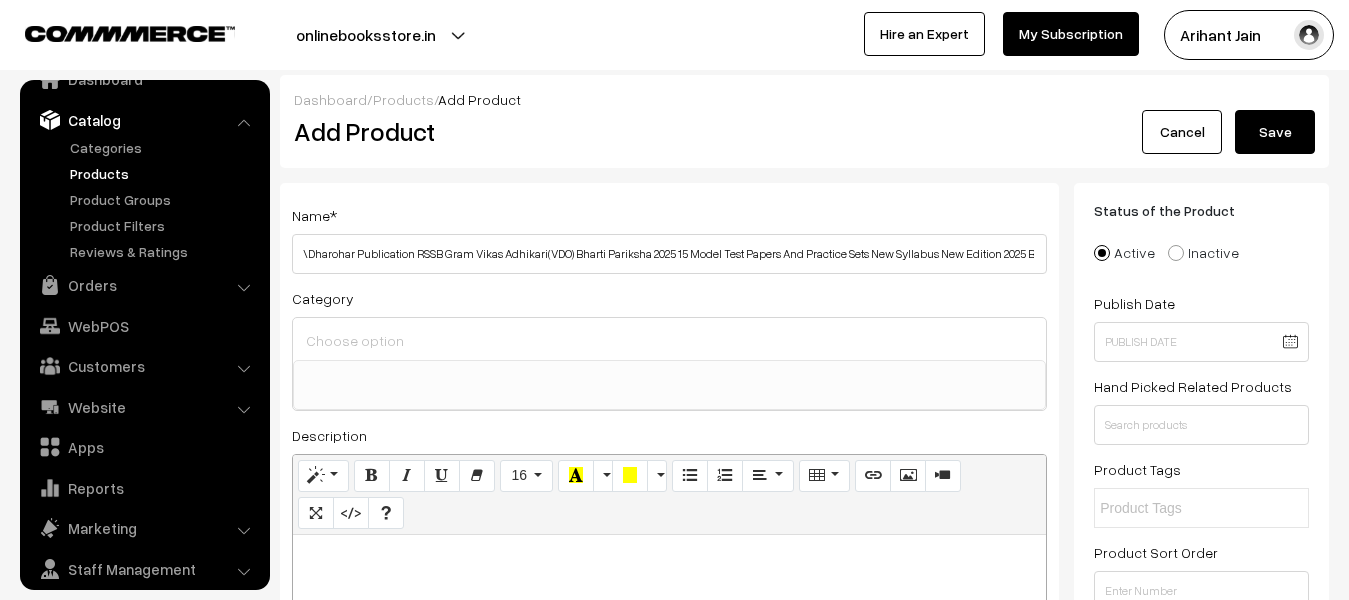 click at bounding box center (669, 660) 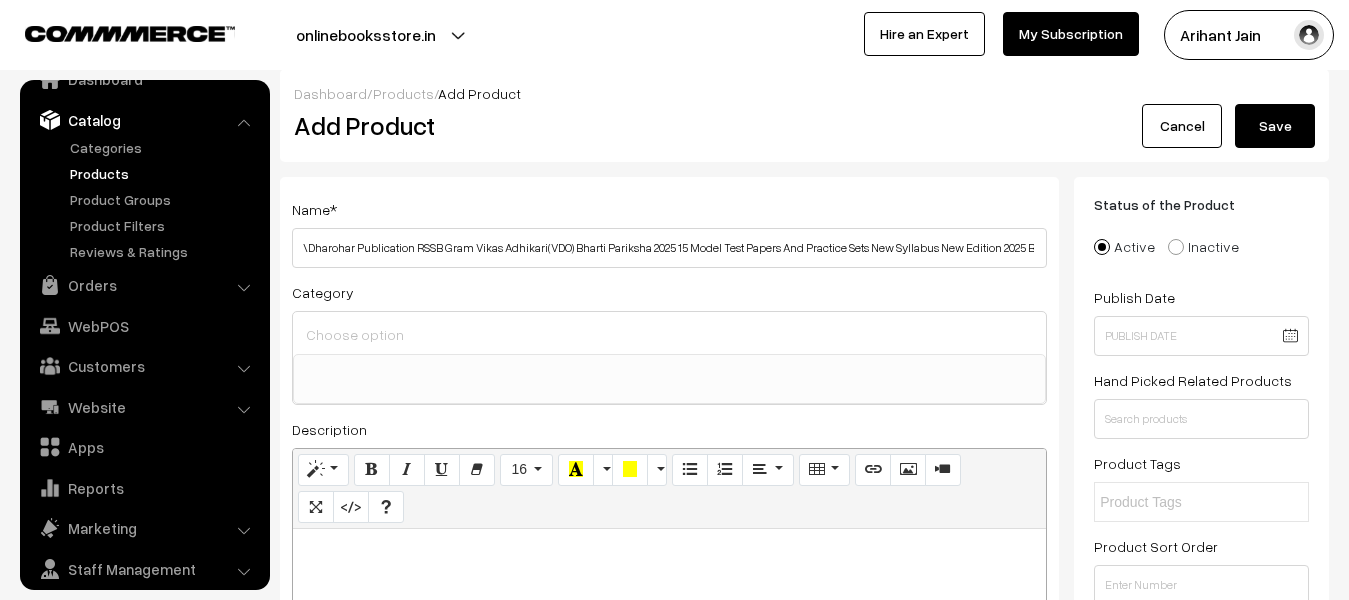 scroll, scrollTop: 200, scrollLeft: 0, axis: vertical 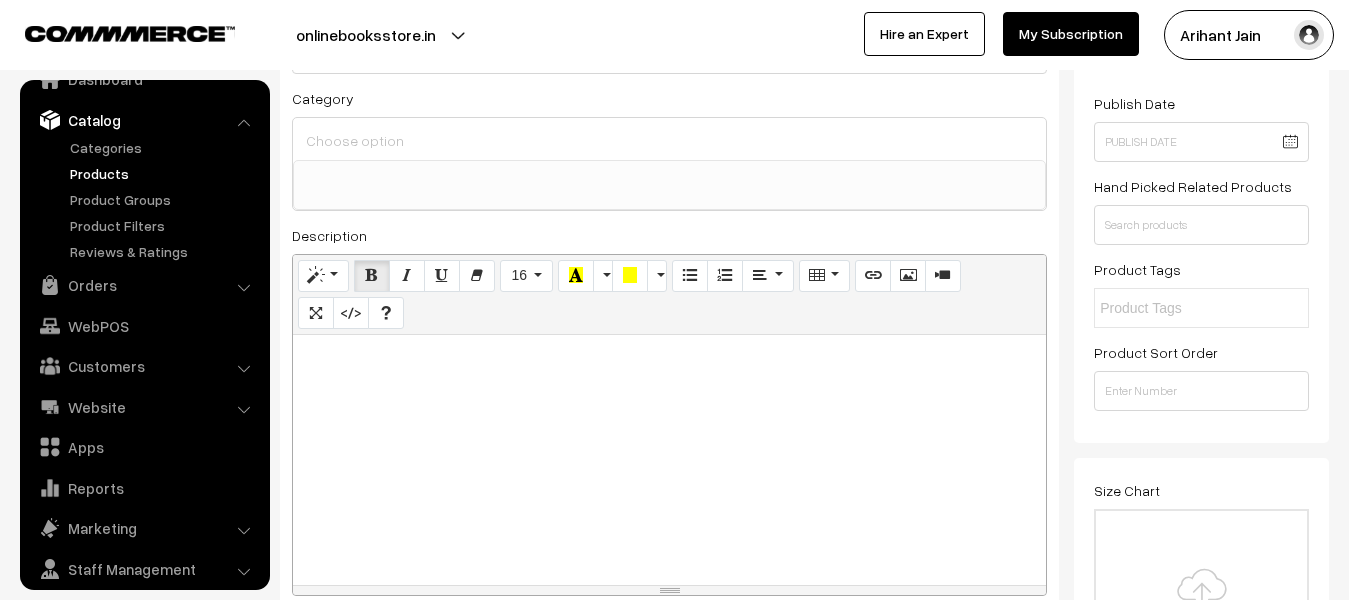 paste 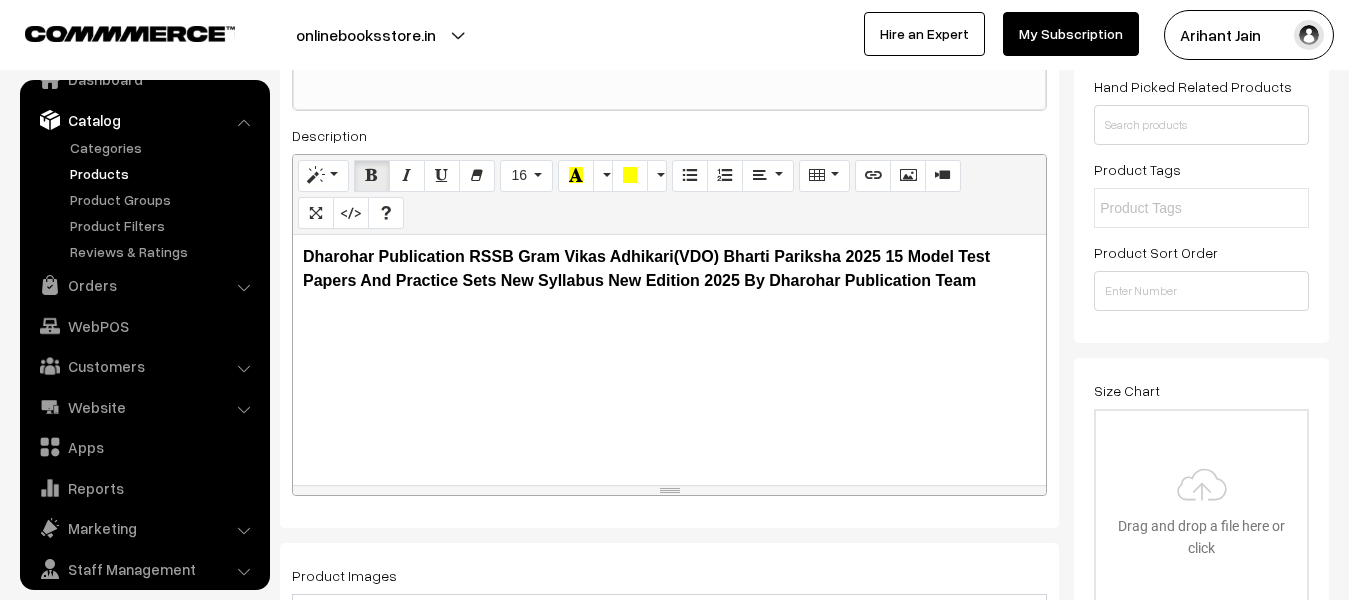 scroll, scrollTop: 500, scrollLeft: 0, axis: vertical 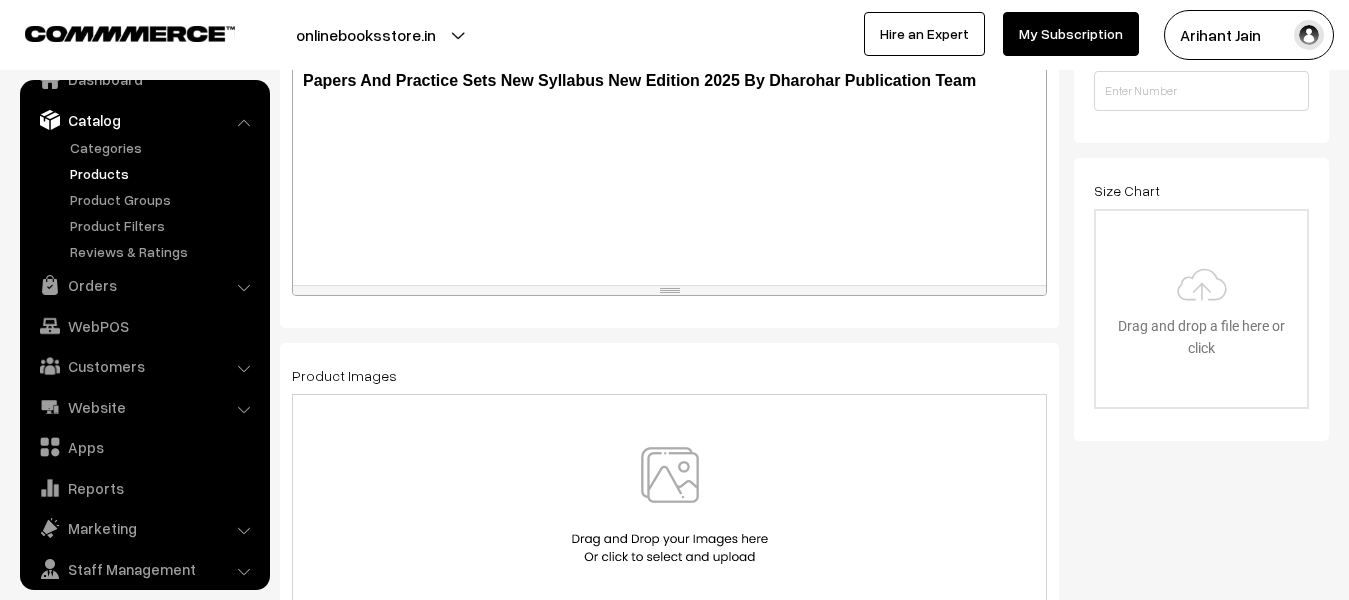 click at bounding box center [670, 505] 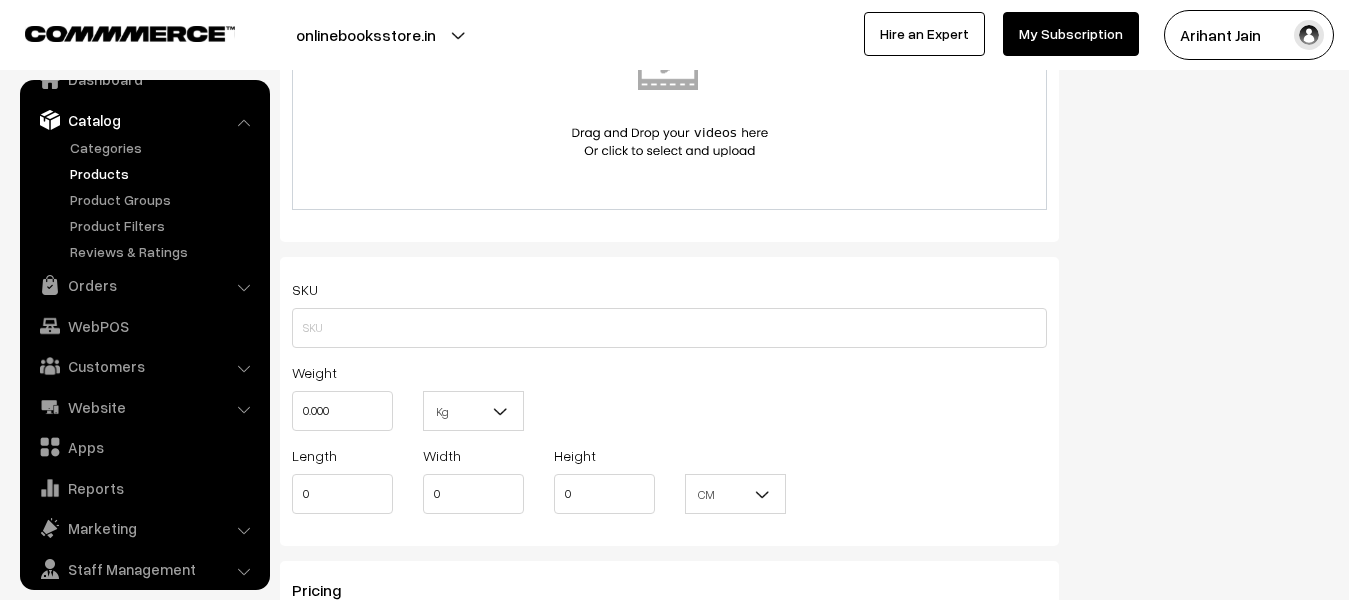 scroll, scrollTop: 1200, scrollLeft: 0, axis: vertical 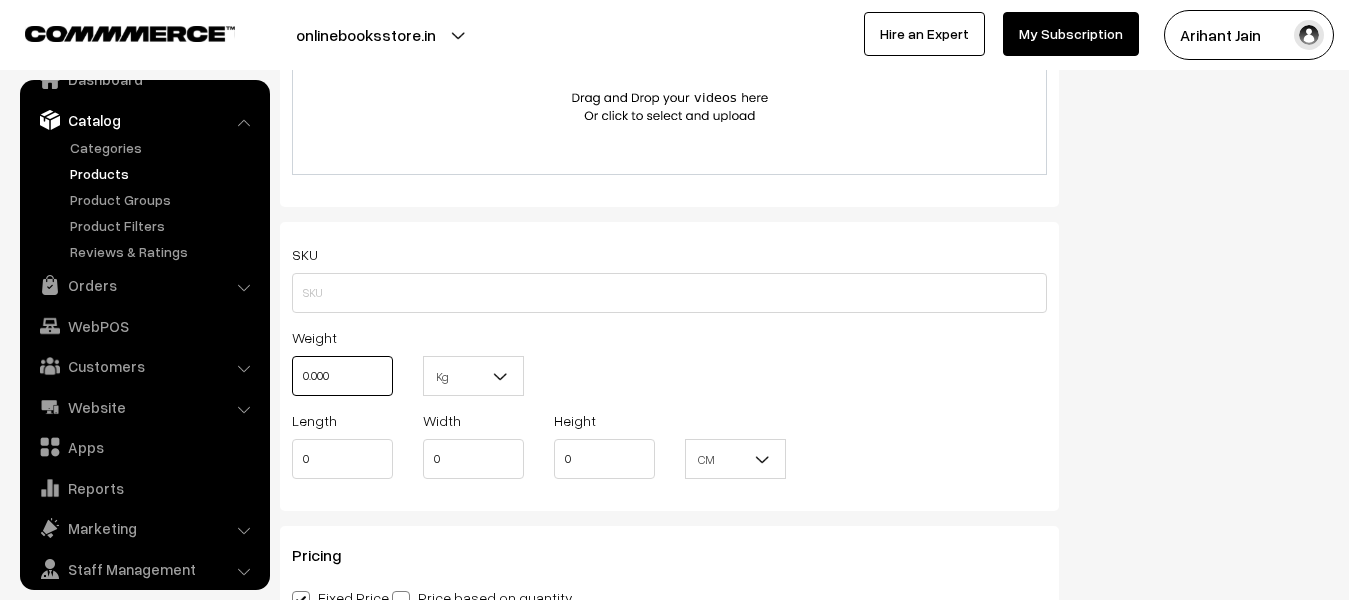 click on "0.000" at bounding box center (342, 376) 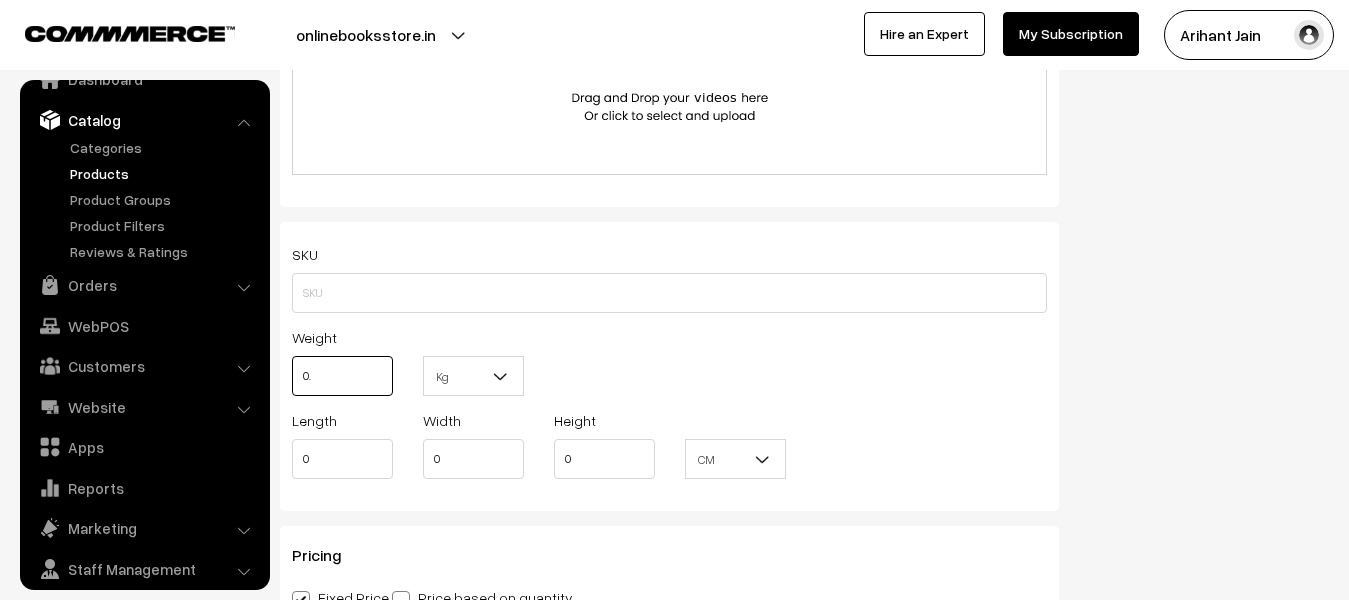 type on "0" 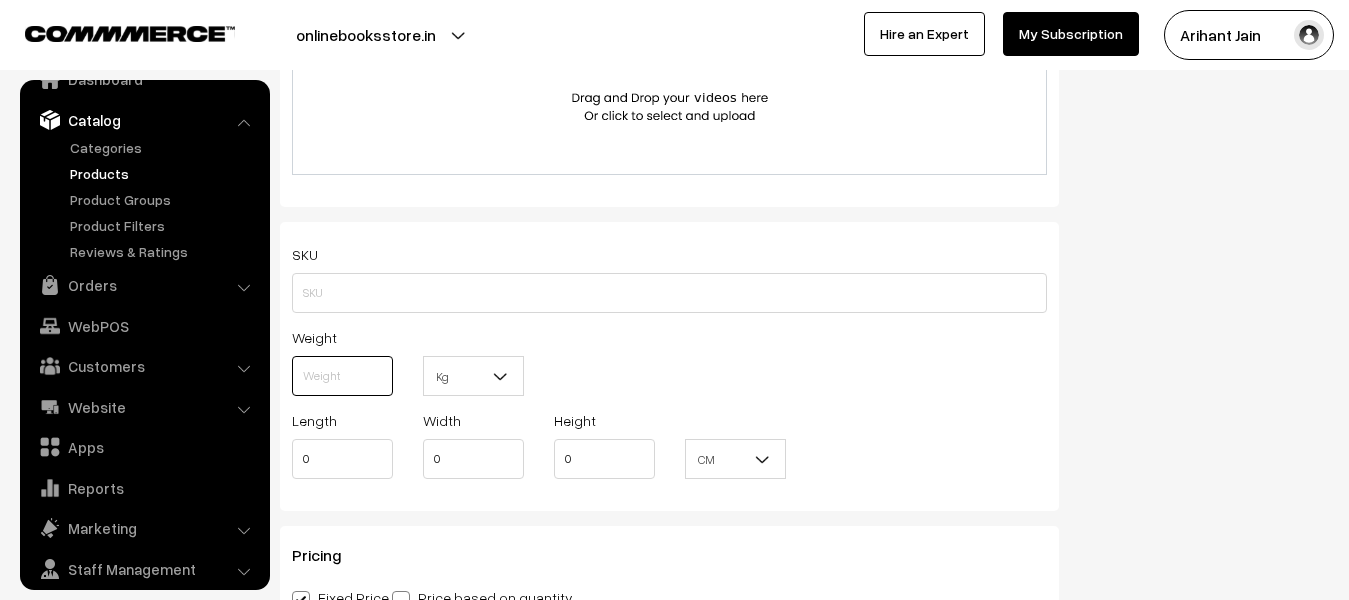 type 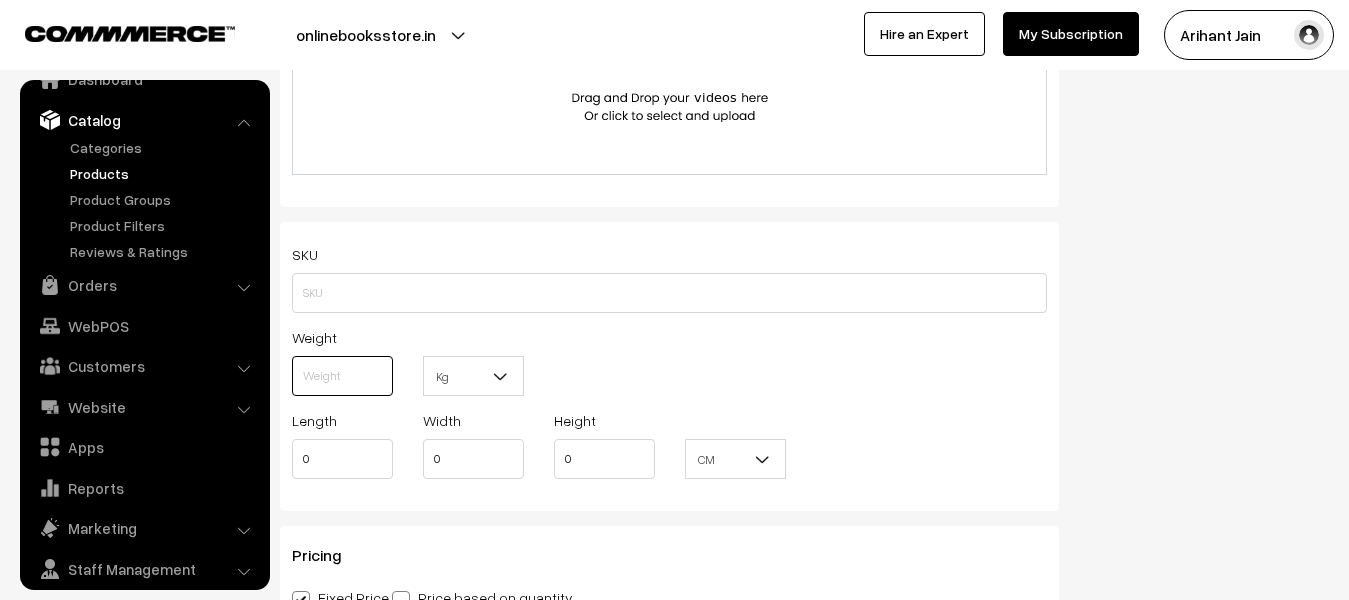 scroll, scrollTop: 1300, scrollLeft: 0, axis: vertical 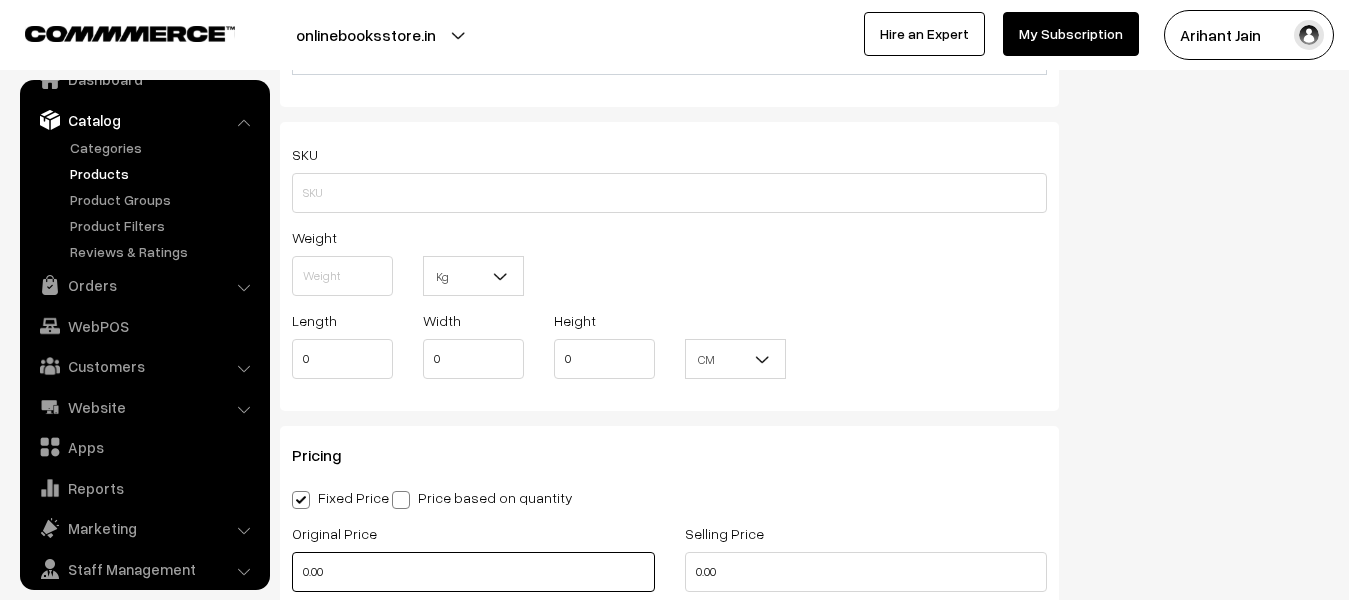 click on "0.00" at bounding box center (473, 572) 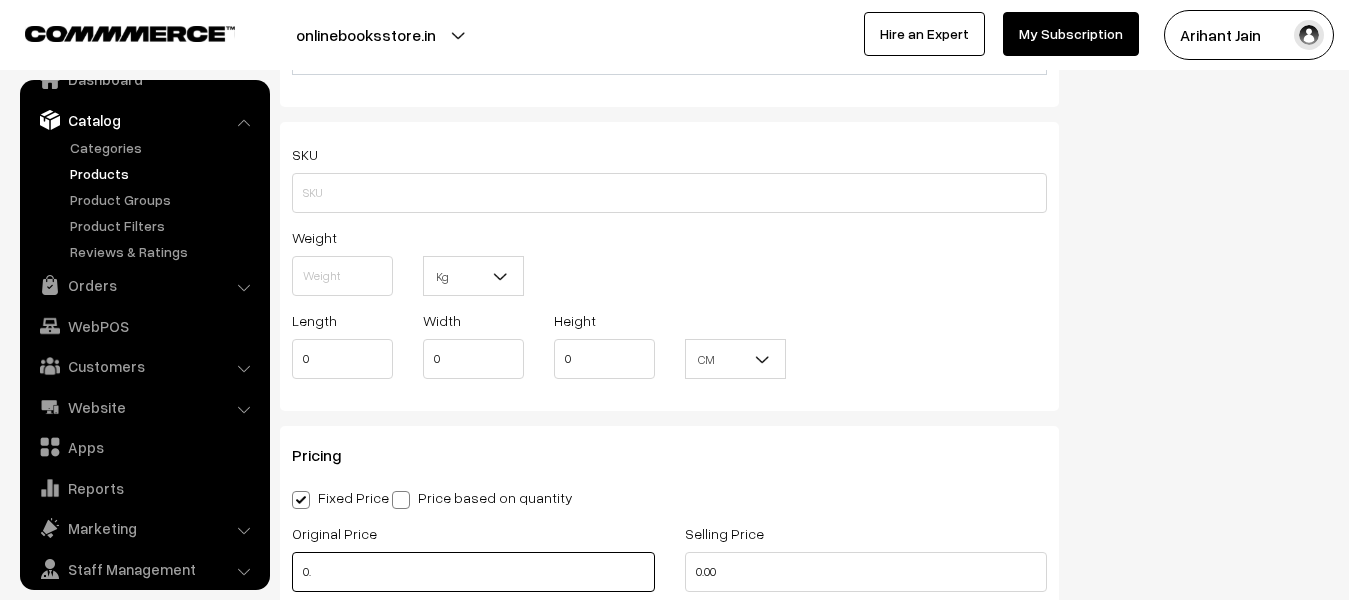type on "0" 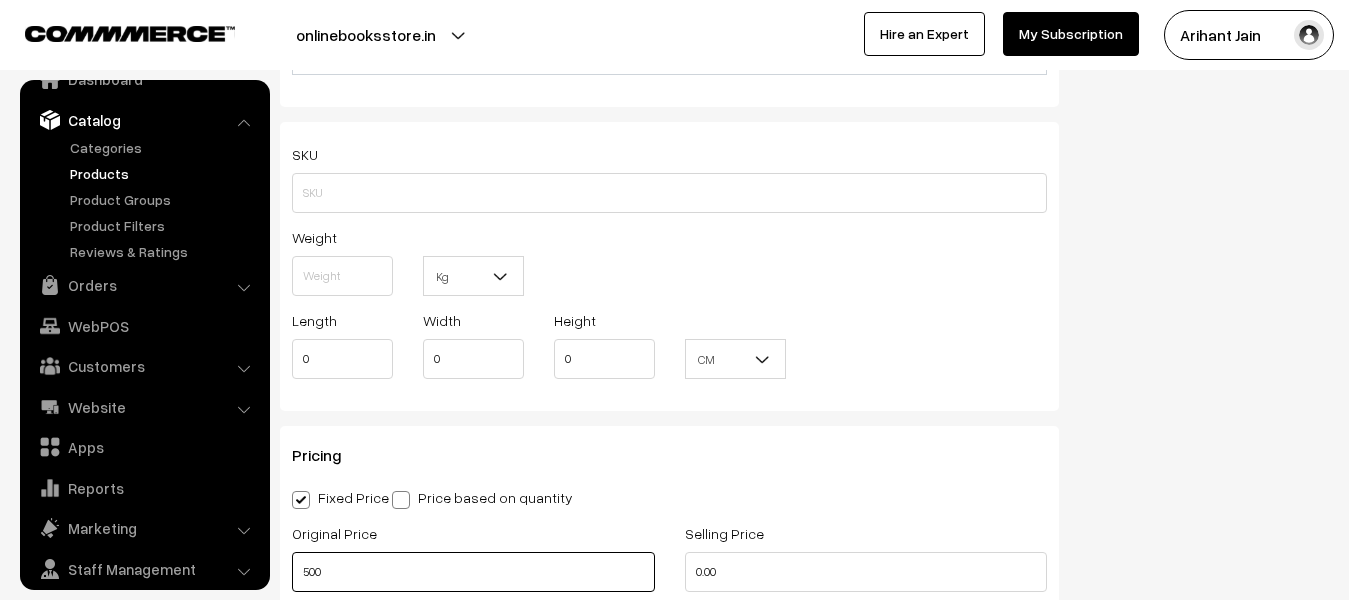 type on "500" 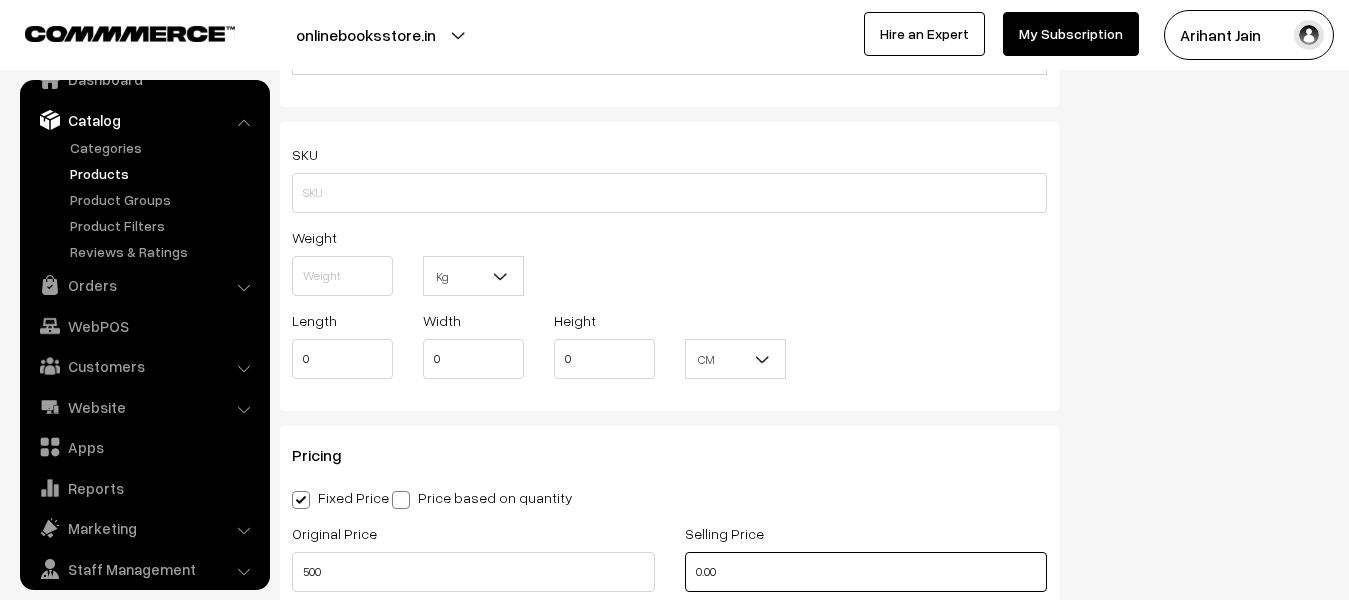 click on "0.00" at bounding box center [866, 572] 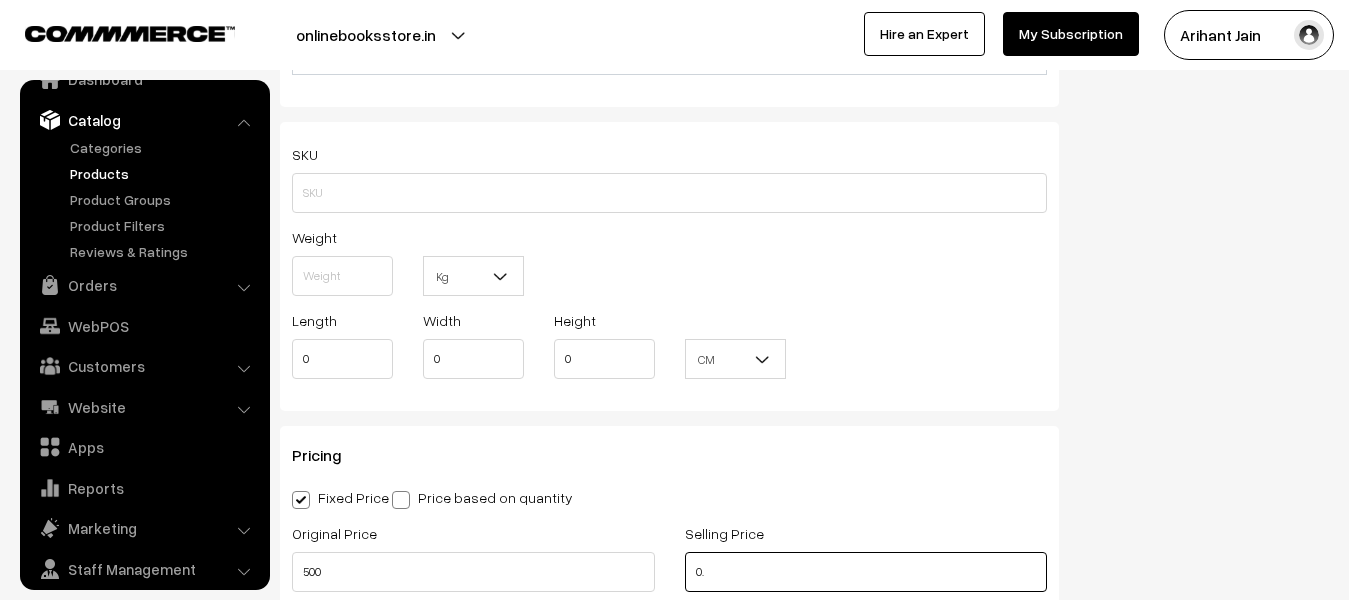 type on "0" 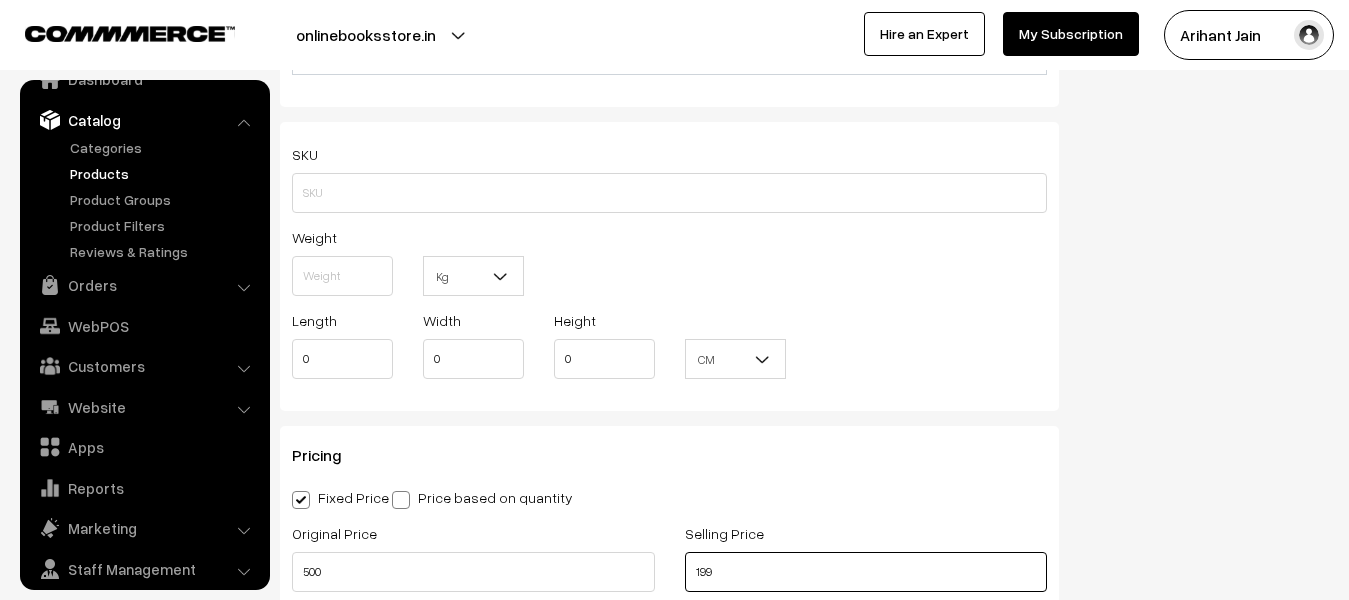 type on "199" 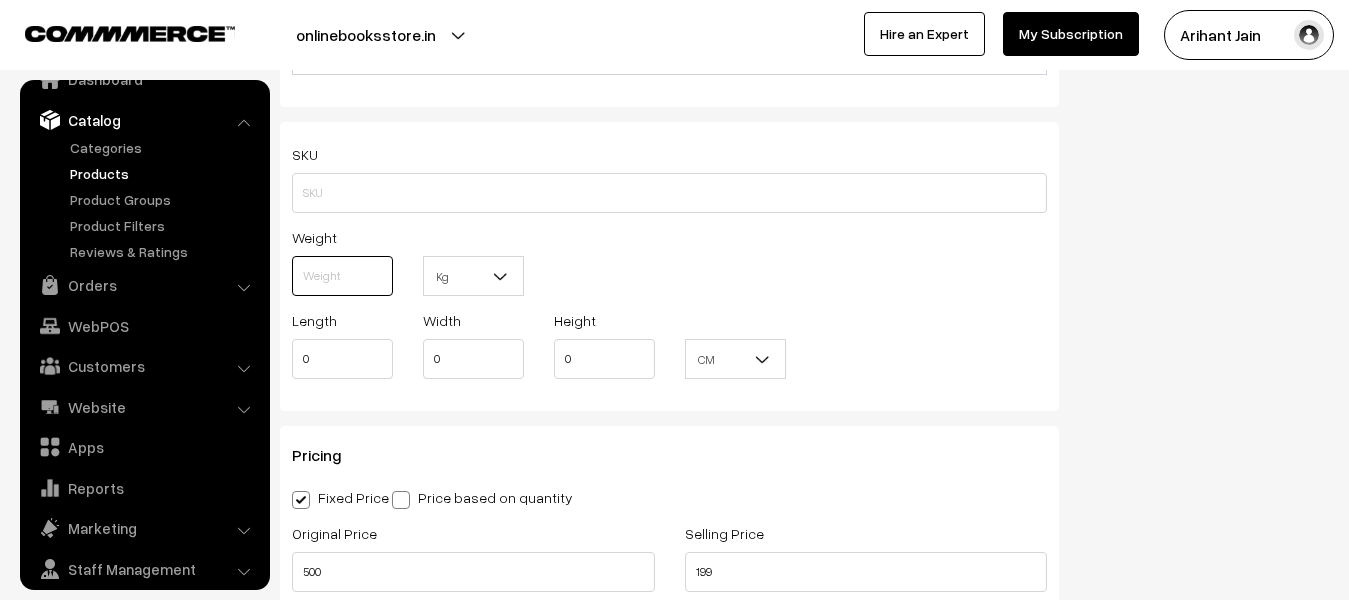 click at bounding box center [342, 276] 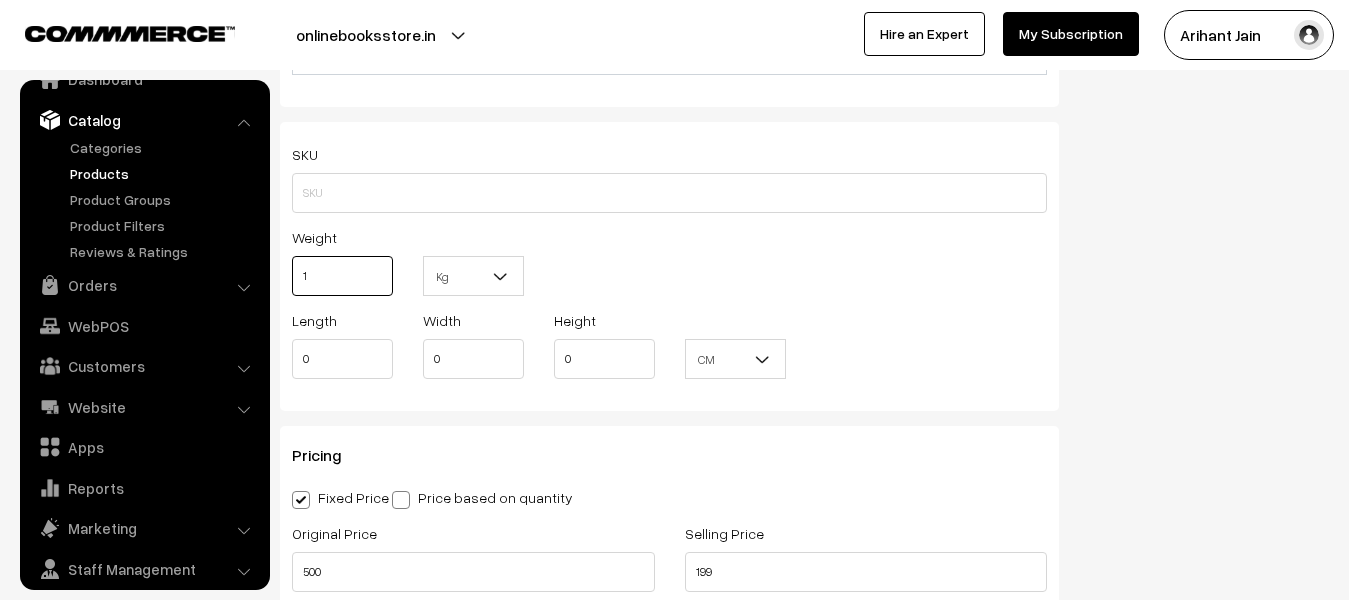 type on "1" 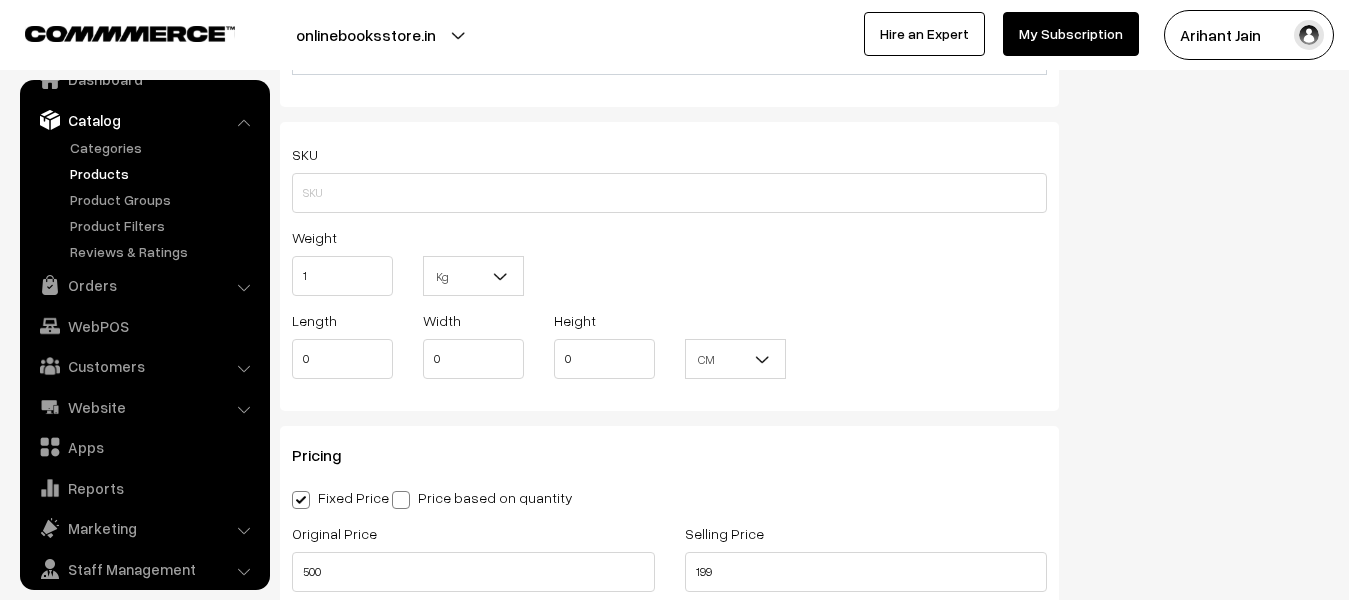 click on "Kg
Kg" at bounding box center [473, 266] 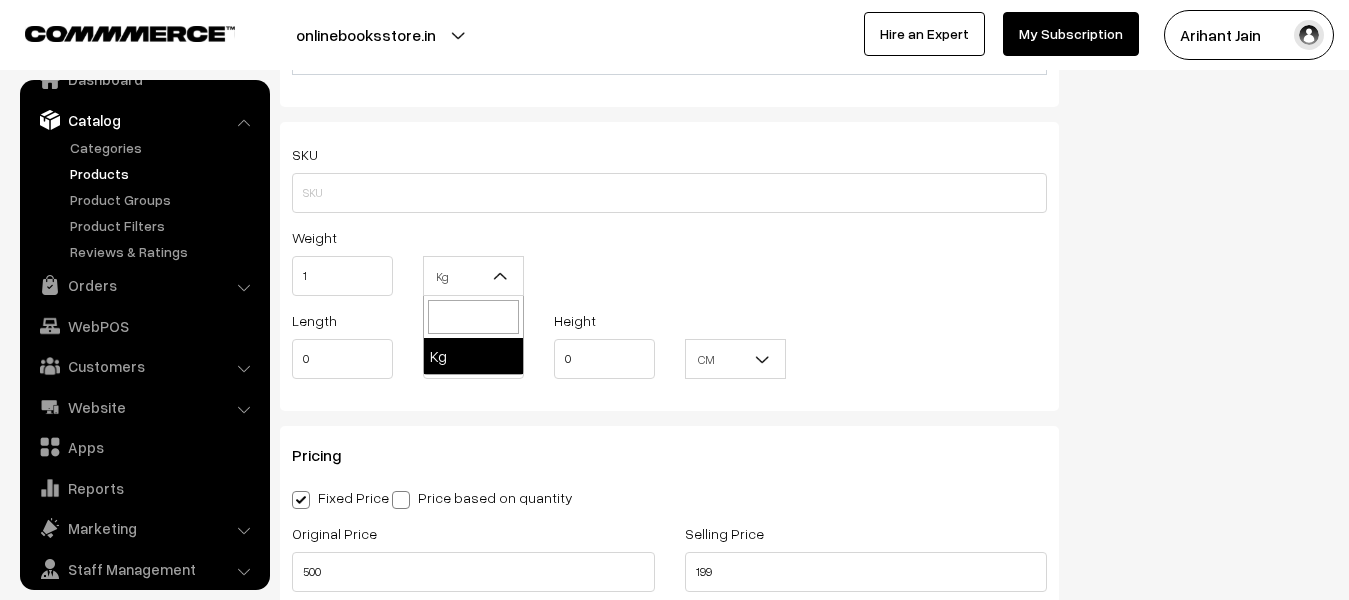 drag, startPoint x: 502, startPoint y: 275, endPoint x: 481, endPoint y: 329, distance: 57.939625 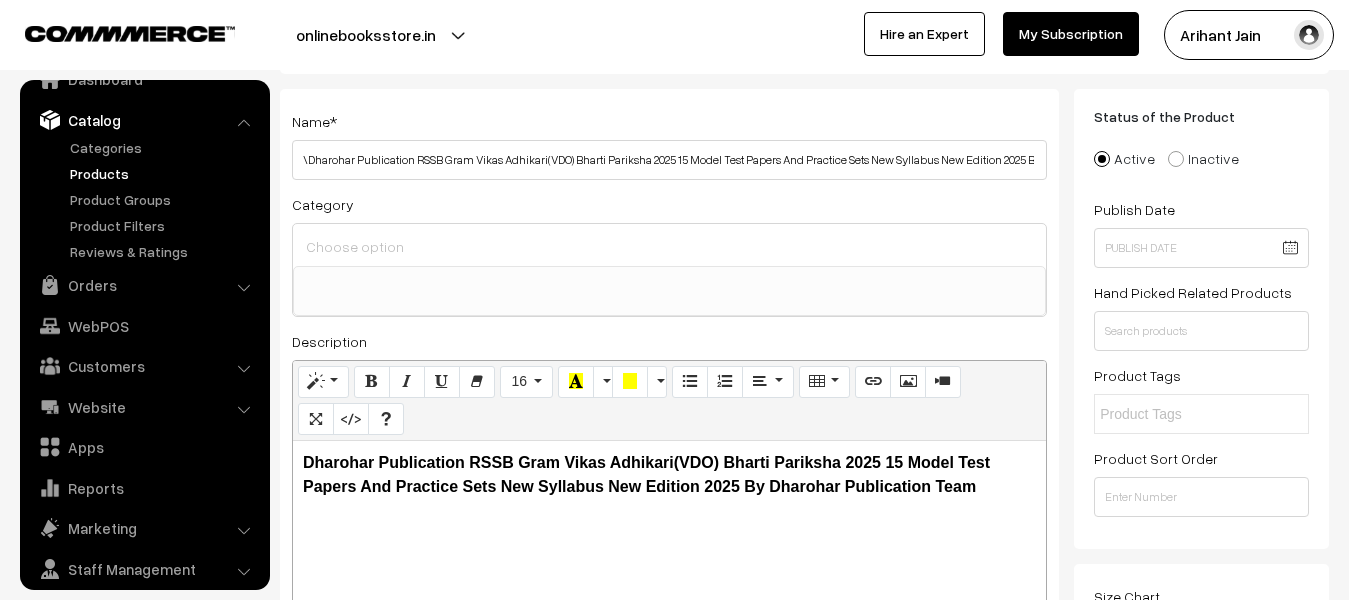 scroll, scrollTop: 0, scrollLeft: 0, axis: both 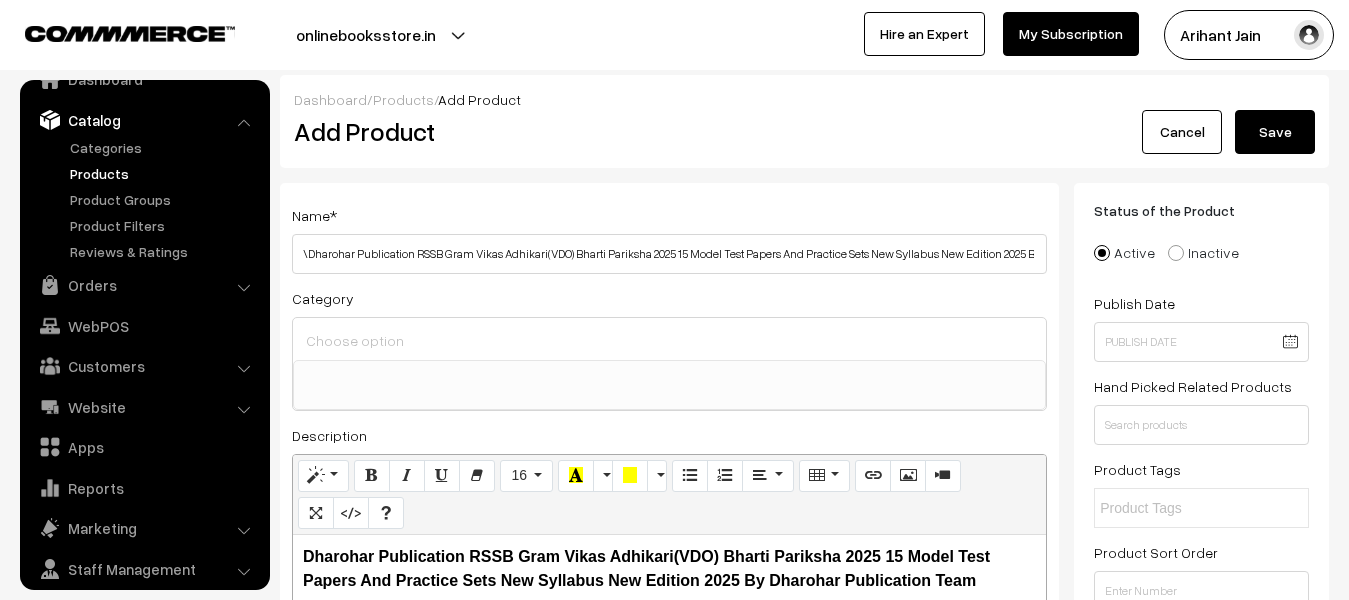 click on "Save" at bounding box center (1275, 132) 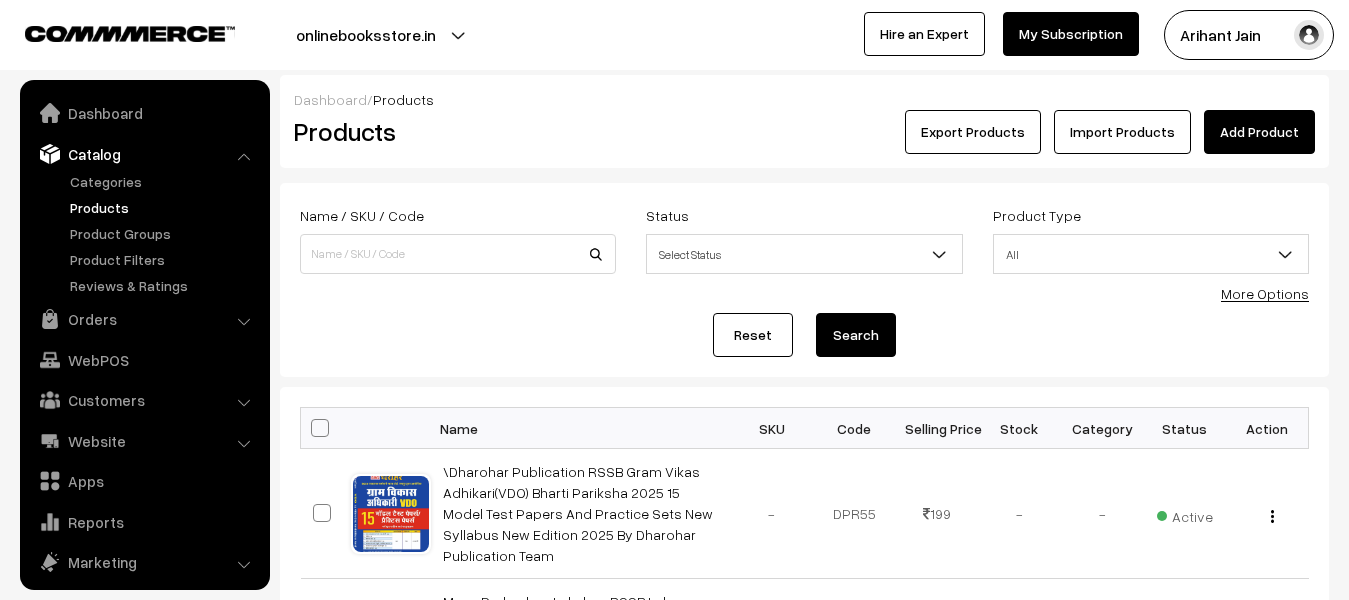 scroll, scrollTop: 201, scrollLeft: 0, axis: vertical 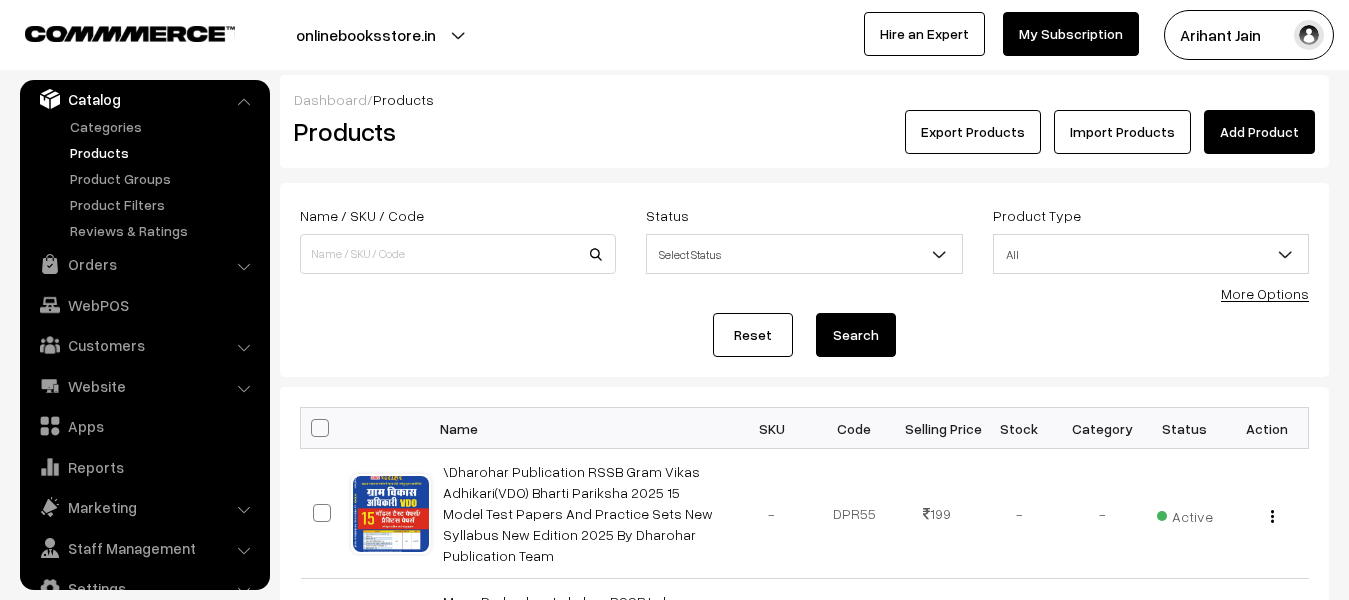 click on "Add Product" at bounding box center (1259, 132) 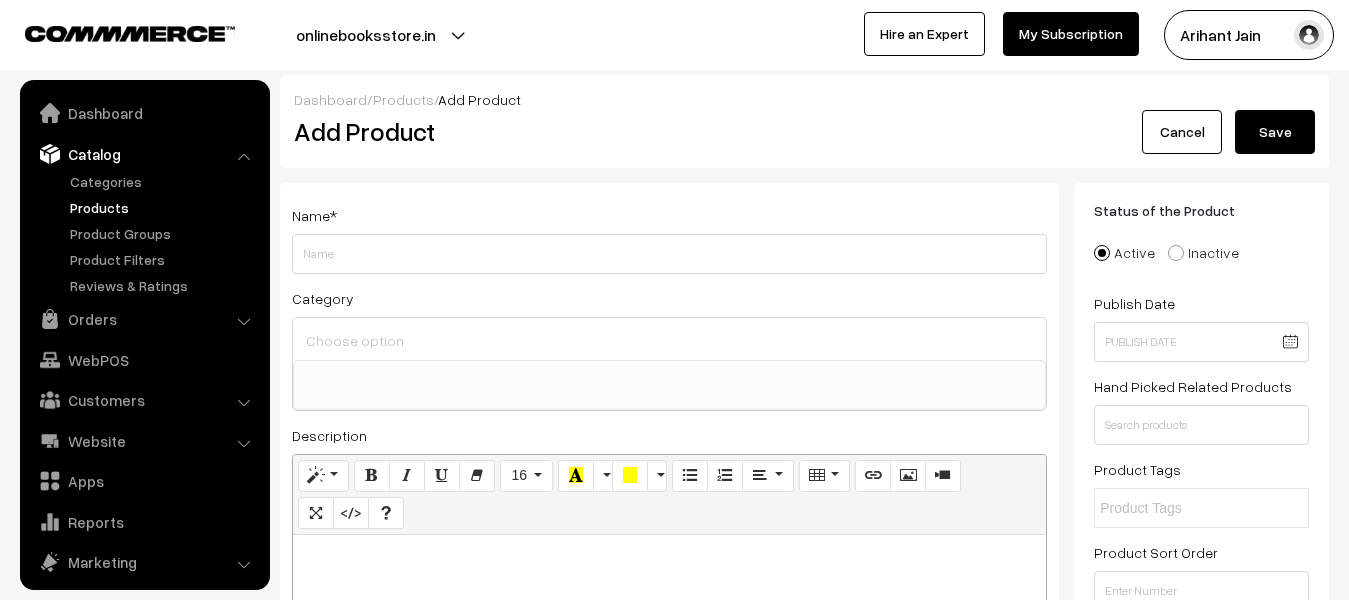 select 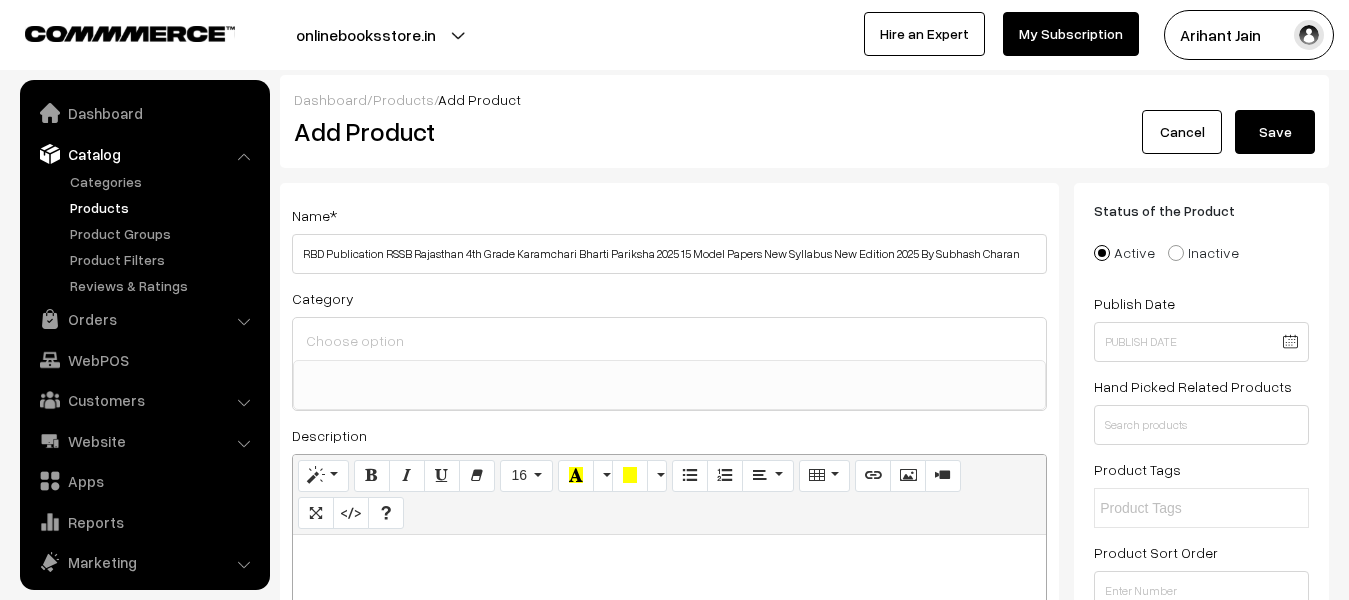 scroll, scrollTop: 55, scrollLeft: 0, axis: vertical 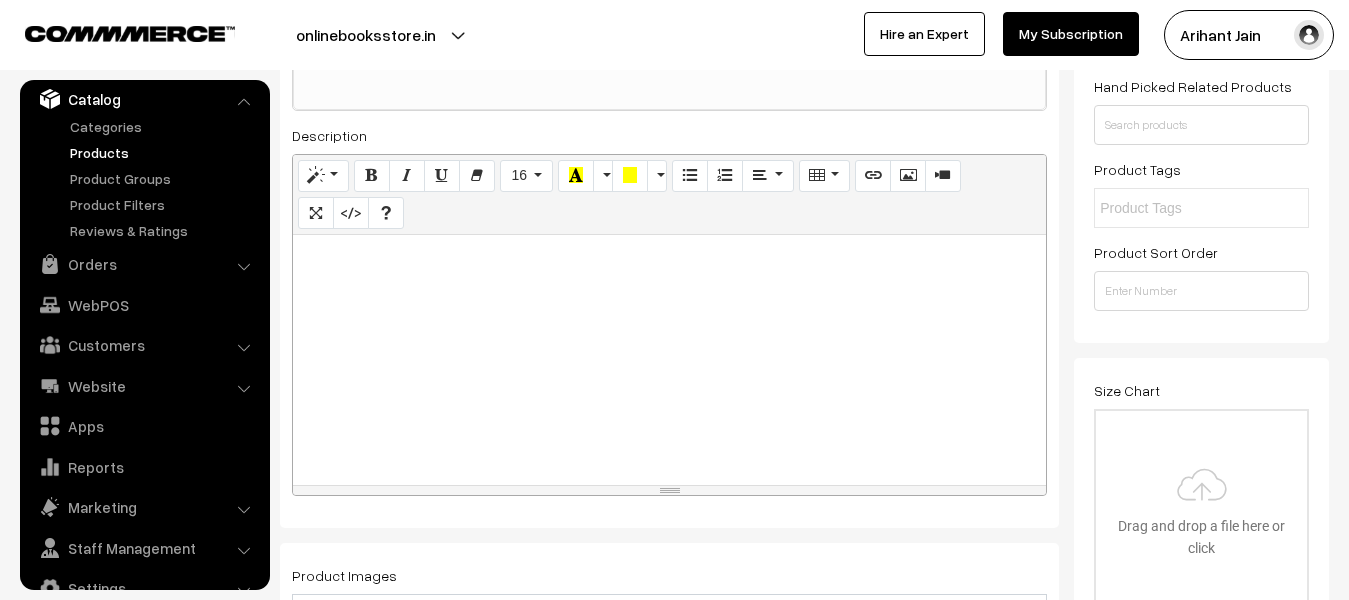 type on "RBD Publication RSSB Rajasthan 4th Grade Karamchari Bharti Pariksha 2025 15 Model Papers New Syllabus New Edition 2025 By Subhash Charan" 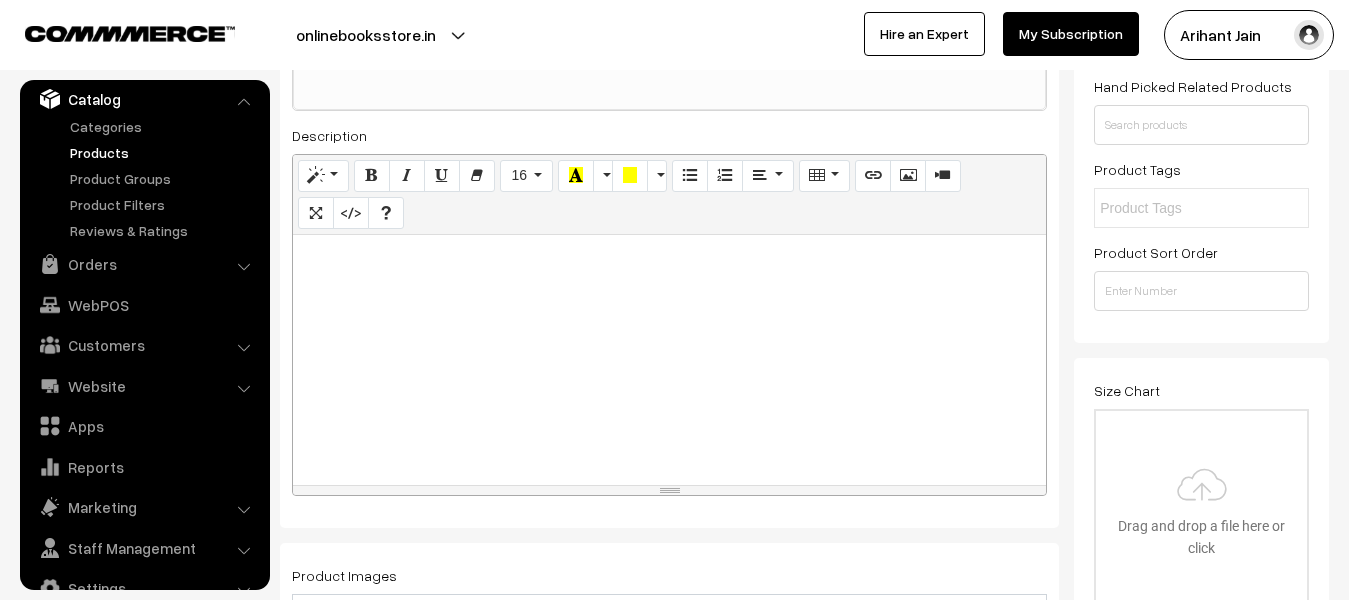 paste 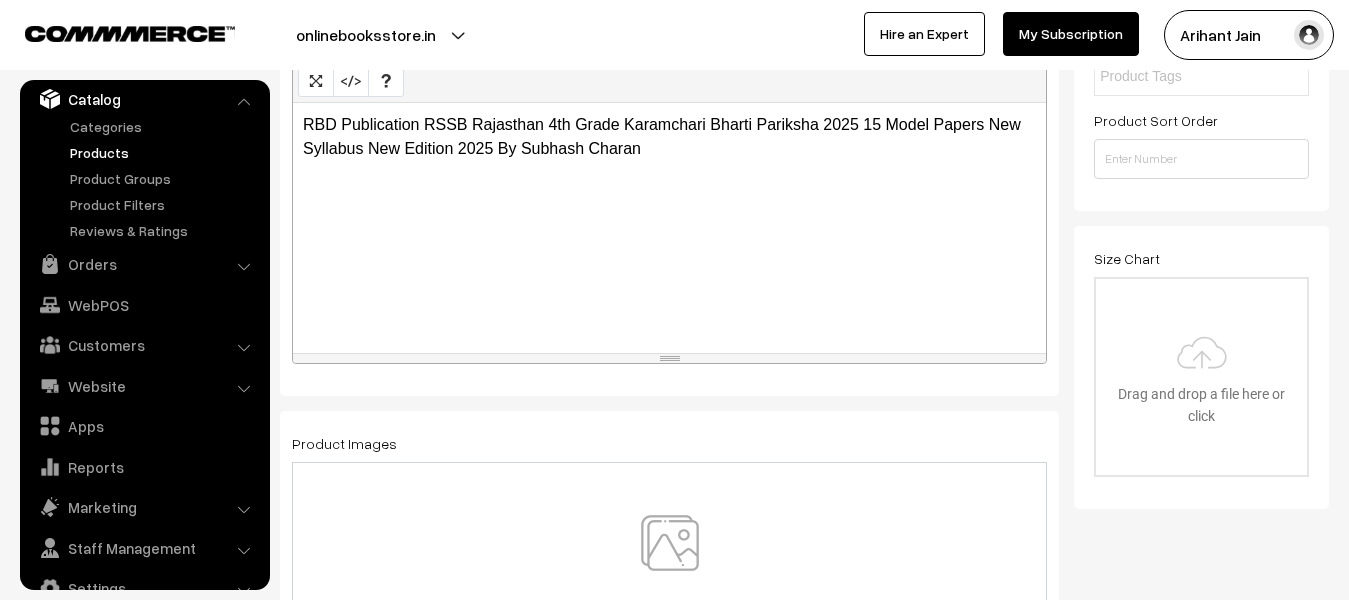scroll, scrollTop: 600, scrollLeft: 0, axis: vertical 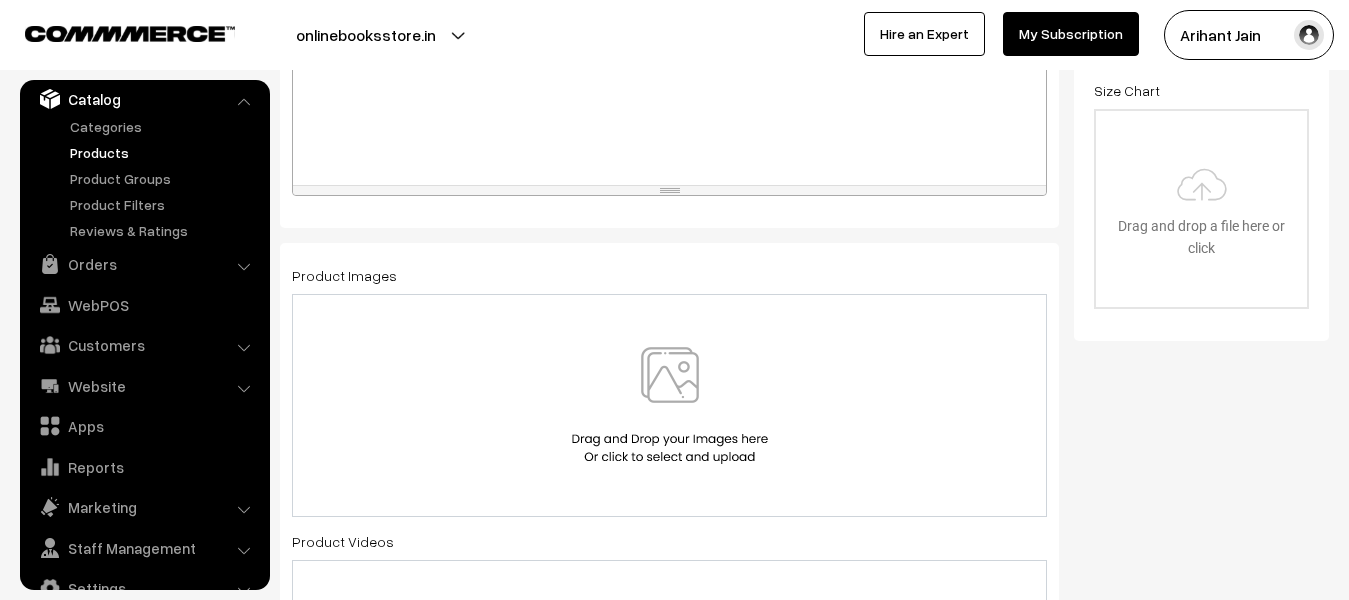 click at bounding box center (670, 405) 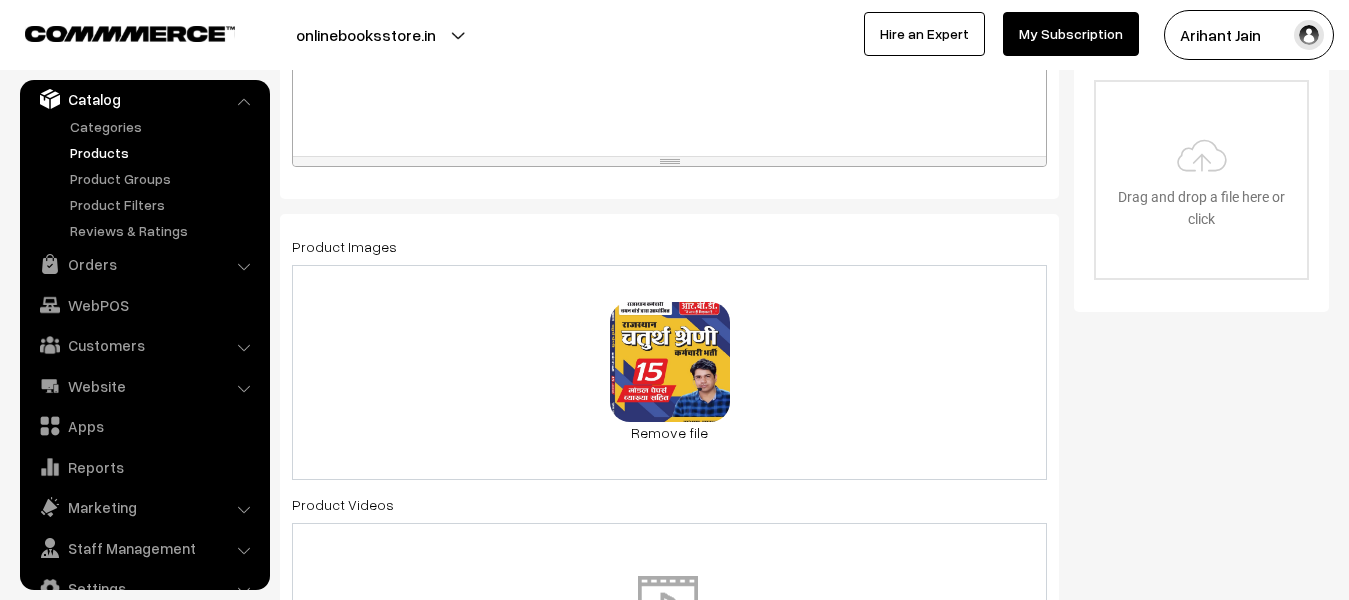 scroll, scrollTop: 1000, scrollLeft: 0, axis: vertical 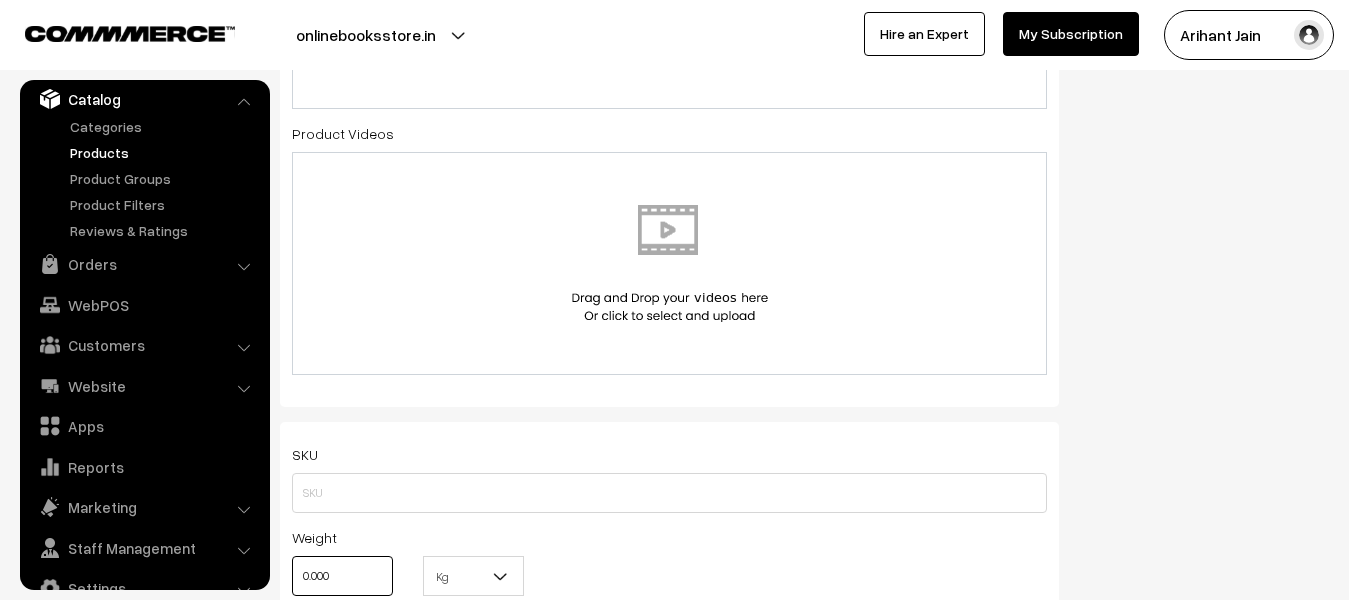 click on "0.000" at bounding box center [342, 576] 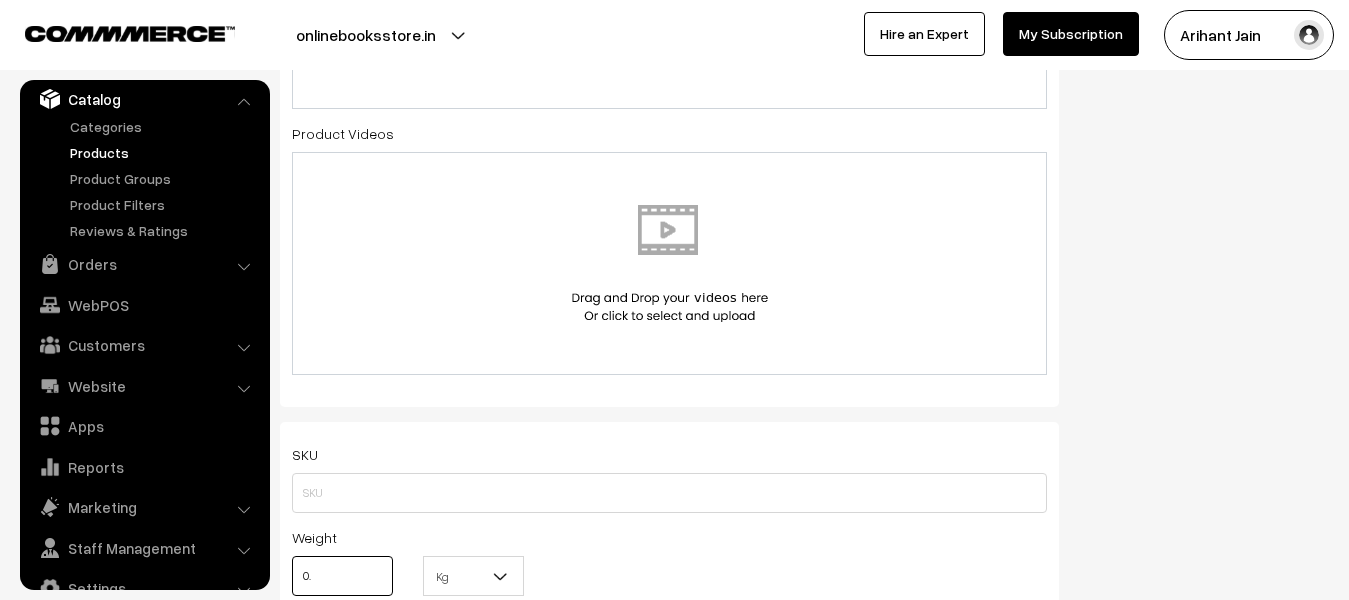 type on "0" 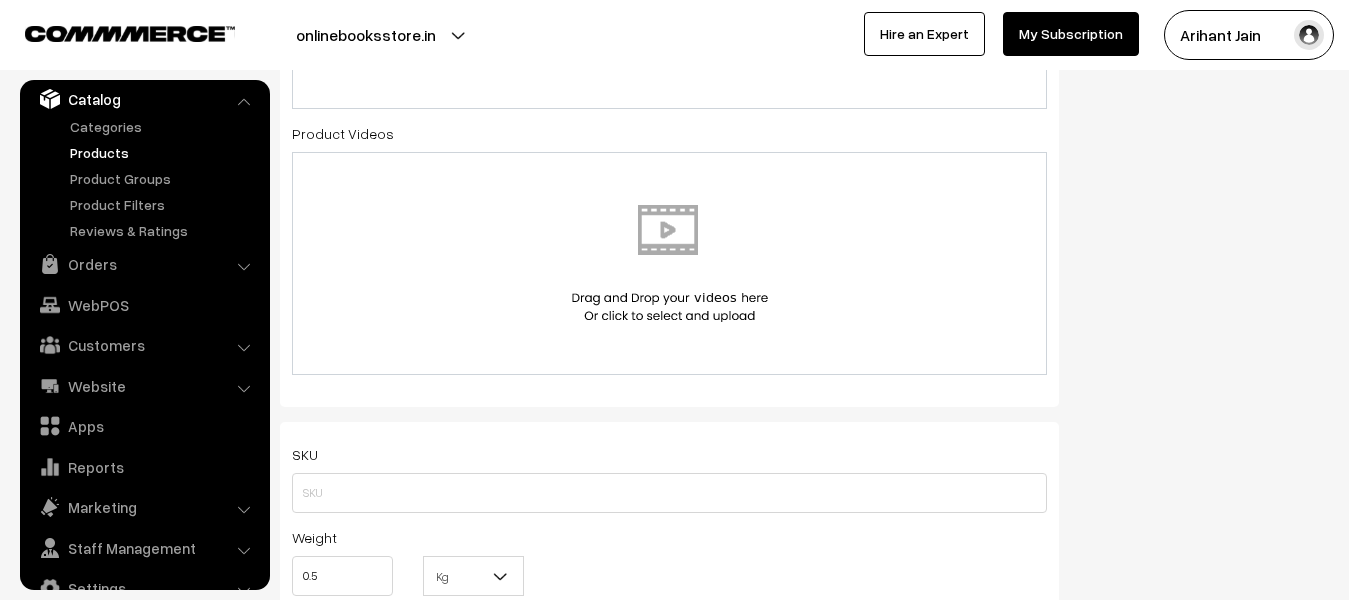 type on "0.50" 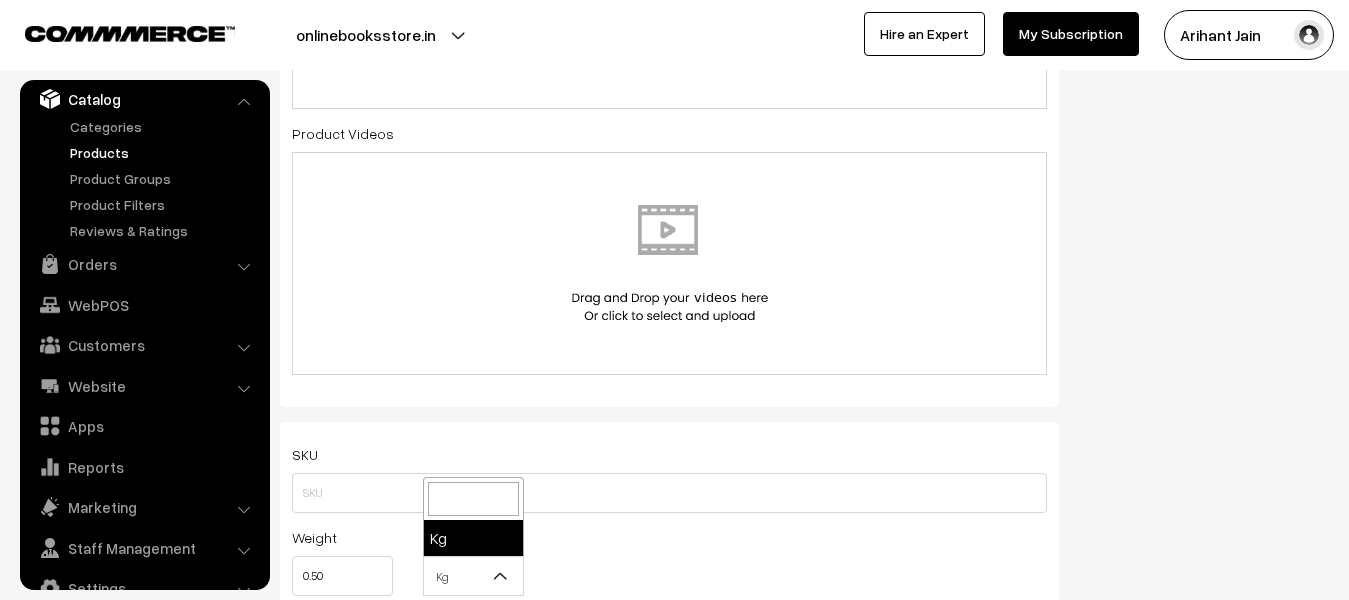 click at bounding box center (501, 576) 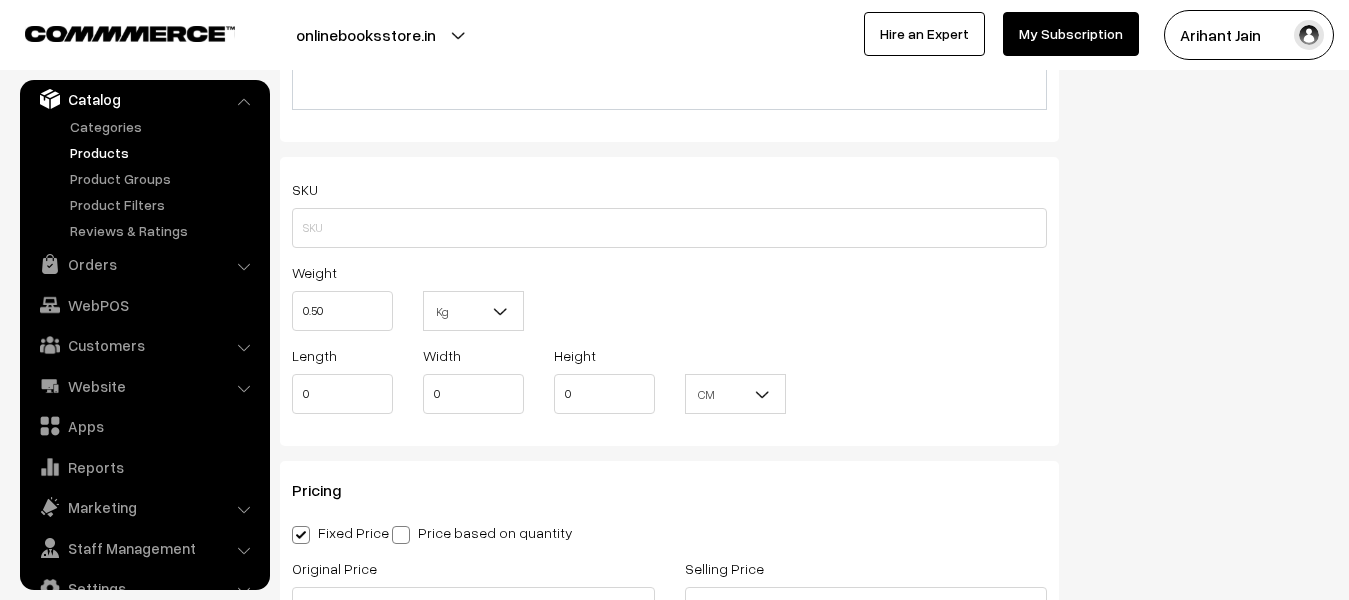 scroll, scrollTop: 1300, scrollLeft: 0, axis: vertical 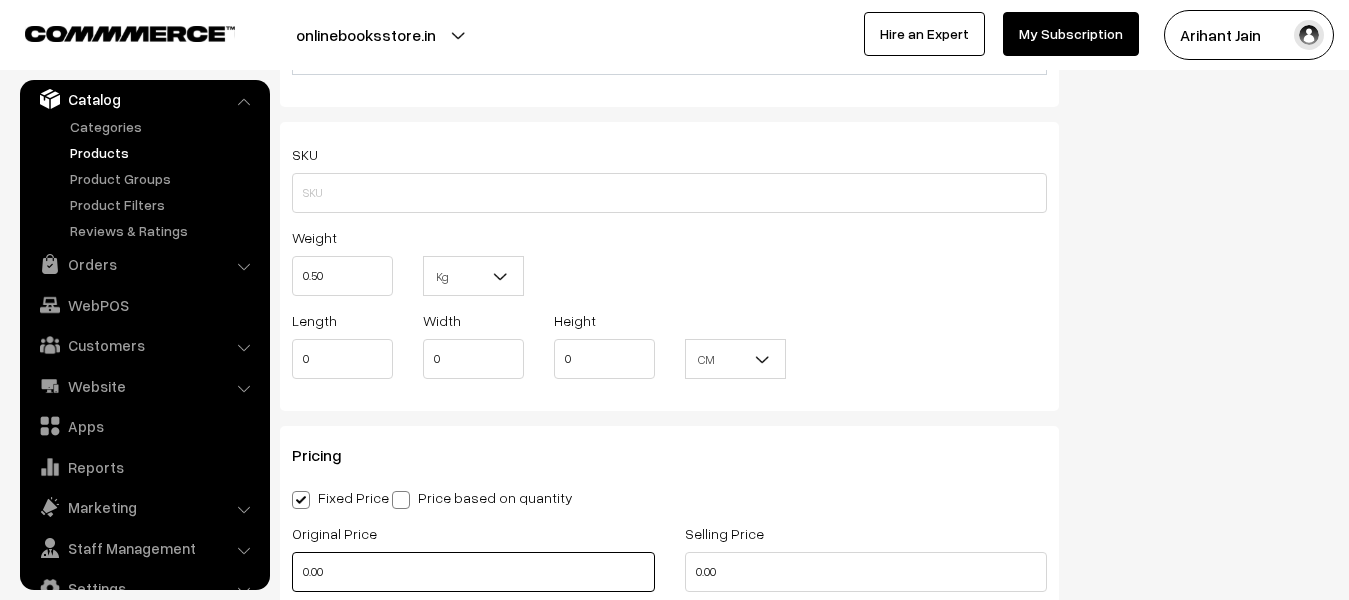 click on "0.00" at bounding box center [473, 572] 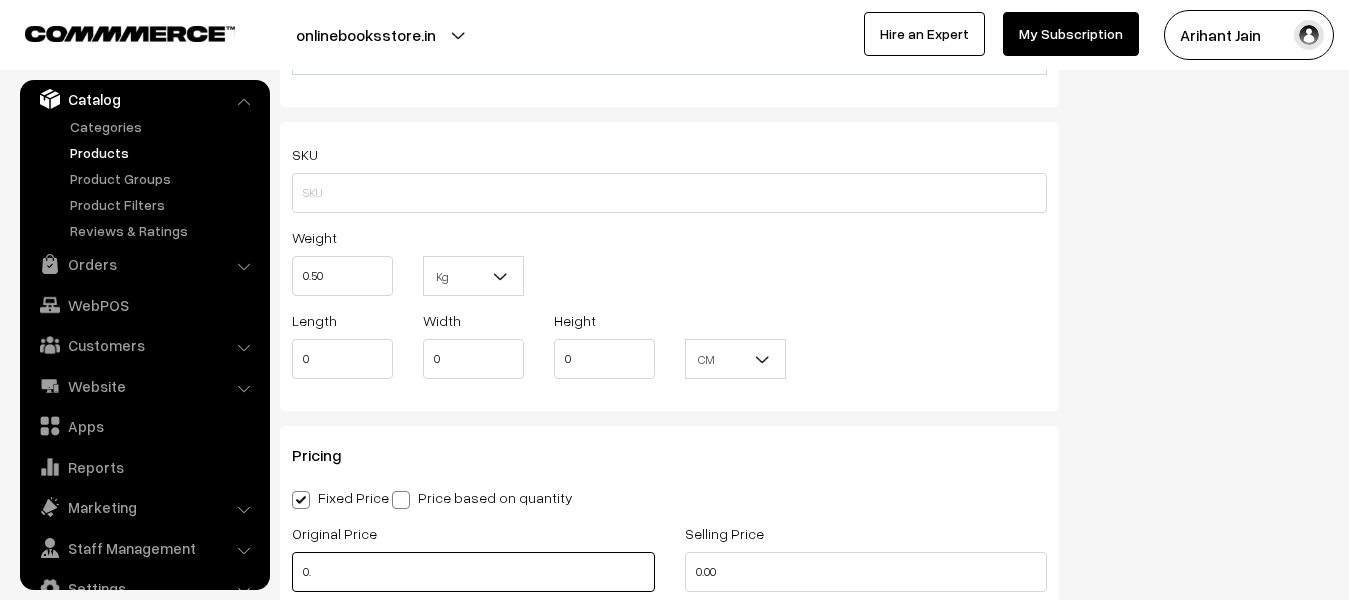 type on "0" 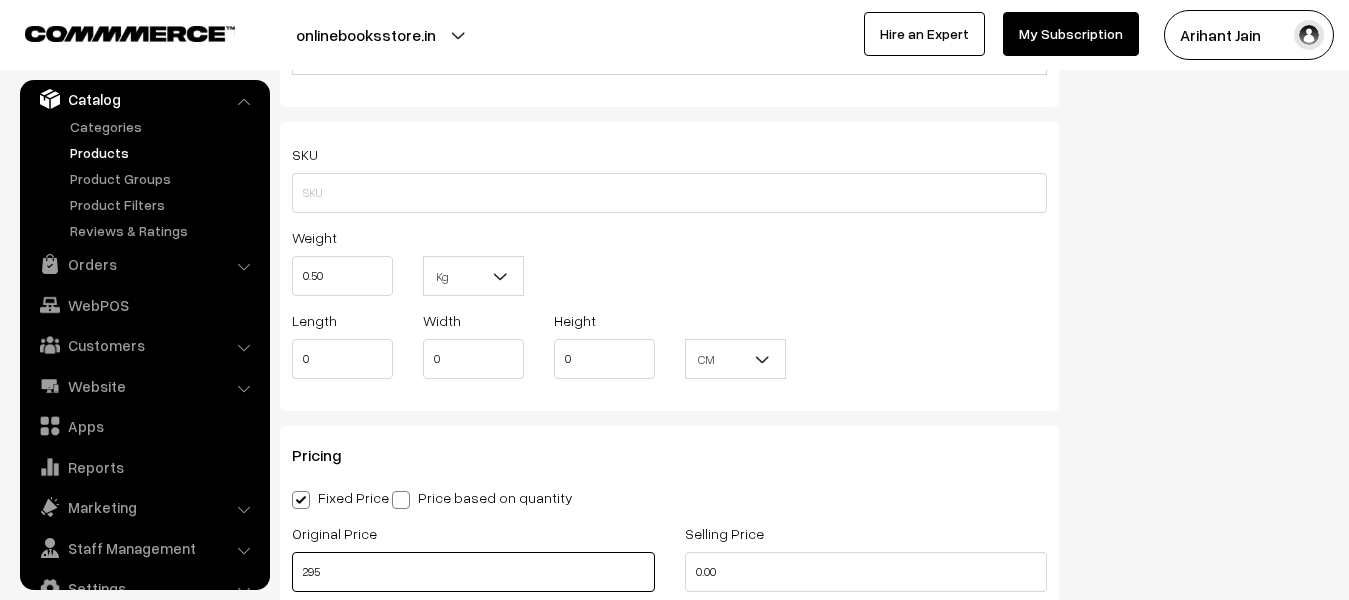 type on "295" 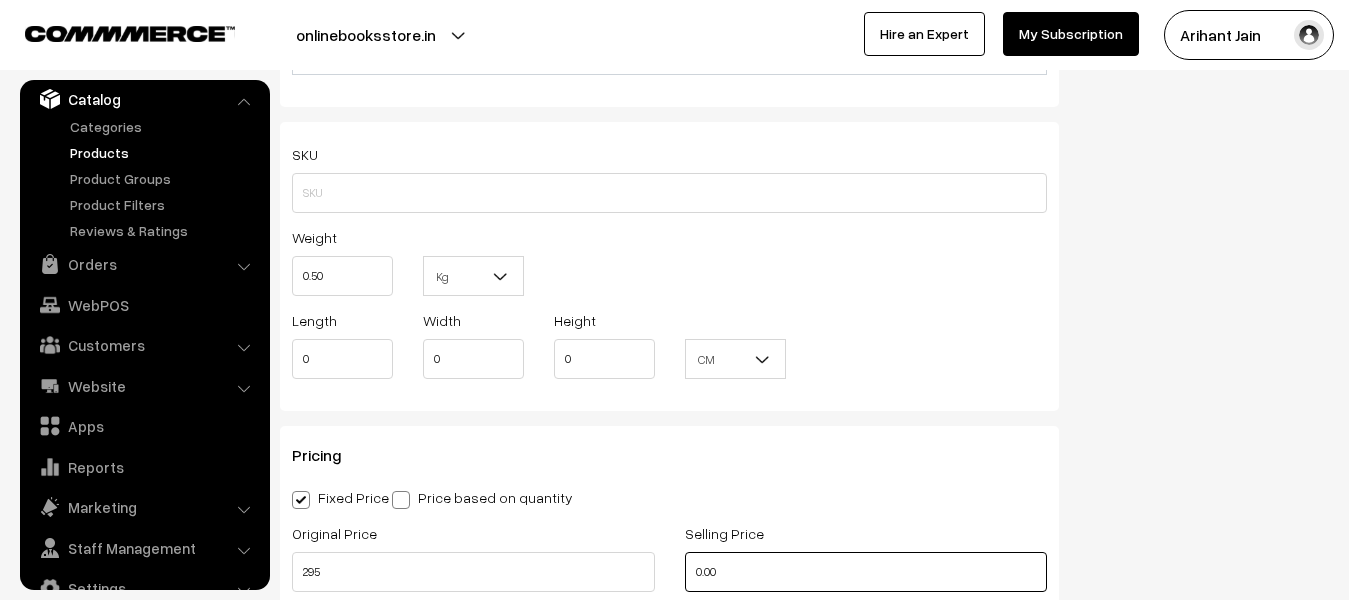 click on "0.00" at bounding box center (866, 572) 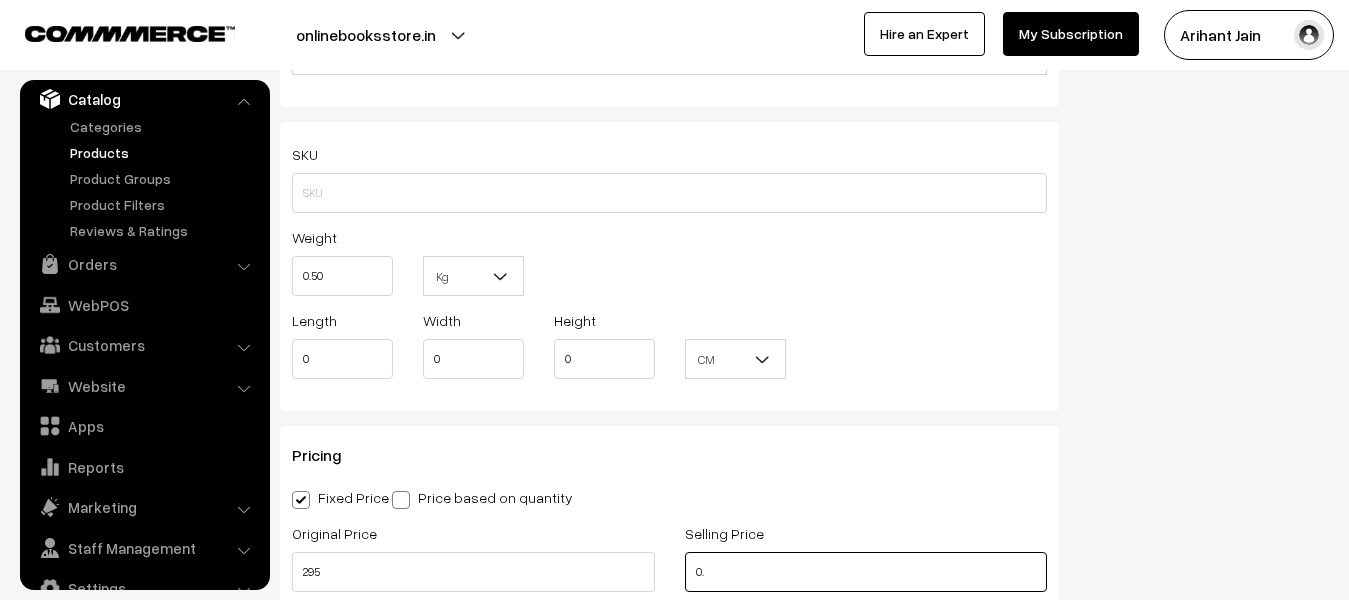 type on "0" 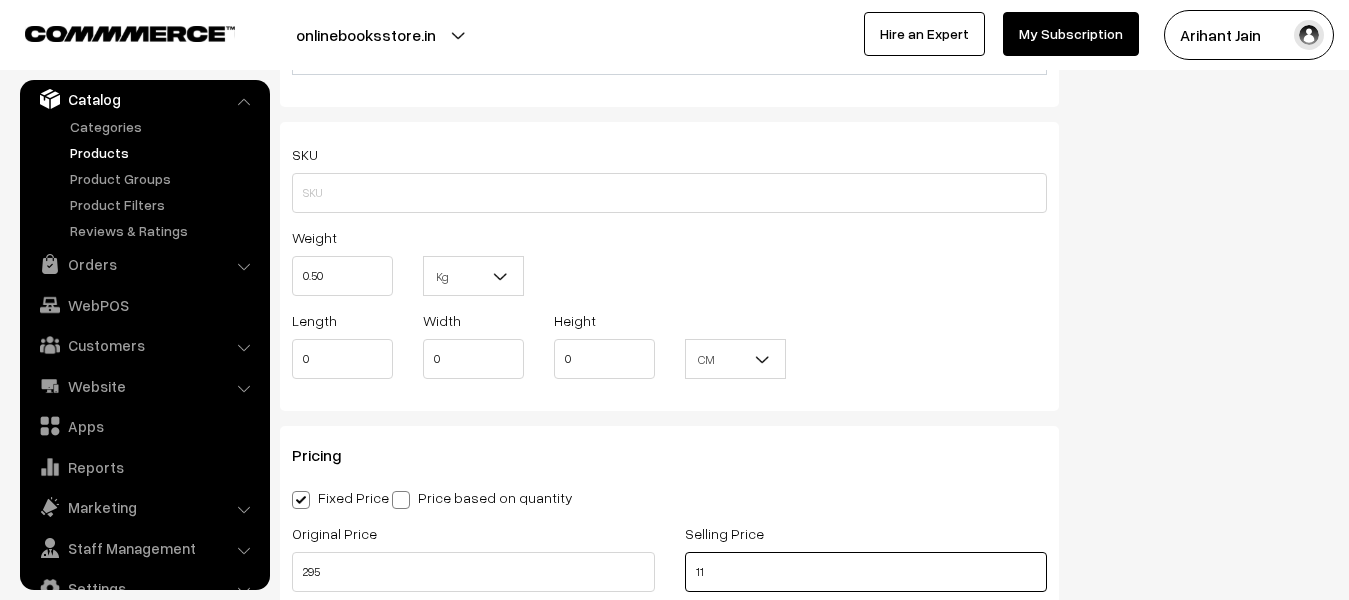 type on "1" 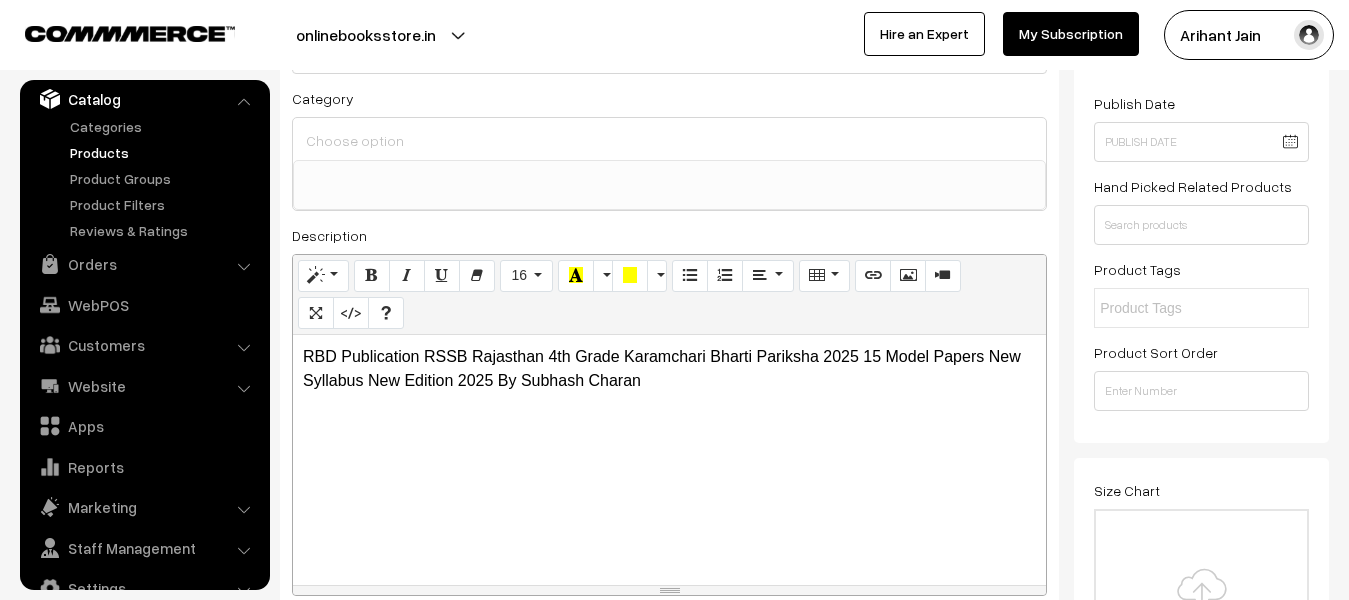 scroll, scrollTop: 0, scrollLeft: 0, axis: both 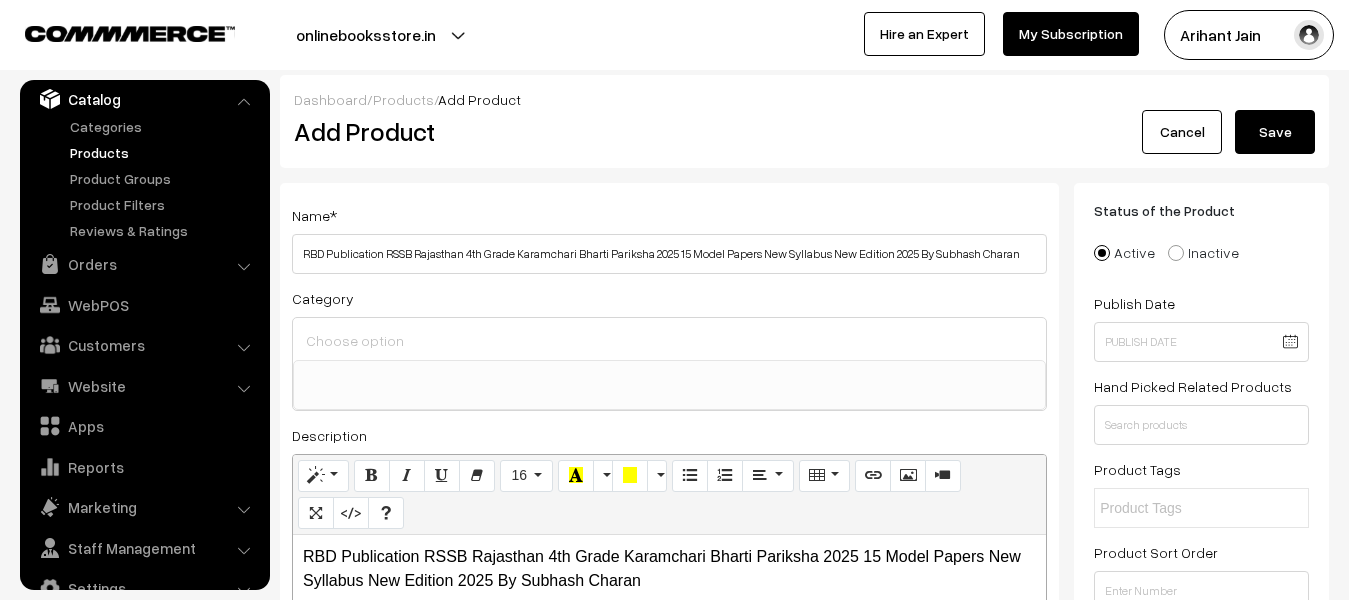 type on "125" 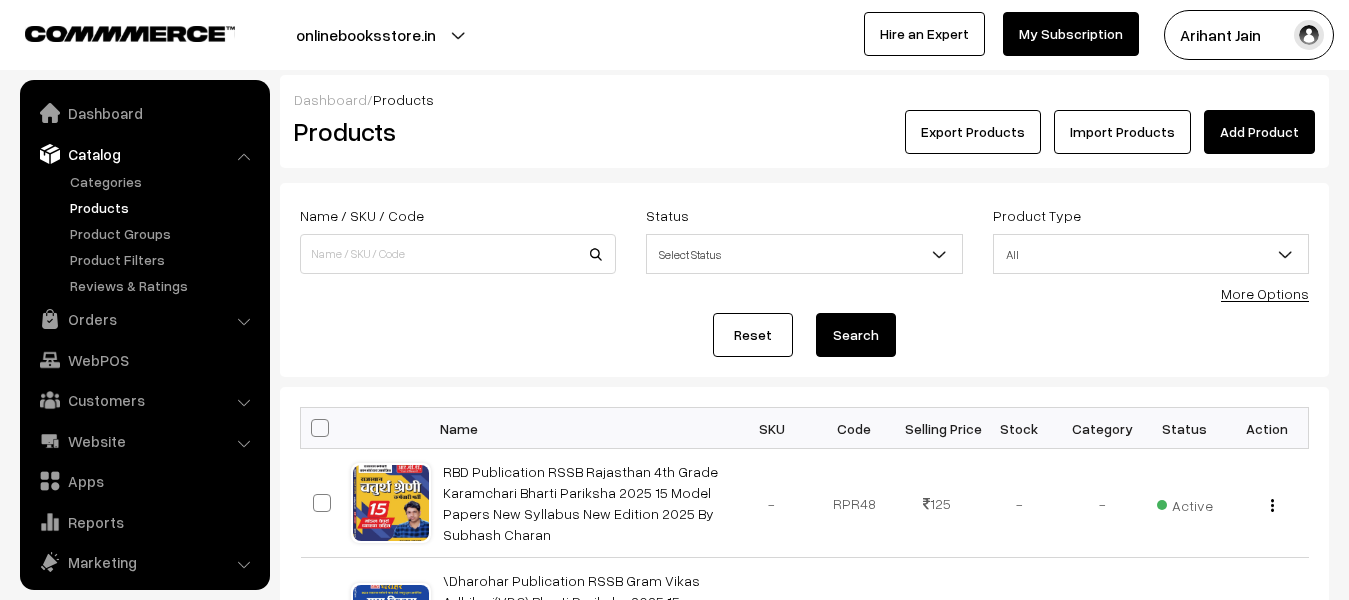 scroll, scrollTop: 0, scrollLeft: 0, axis: both 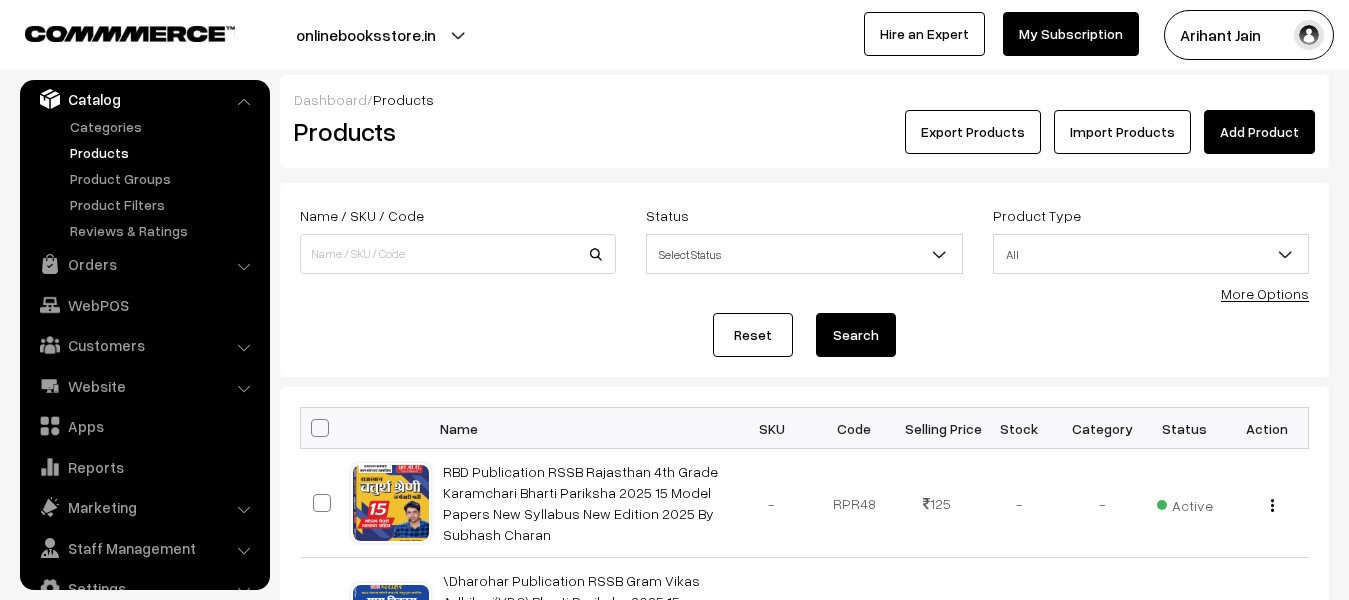 click on "Dashboard  /  Products
Products
Export Products
Import Products
Add Product" at bounding box center [804, 121] 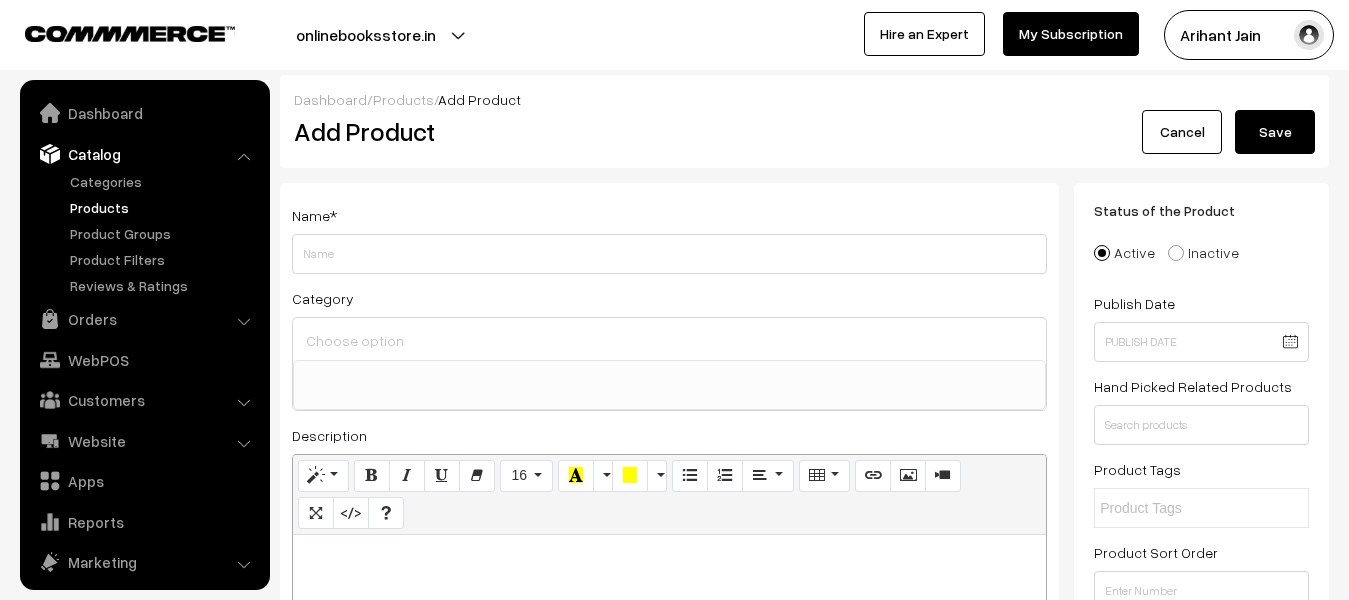 select 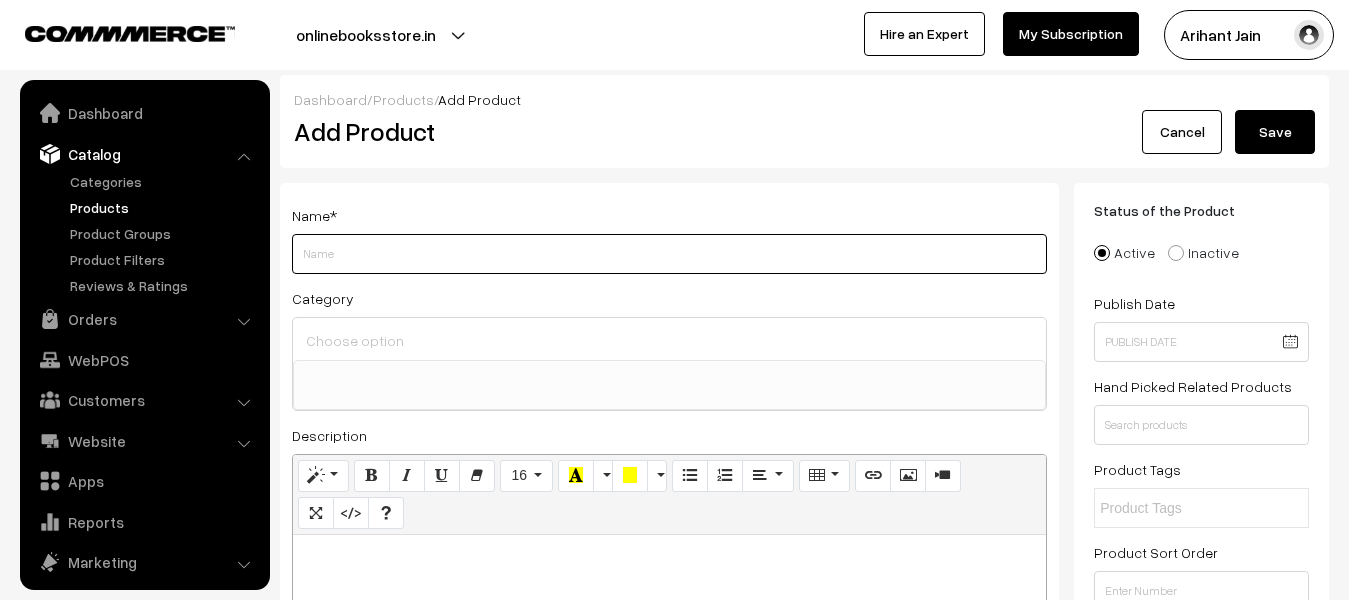 scroll, scrollTop: 0, scrollLeft: 0, axis: both 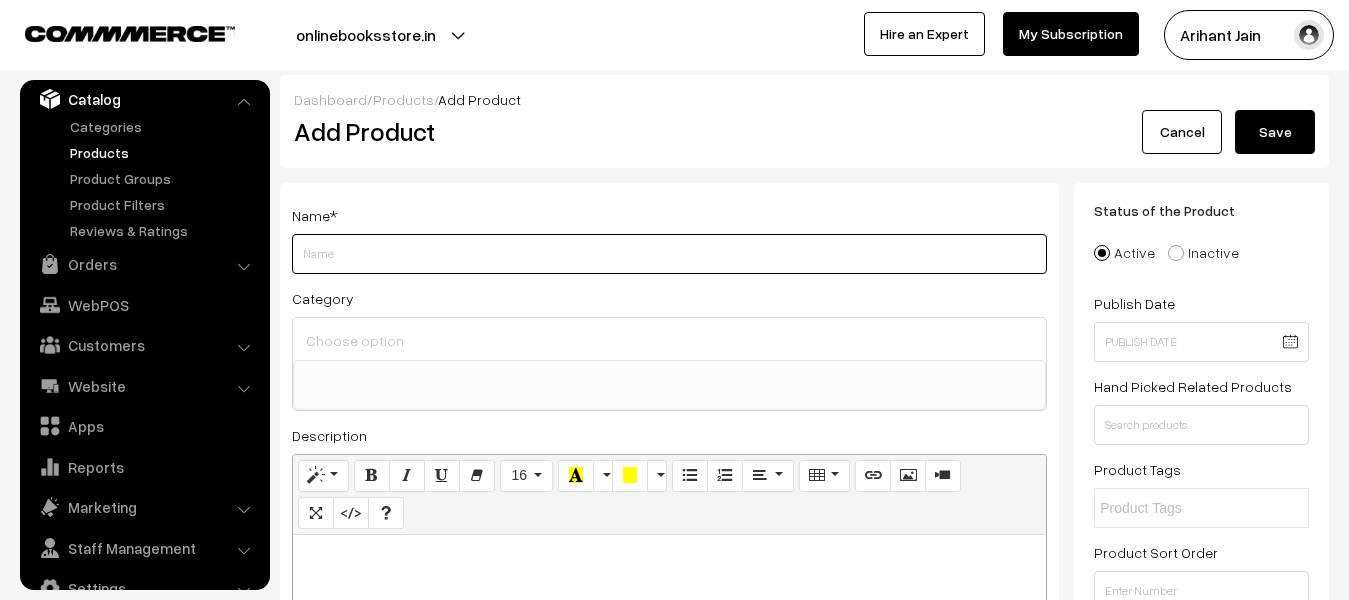 paste on "Akshansh Publication RPSC 2nd Grade Teacher Bharti Pariksha 2025 Rajasthan Current Affiars Visheshank Nov-2024-July-2025 New Syllabus New Edition 2025 By [PERSON]" 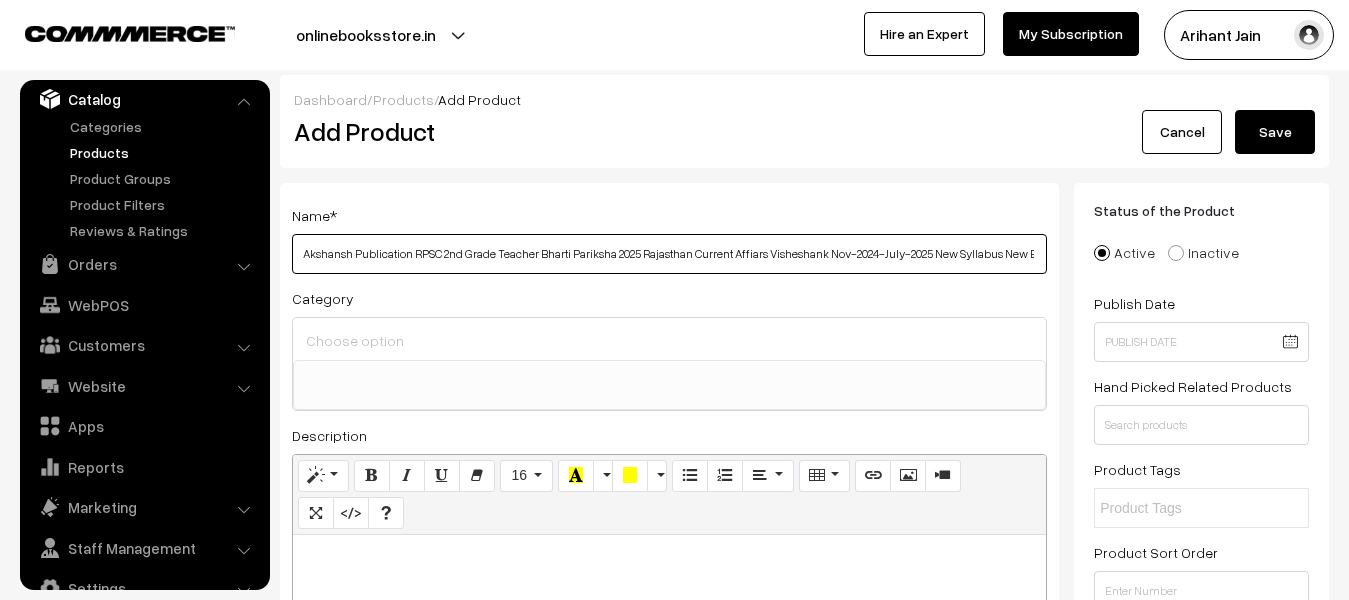 scroll, scrollTop: 0, scrollLeft: 119, axis: horizontal 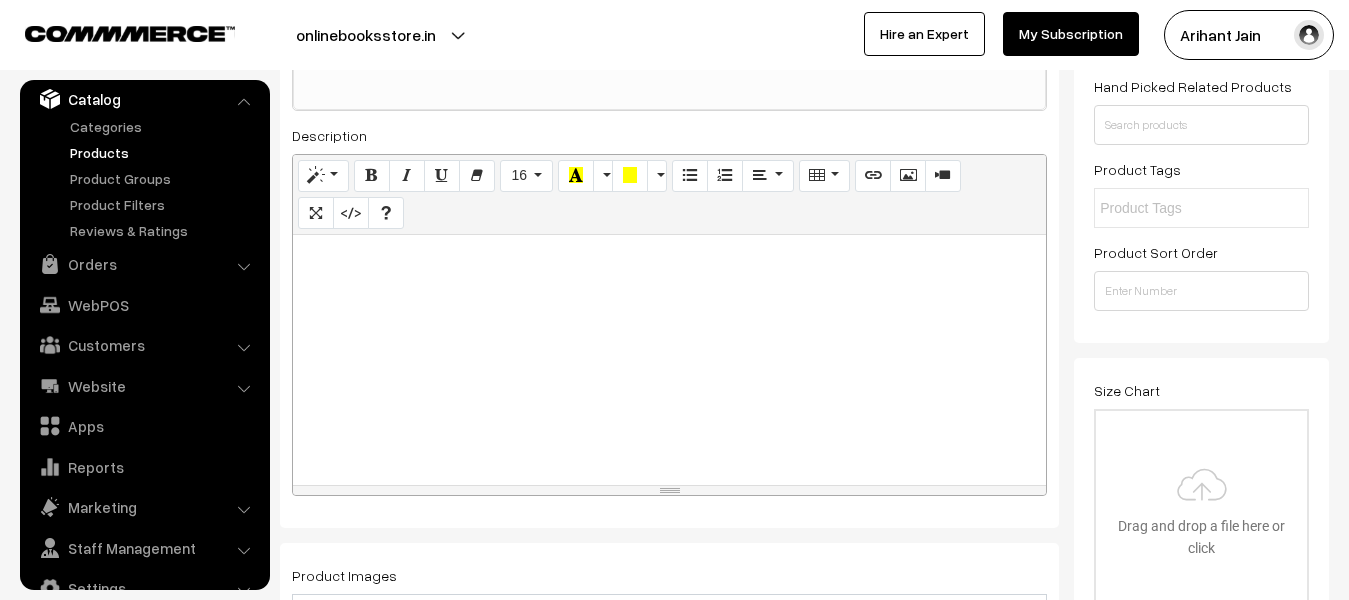 type on "Akshansh Publication RPSC 2nd Grade Teacher Bharti Pariksha 2025 Rajasthan Current Affiars Visheshank Nov-2024-July-2025 New Syllabus New Edition 2025 By [PERSON]" 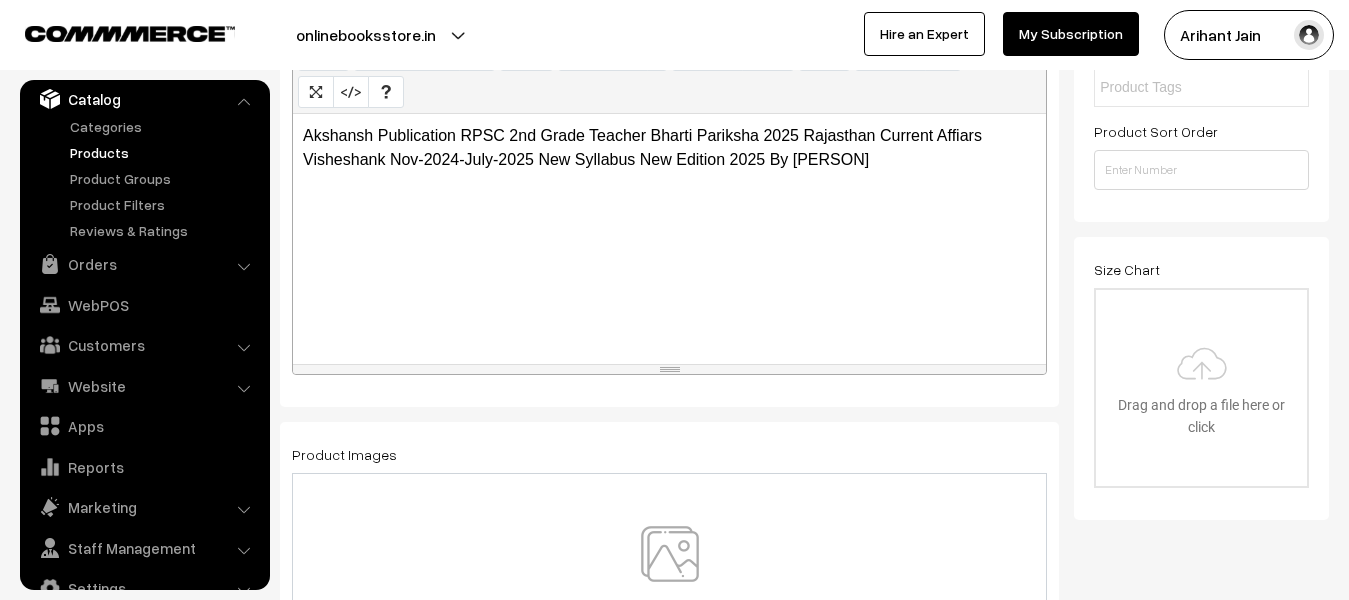 scroll, scrollTop: 600, scrollLeft: 0, axis: vertical 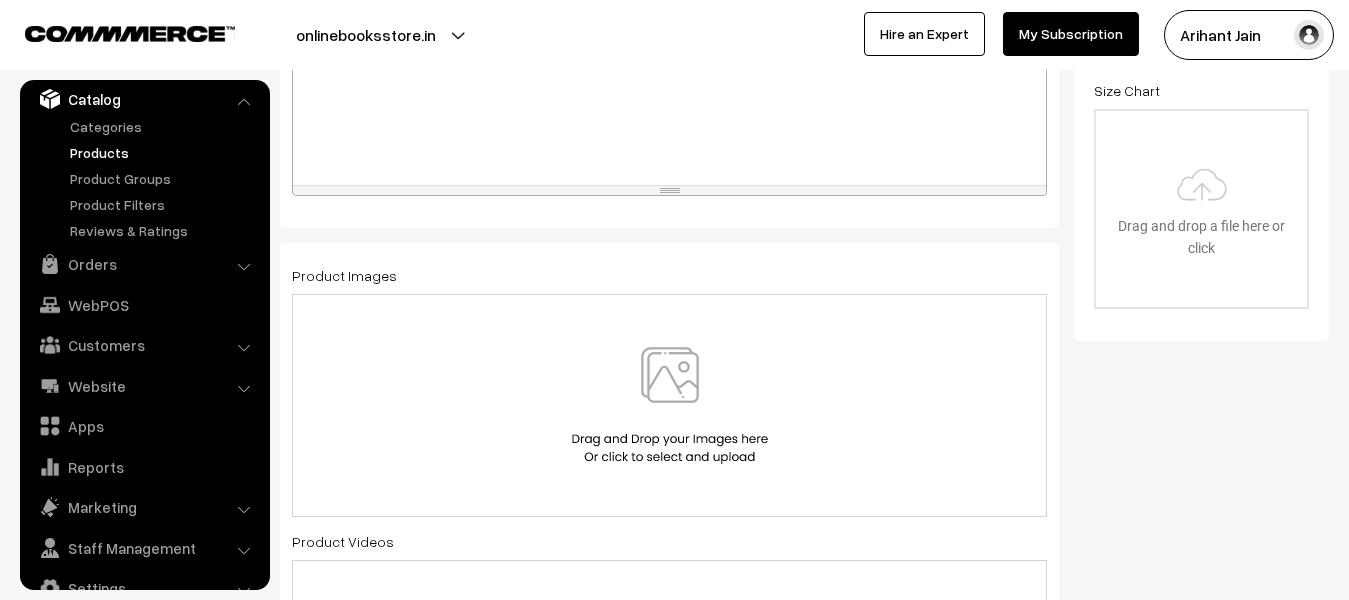 click at bounding box center (670, 405) 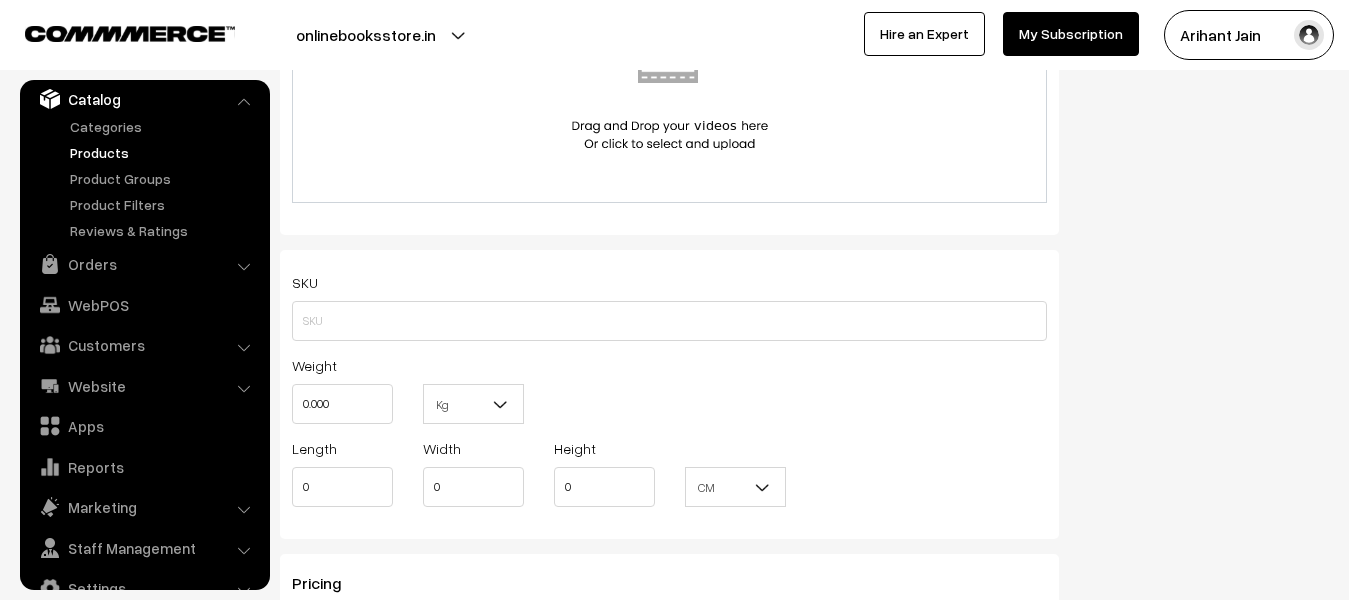 scroll, scrollTop: 1200, scrollLeft: 0, axis: vertical 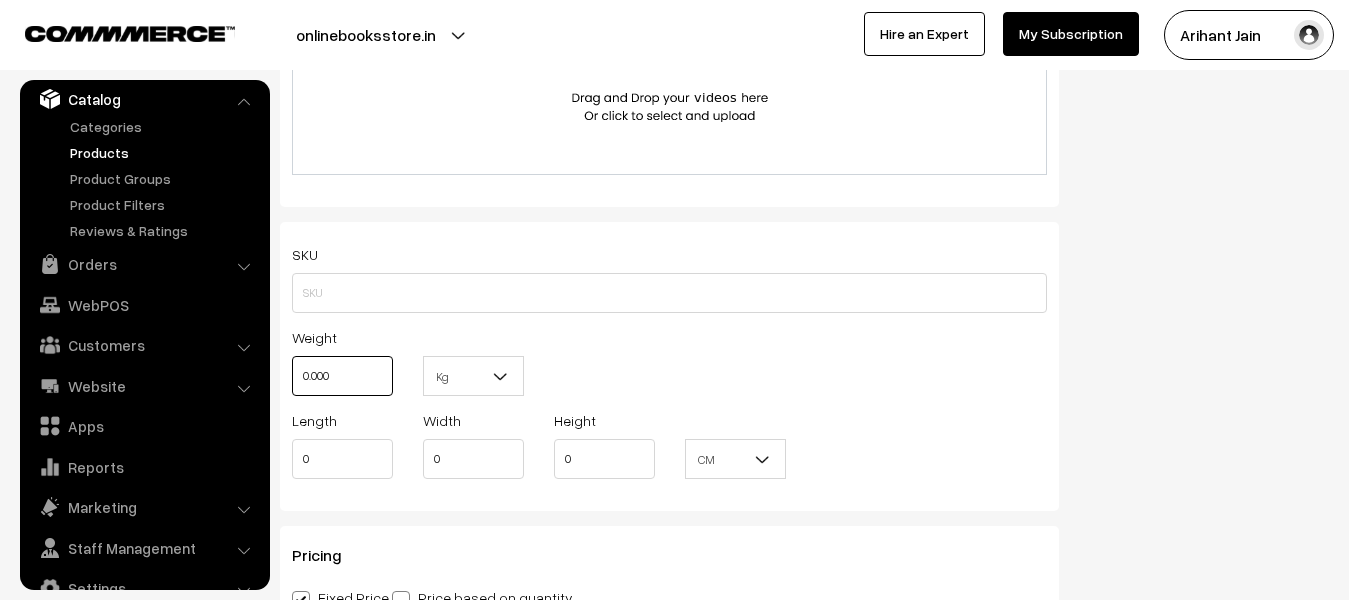 click on "0.000" at bounding box center (342, 376) 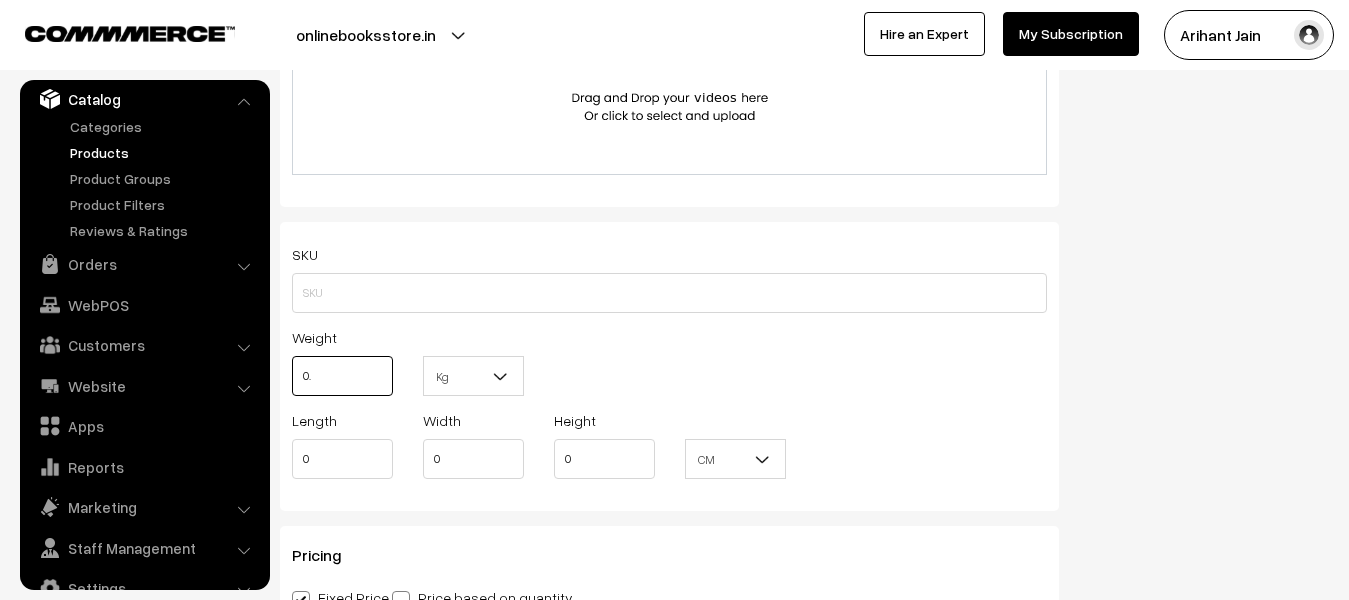 type on "0" 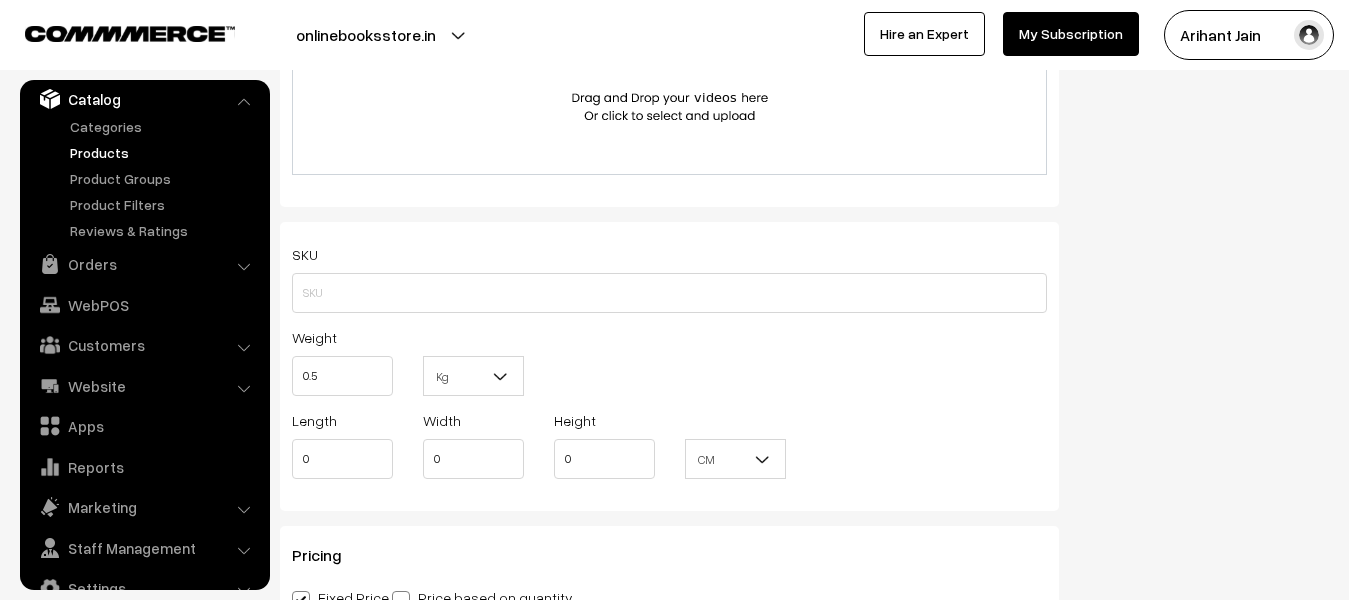 type on "0.50" 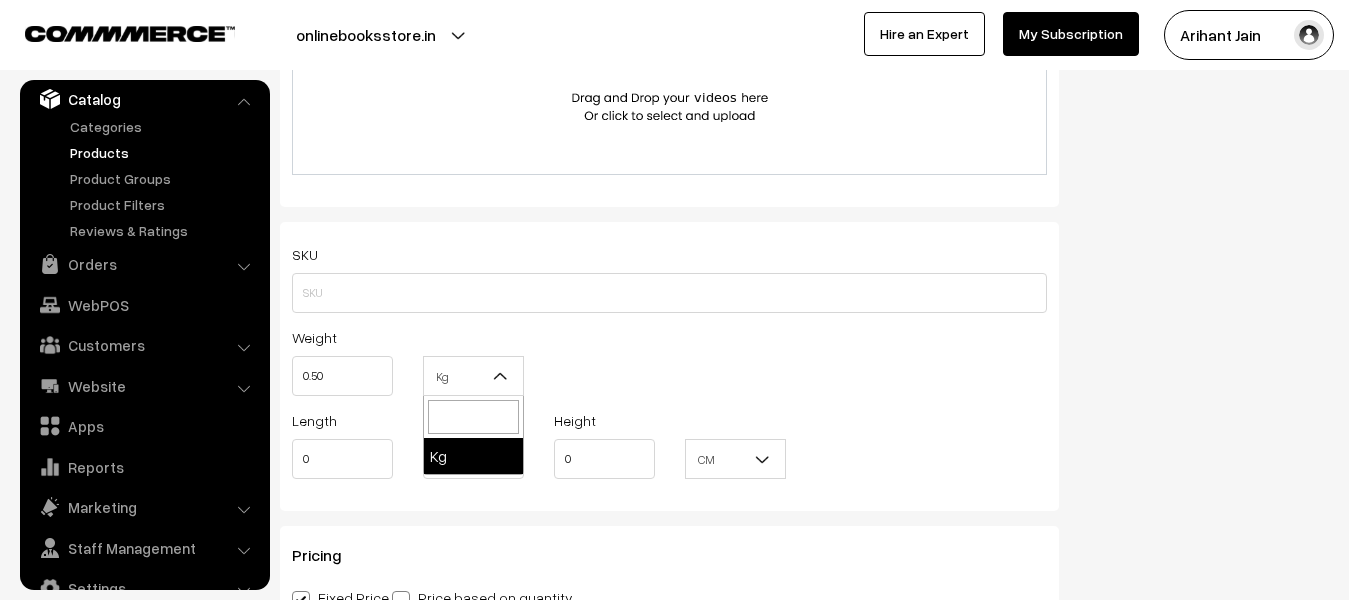click on "Kg" at bounding box center [473, 376] 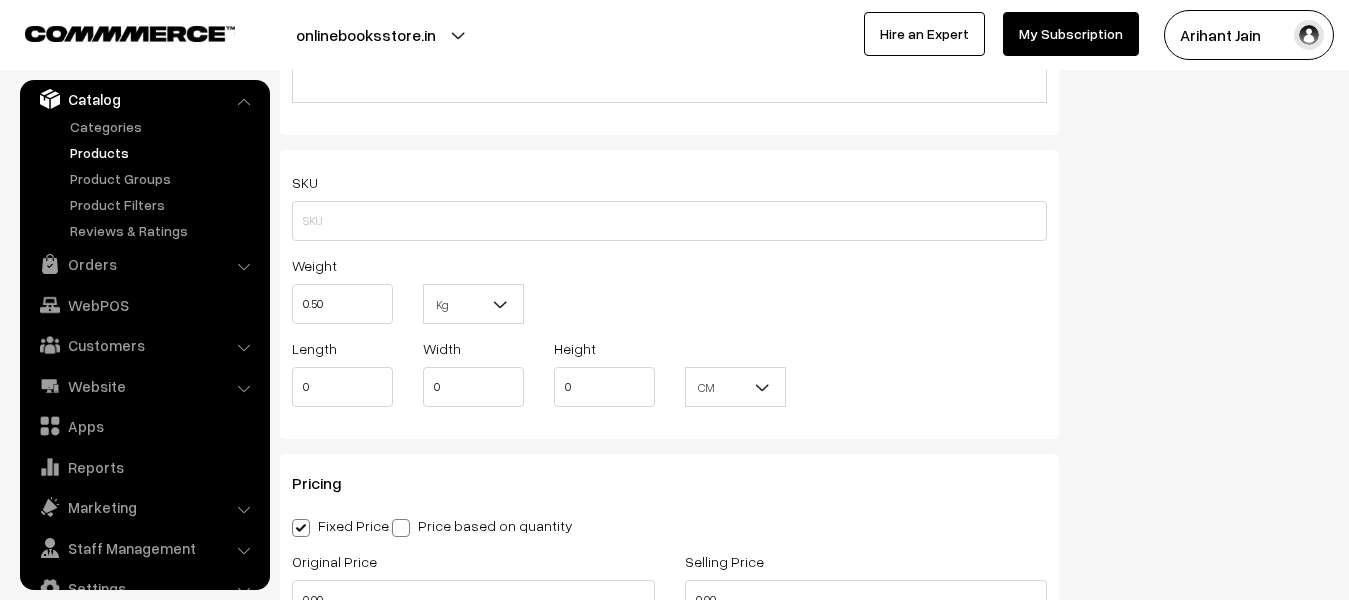 scroll, scrollTop: 1400, scrollLeft: 0, axis: vertical 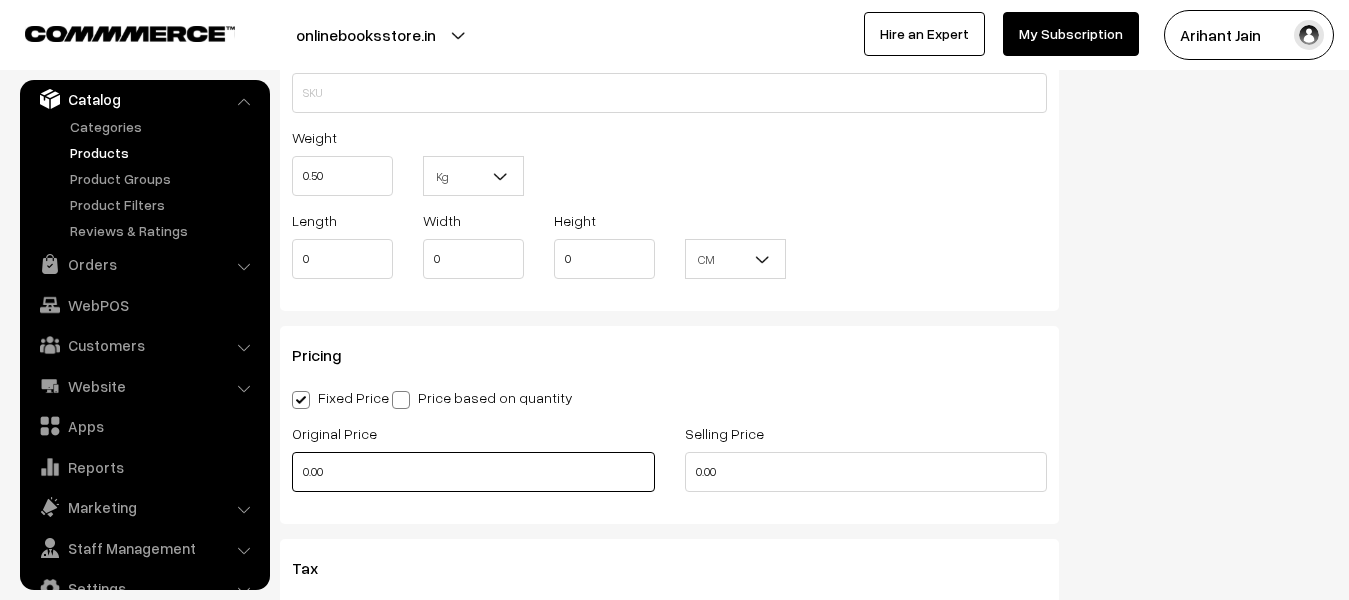 click on "0.00" at bounding box center (473, 472) 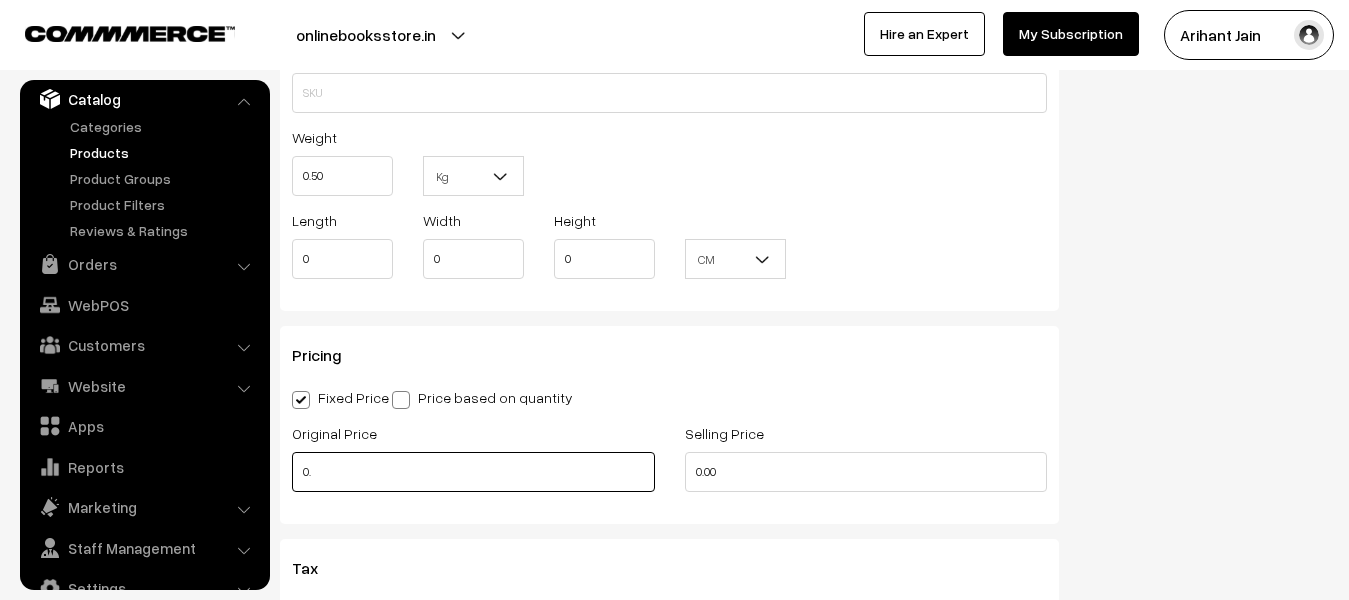 type on "0" 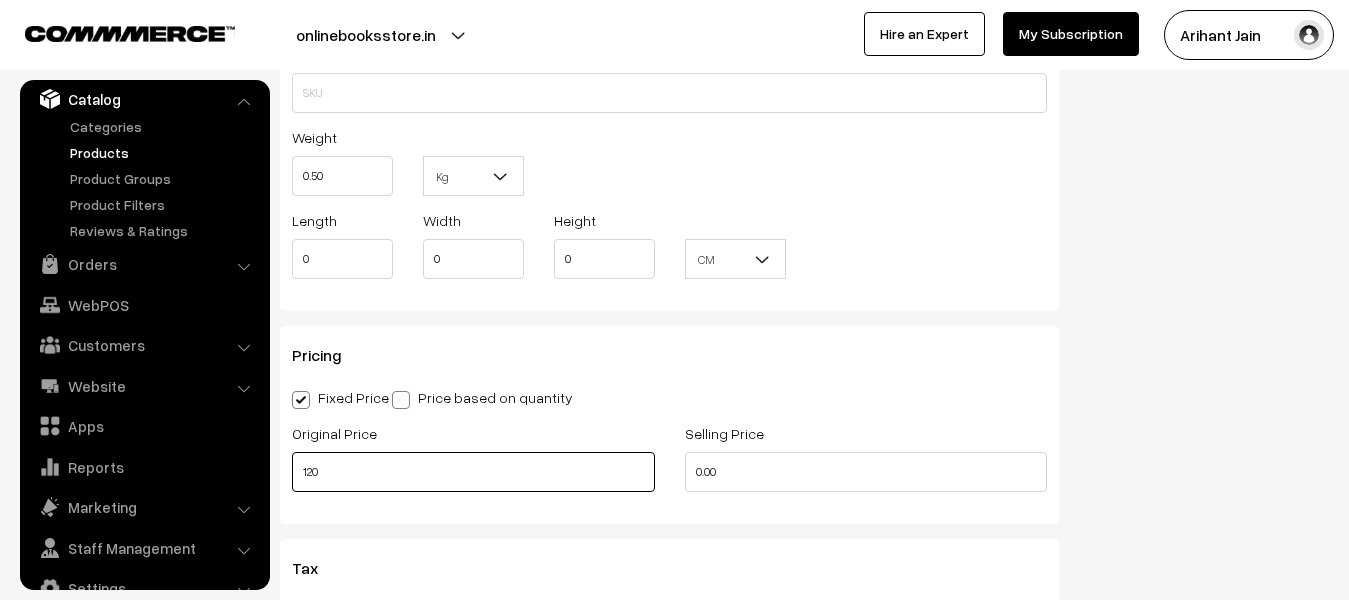 type on "120" 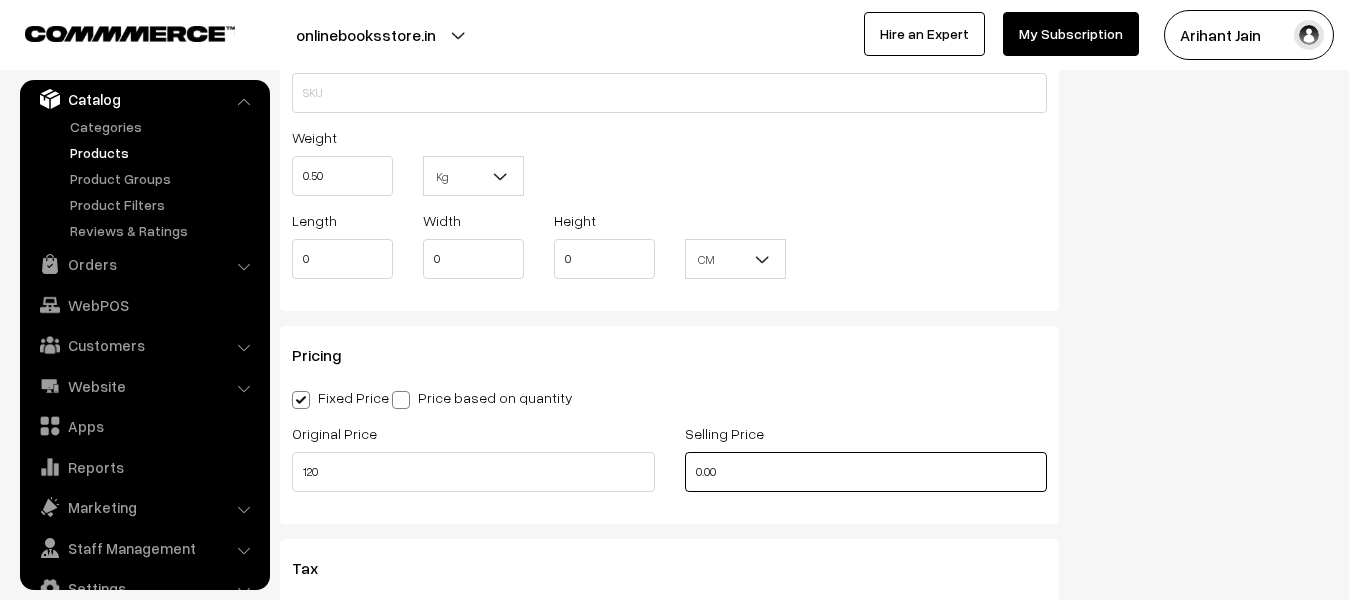 click on "0.00" at bounding box center [866, 472] 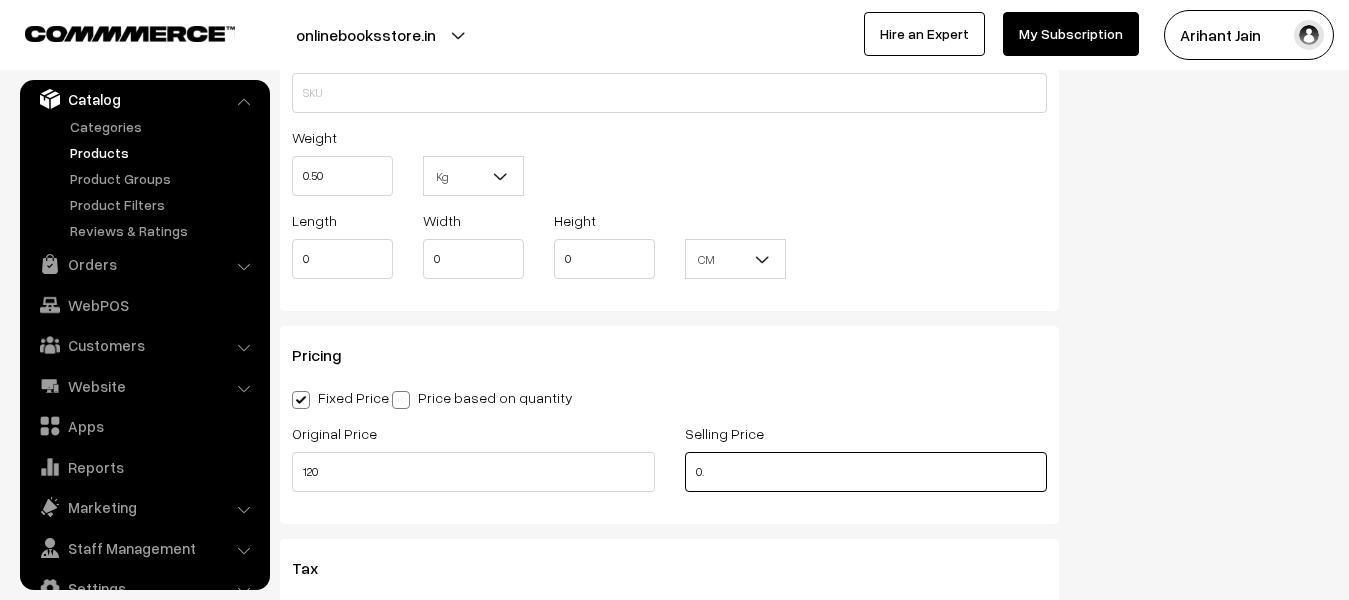 type on "0" 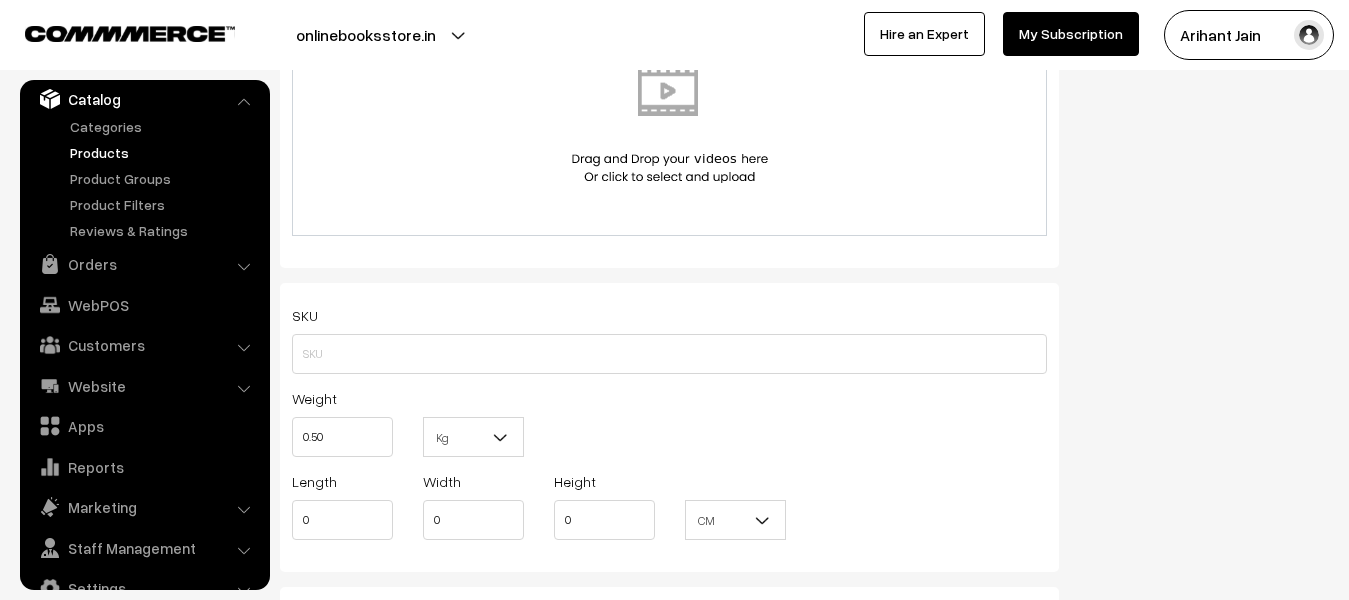 scroll, scrollTop: 1071, scrollLeft: 0, axis: vertical 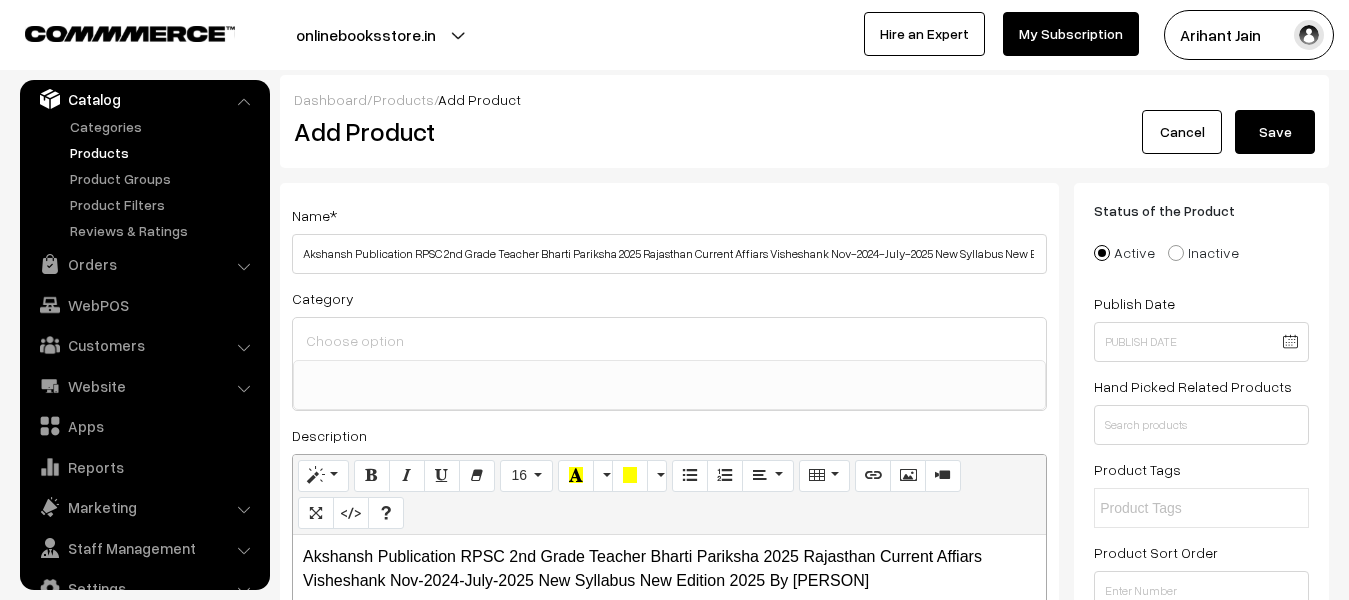 type on "110" 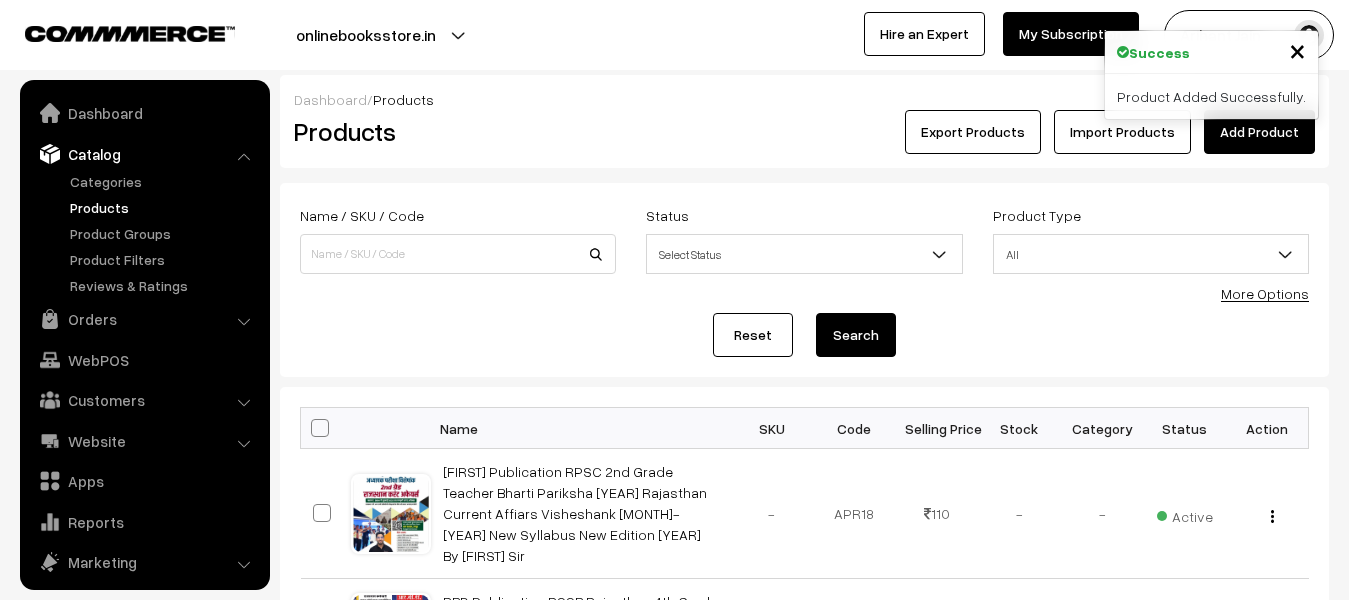 scroll, scrollTop: 300, scrollLeft: 0, axis: vertical 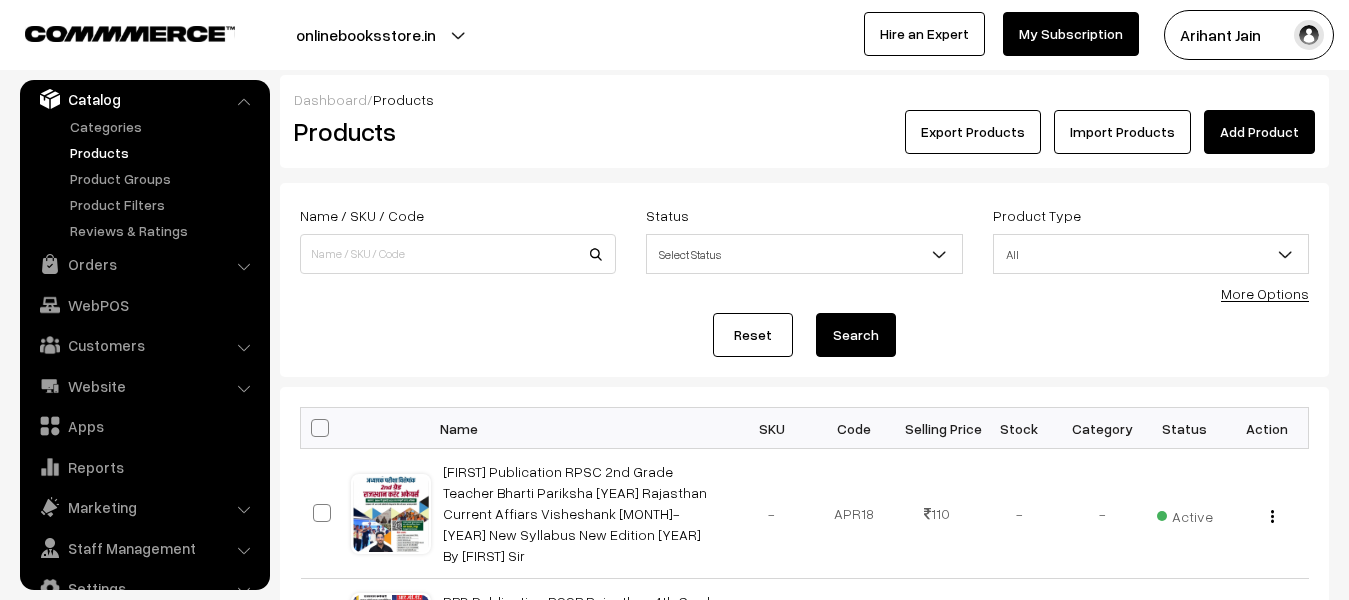 click on "Add Product" at bounding box center [1259, 132] 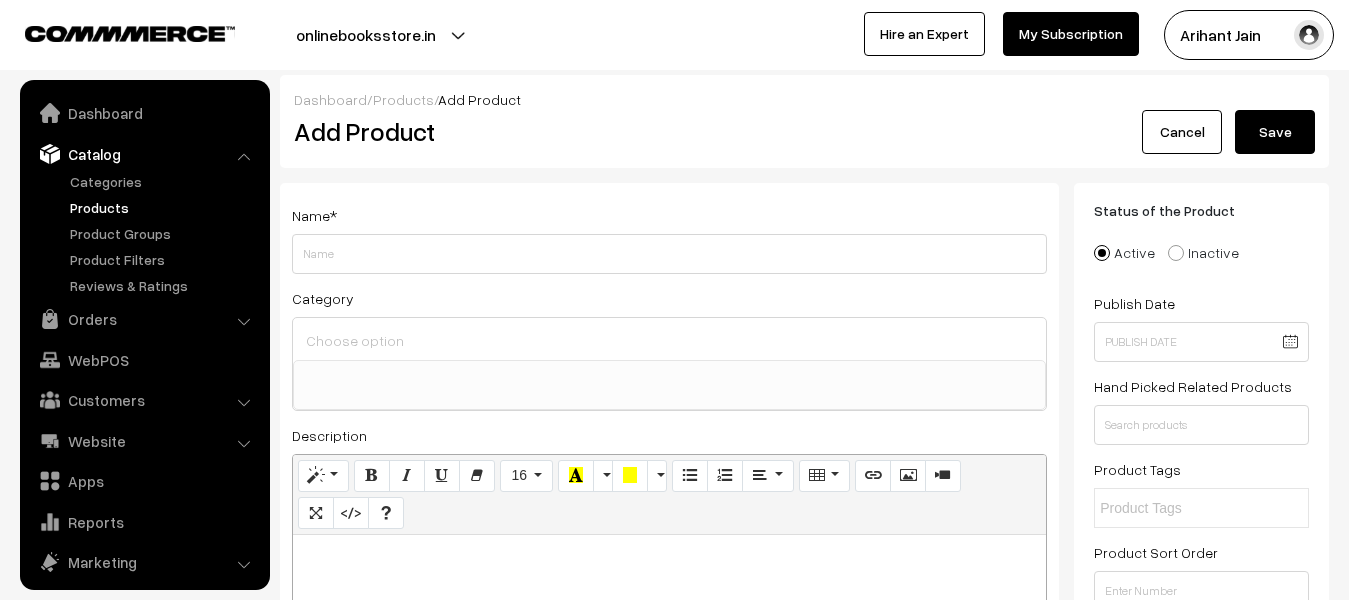 select 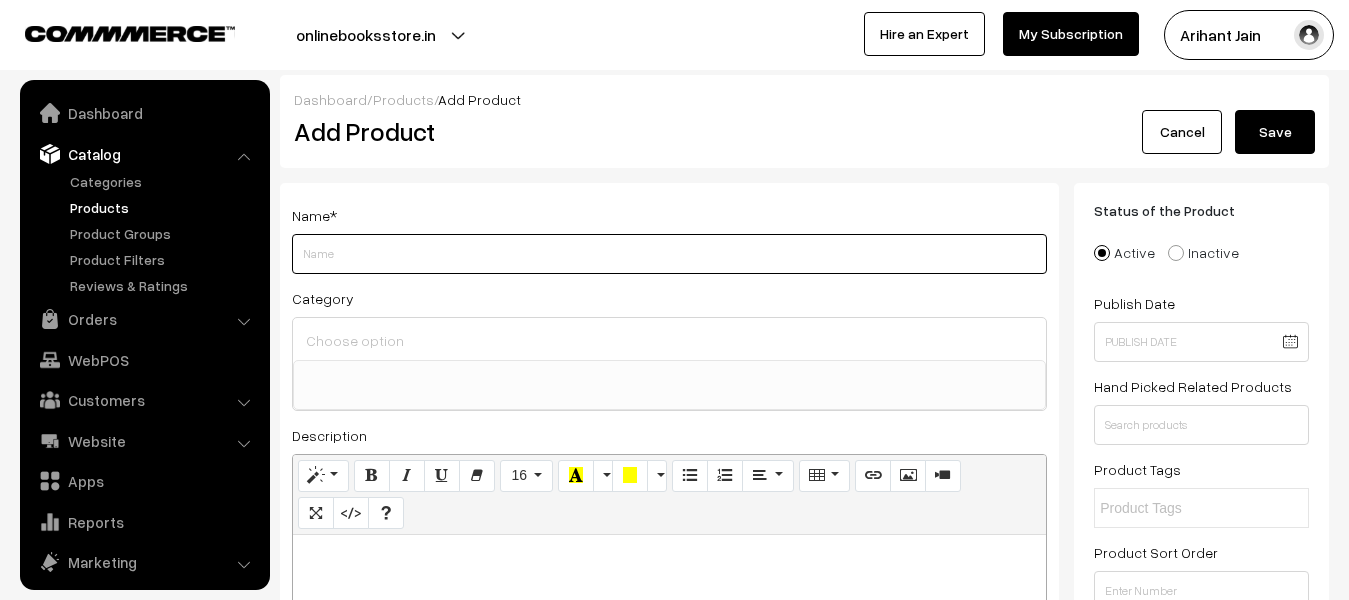 scroll, scrollTop: 0, scrollLeft: 0, axis: both 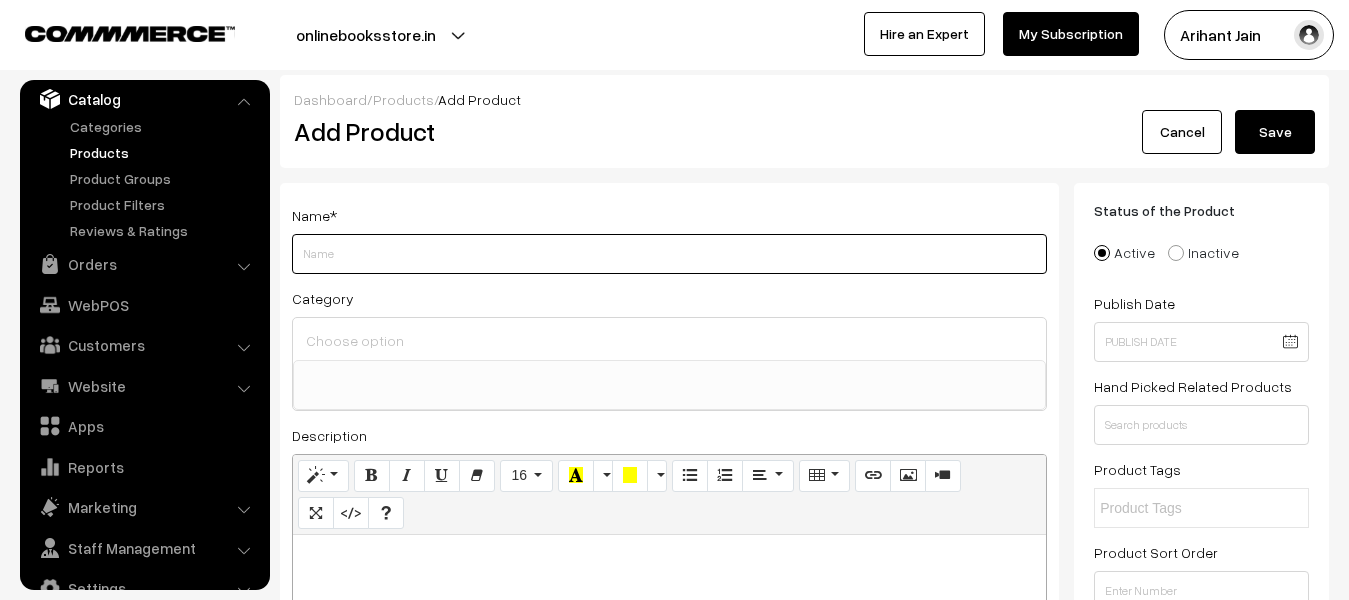paste on "Rajdhani Publication Assistant Loco Pilot Avam Technician Bharti Pariksha 2025 Electrician Theory New Syllabus New Edition 2025 By Eng. [NAME] [NAME]" 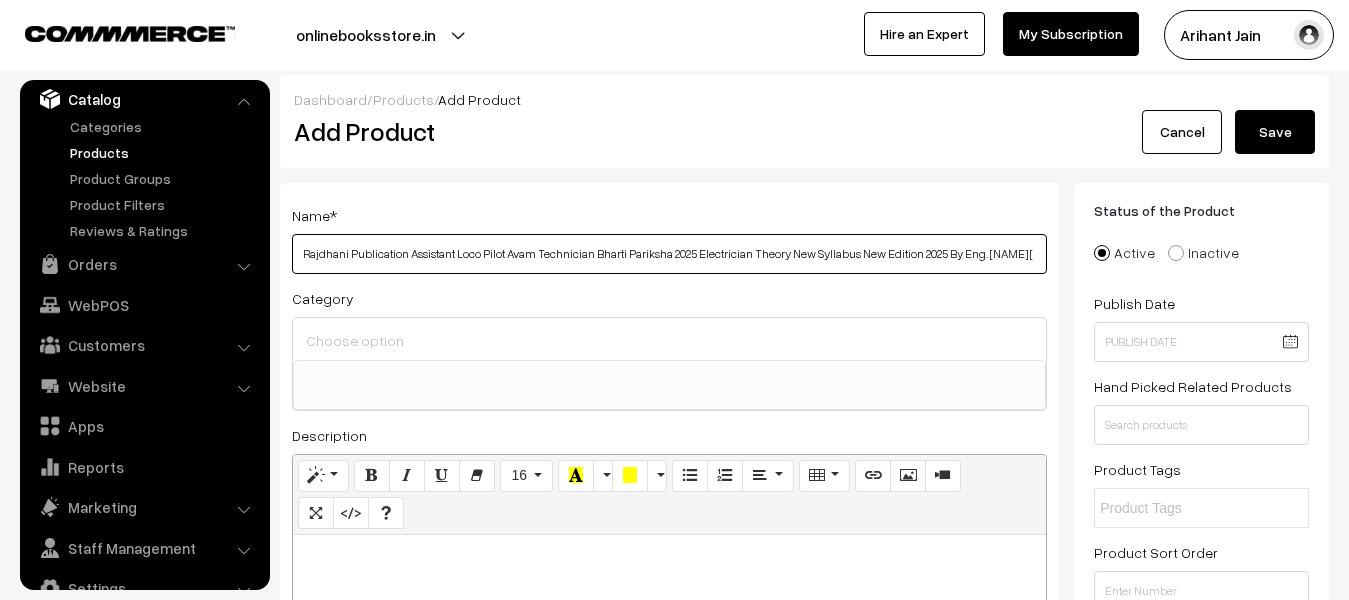 scroll, scrollTop: 0, scrollLeft: 12, axis: horizontal 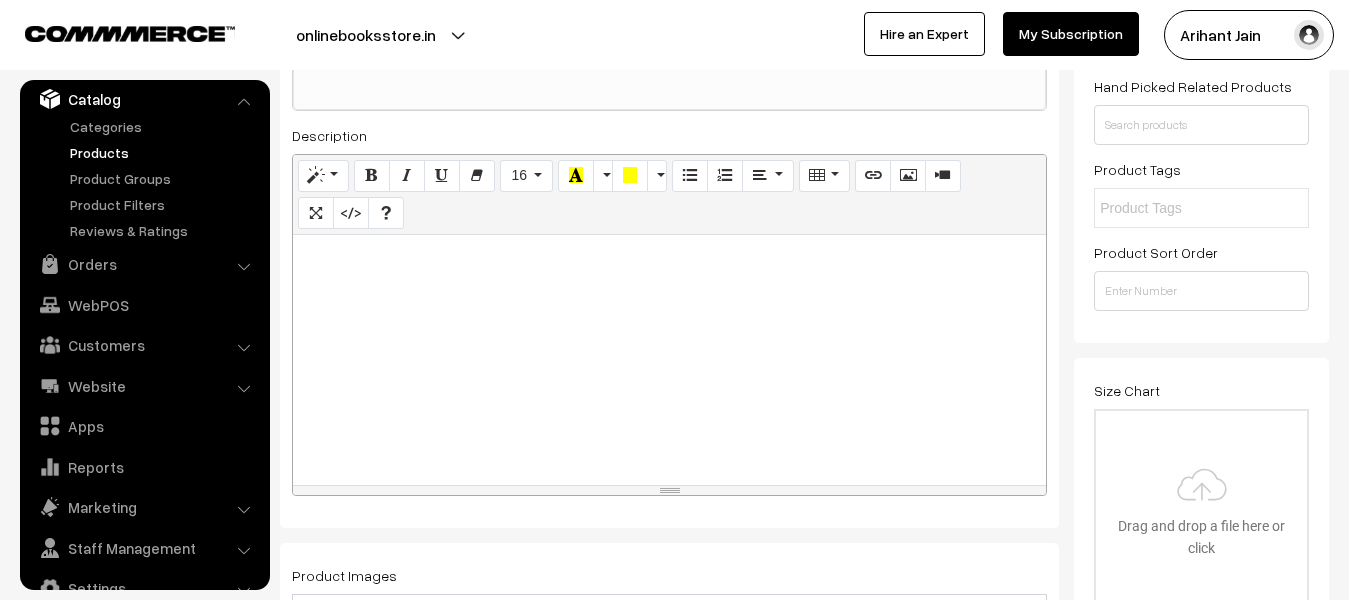 type on "Rajdhani Publication Assistant Loco Pilot Avam Technician Bharti Pariksha 2025 Electrician Theory New Syllabus New Edition 2025 By Eng. [NAME] [NAME]" 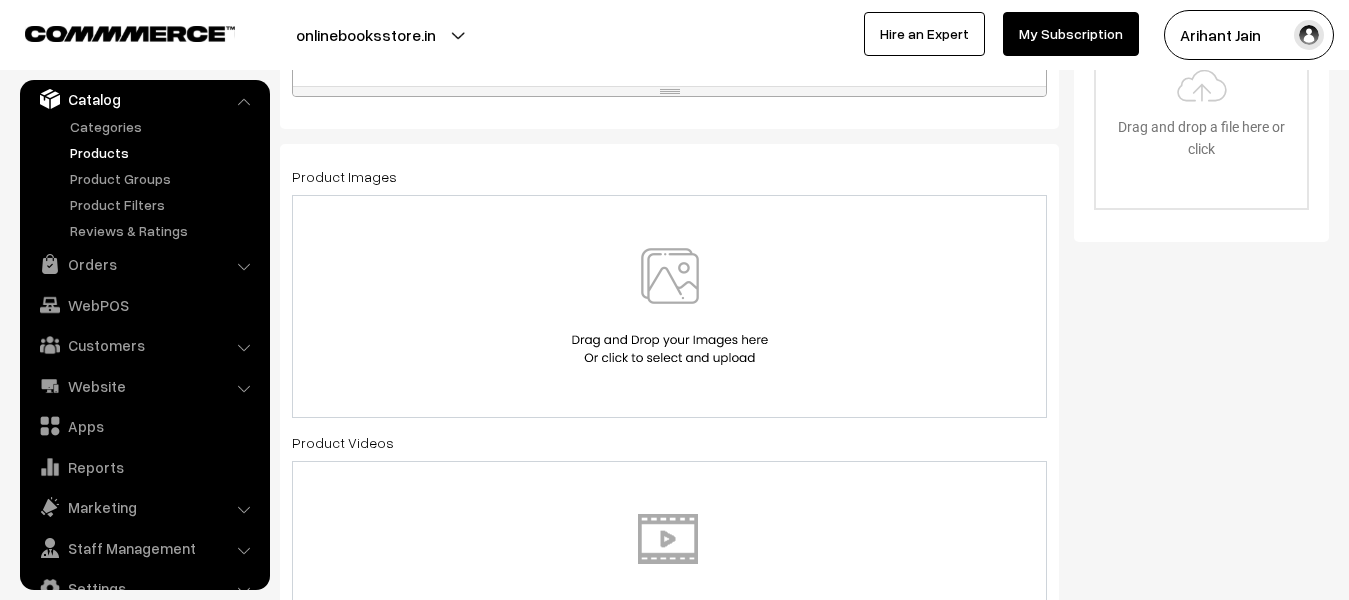 scroll, scrollTop: 700, scrollLeft: 0, axis: vertical 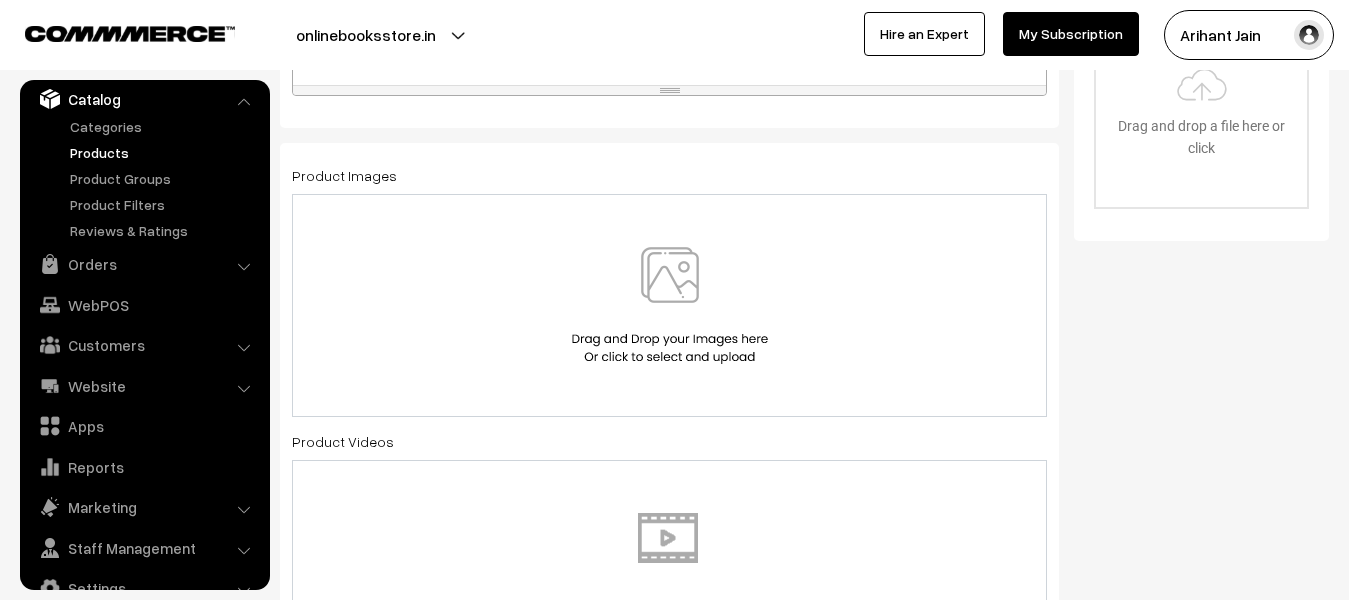click at bounding box center [669, 305] 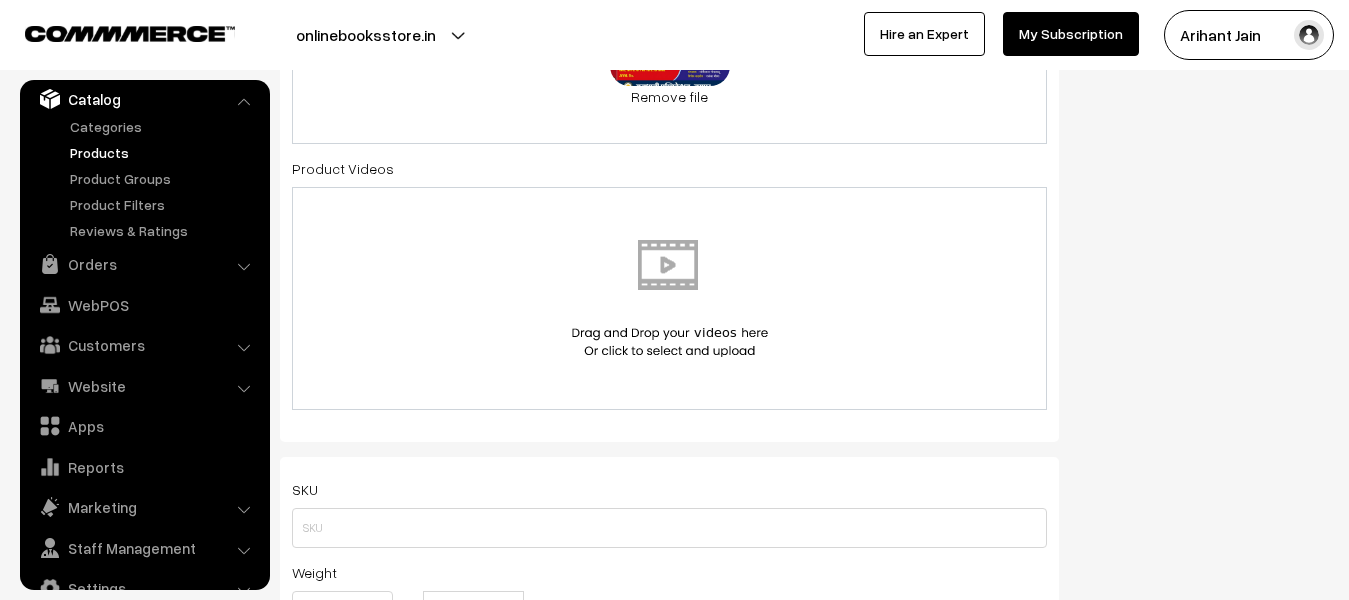 scroll, scrollTop: 1000, scrollLeft: 0, axis: vertical 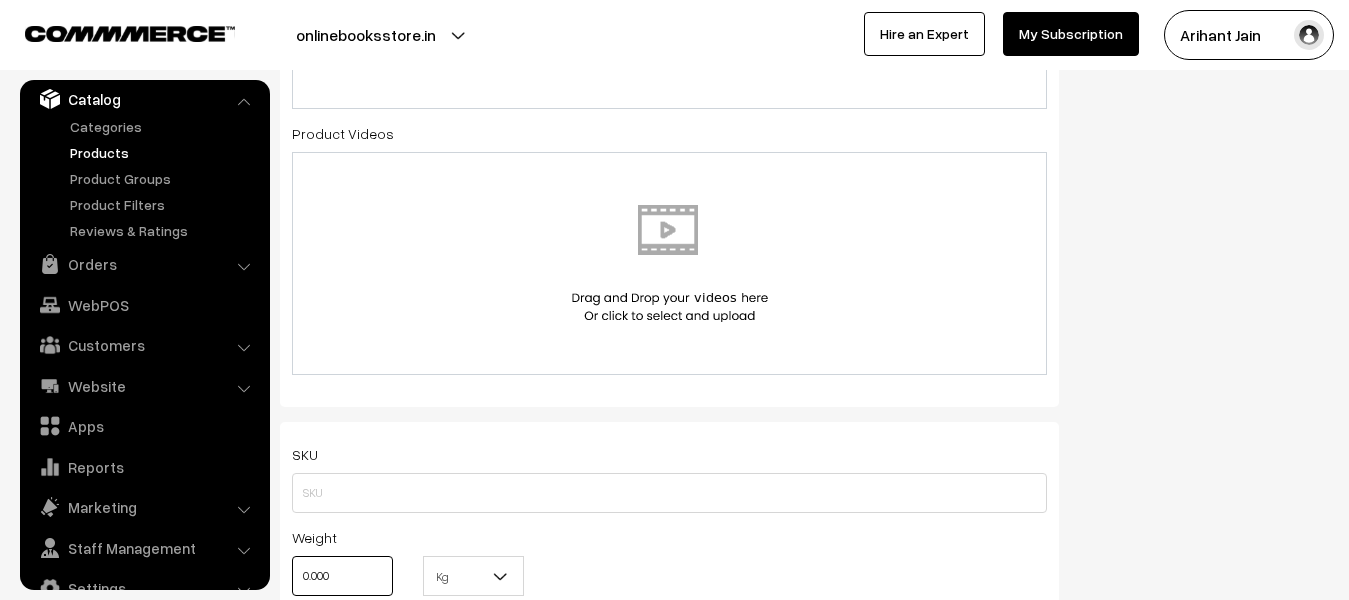 click on "0.000" at bounding box center (342, 576) 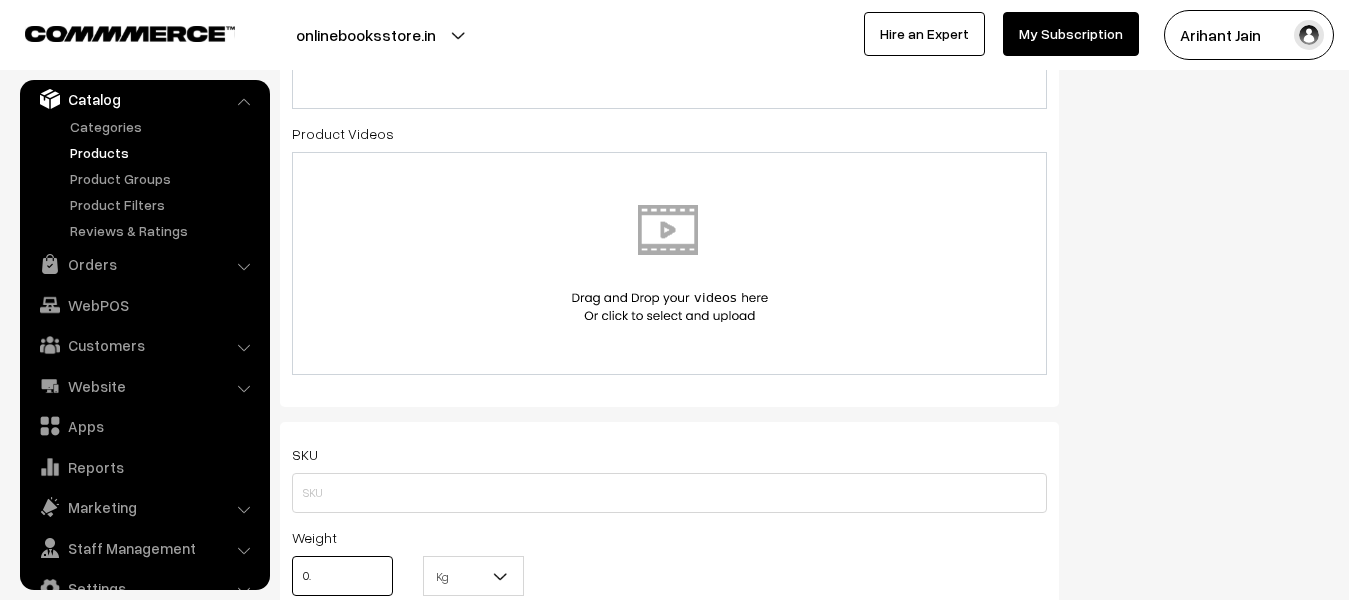 type on "0" 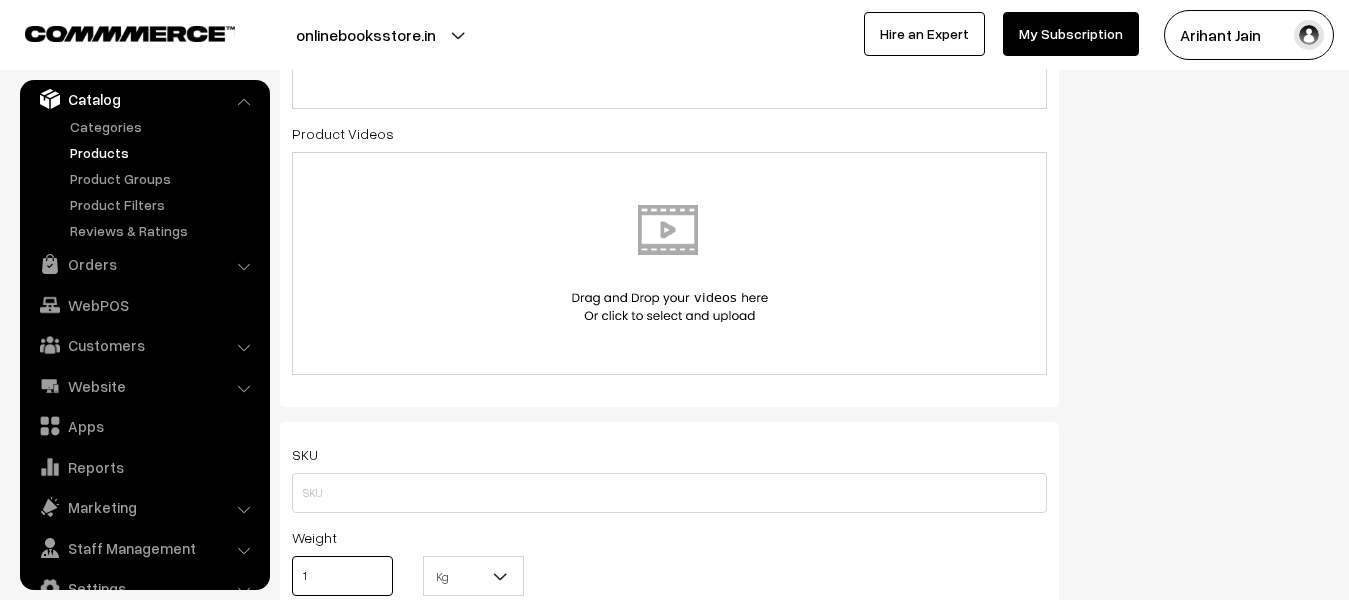 type on "1" 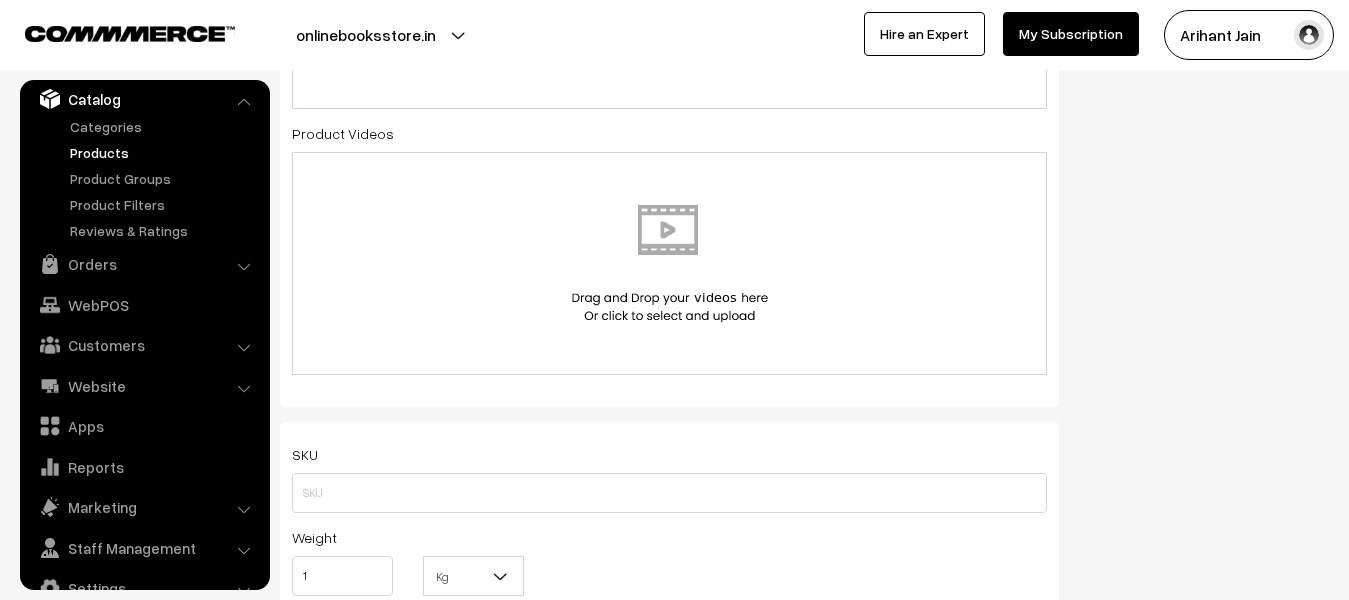 click at bounding box center [501, 576] 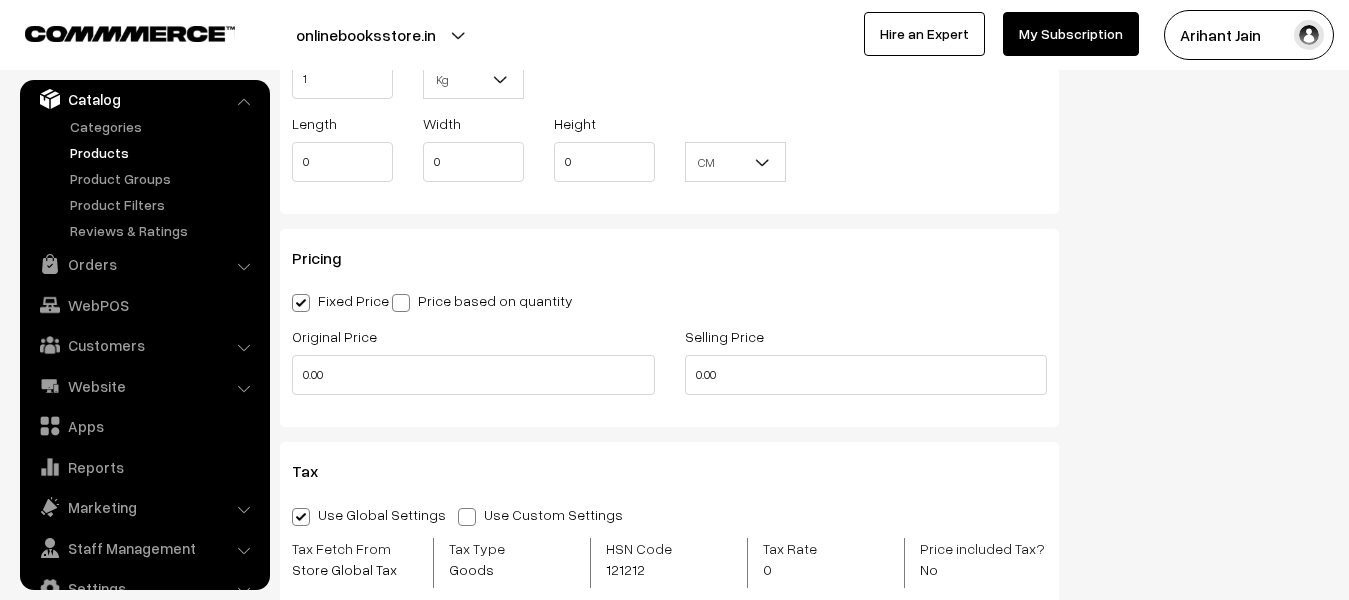 scroll, scrollTop: 1600, scrollLeft: 0, axis: vertical 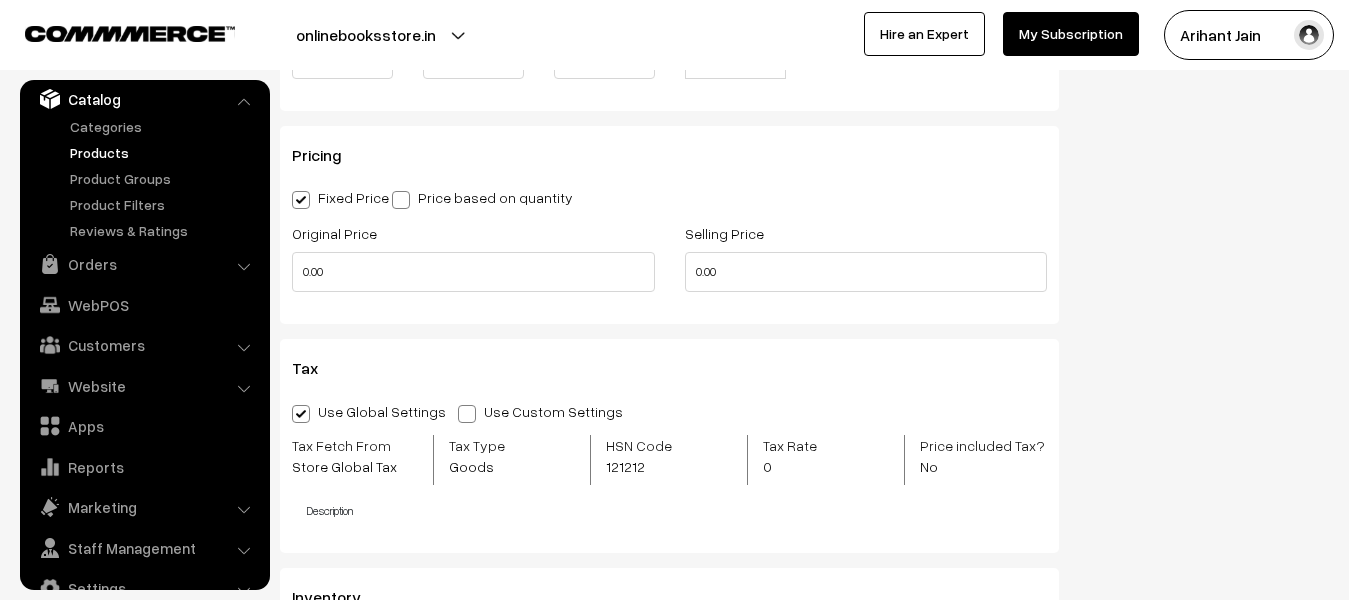 click on "Original Price
0.00" at bounding box center [473, 256] 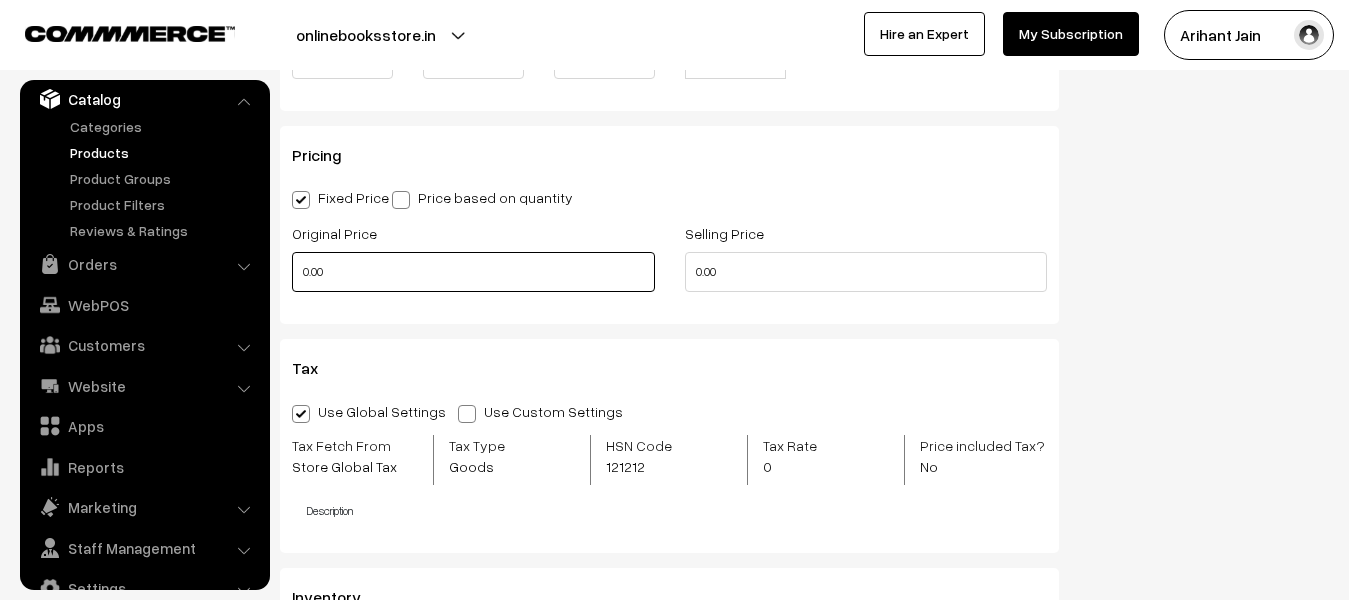 click on "0.00" at bounding box center [473, 272] 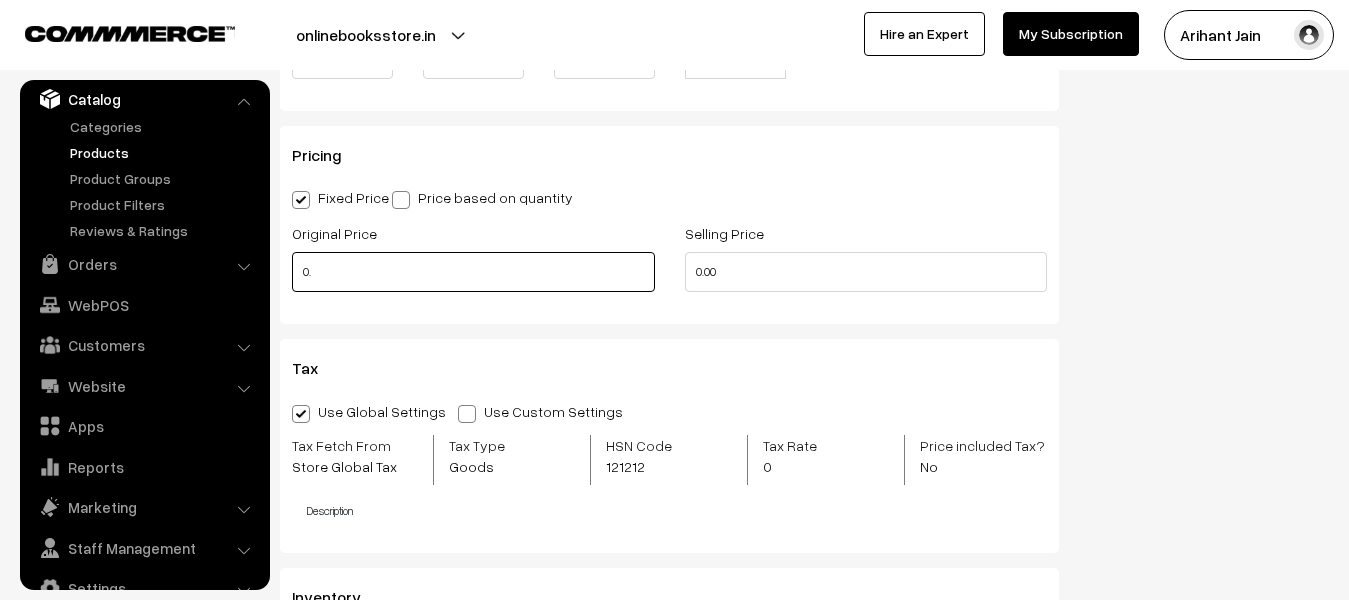 type on "0" 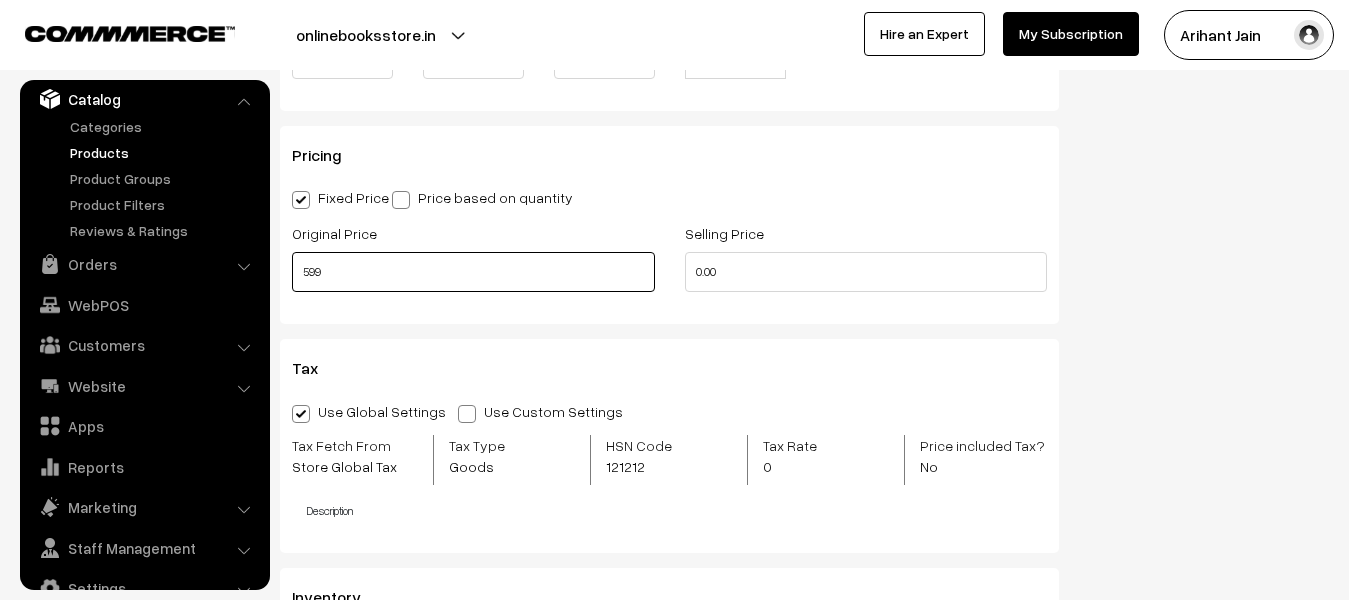 type on "599" 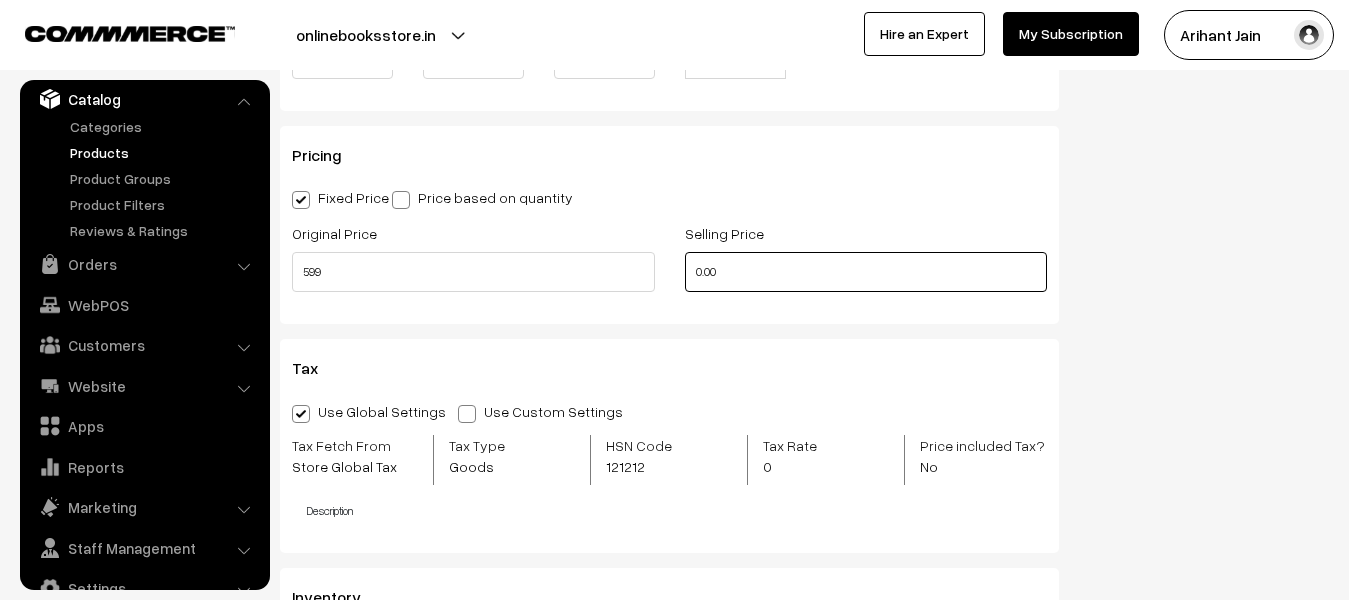 click on "0.00" at bounding box center [866, 272] 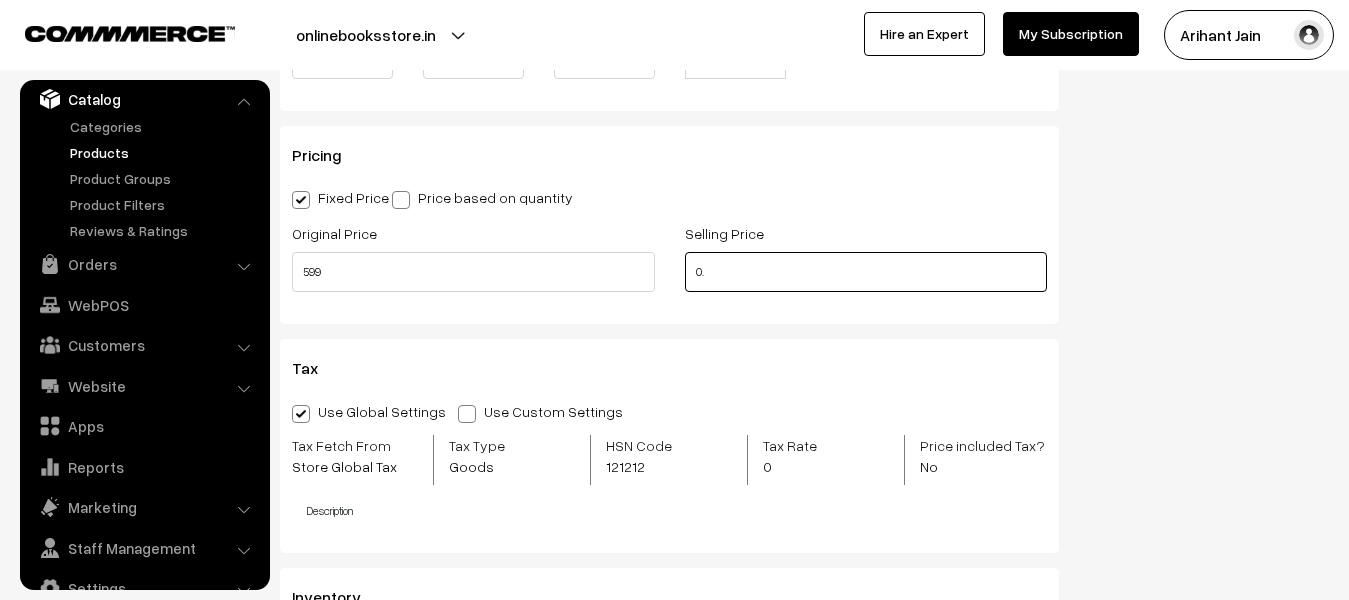 type on "0" 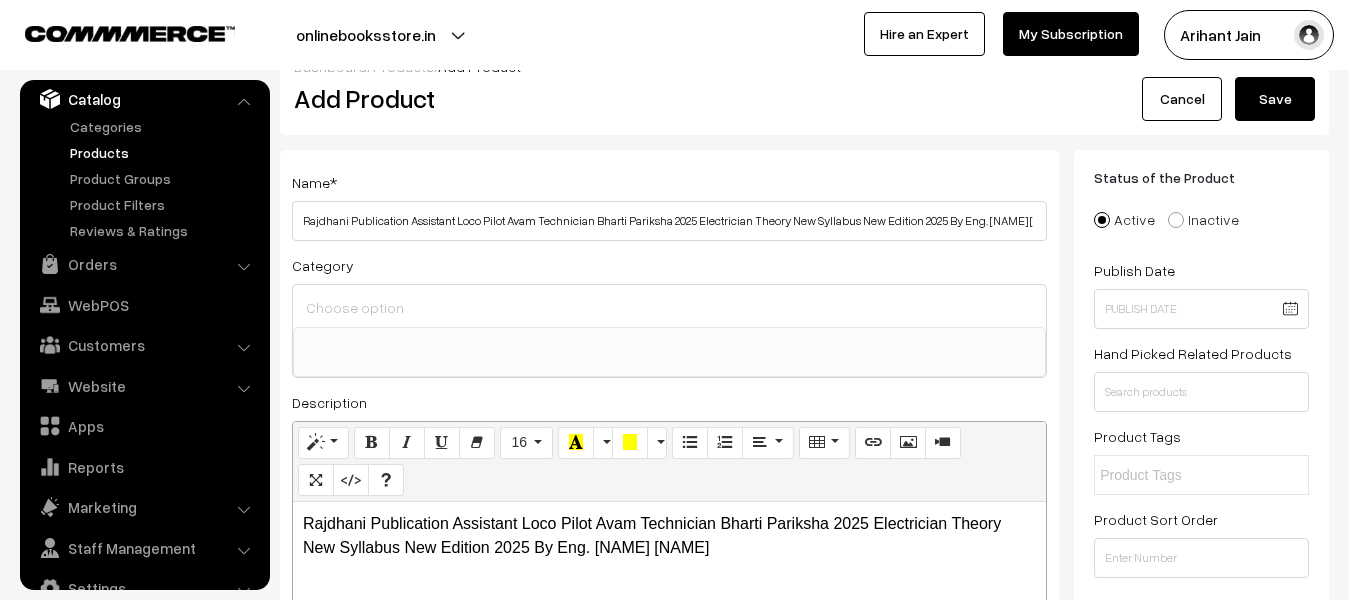 scroll, scrollTop: 0, scrollLeft: 0, axis: both 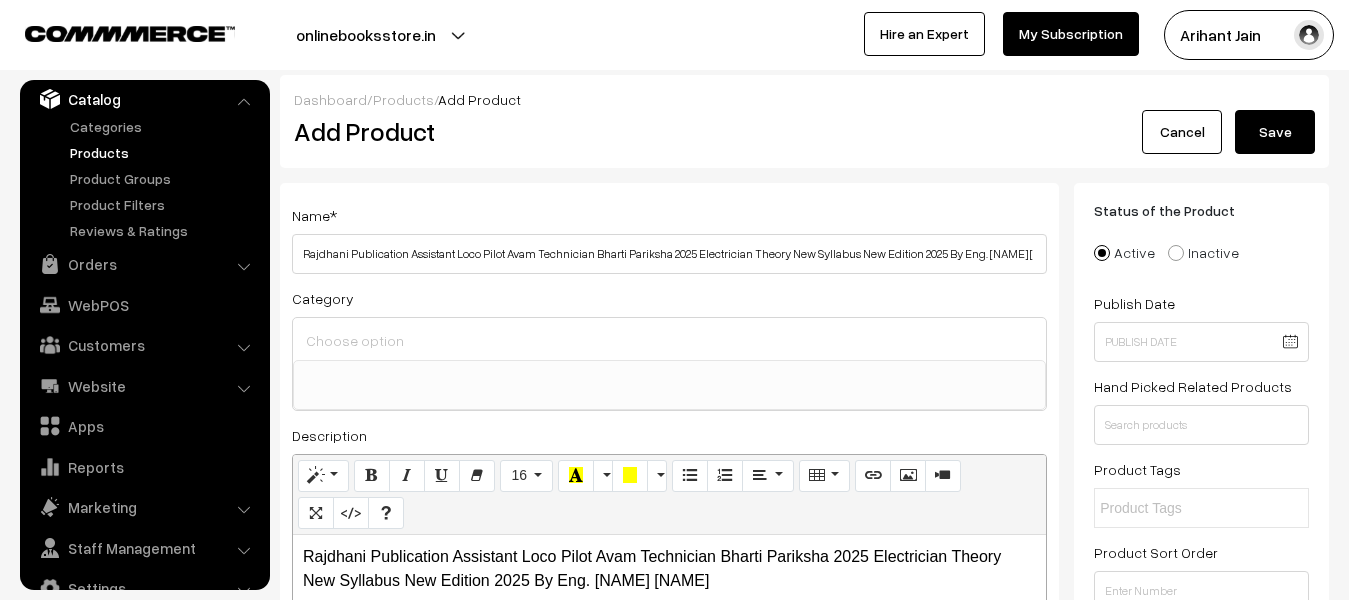 type on "249" 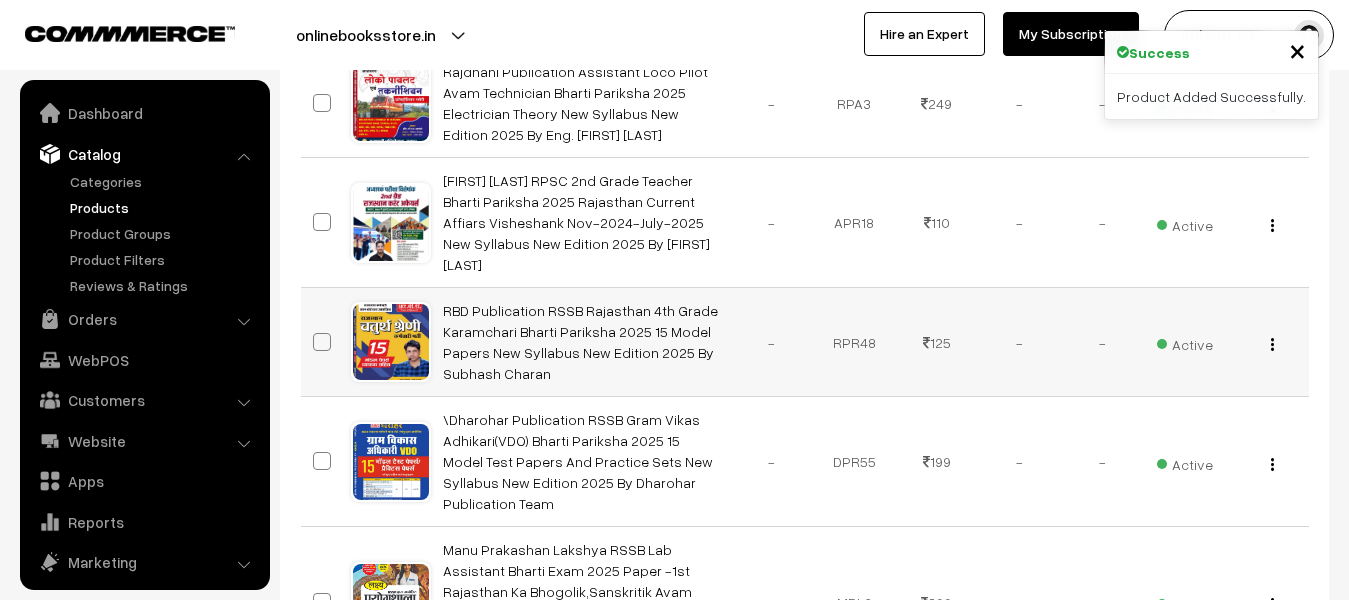 scroll, scrollTop: 314, scrollLeft: 0, axis: vertical 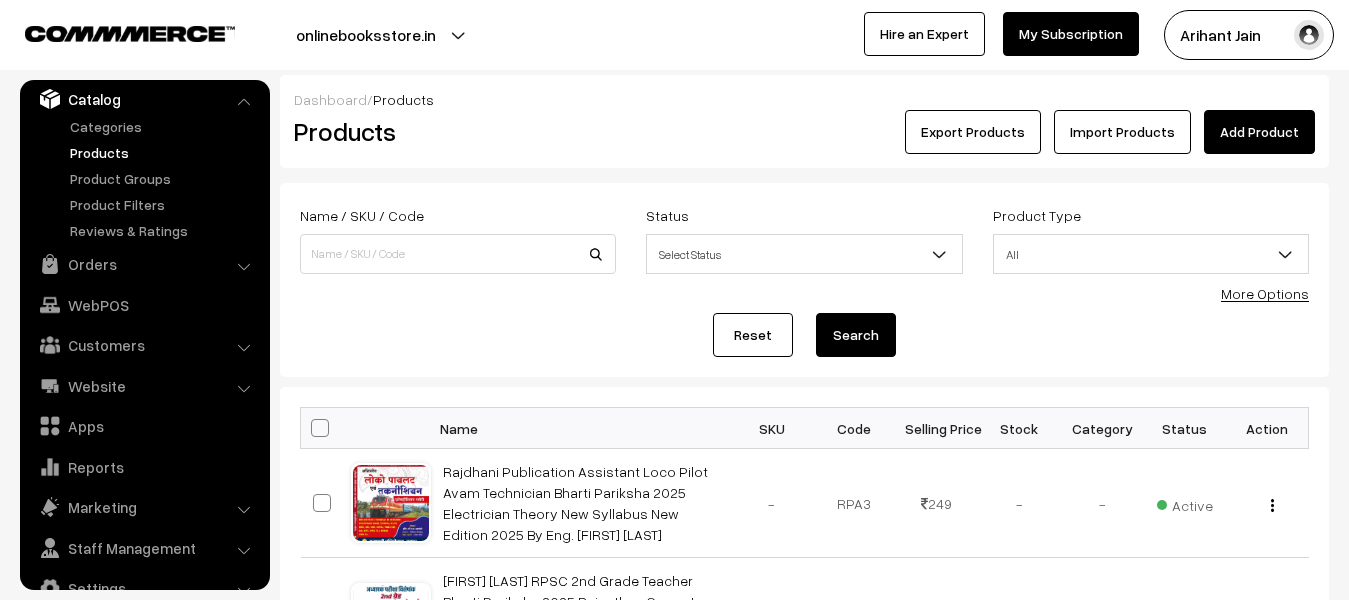 click on "Add Product" at bounding box center [1259, 132] 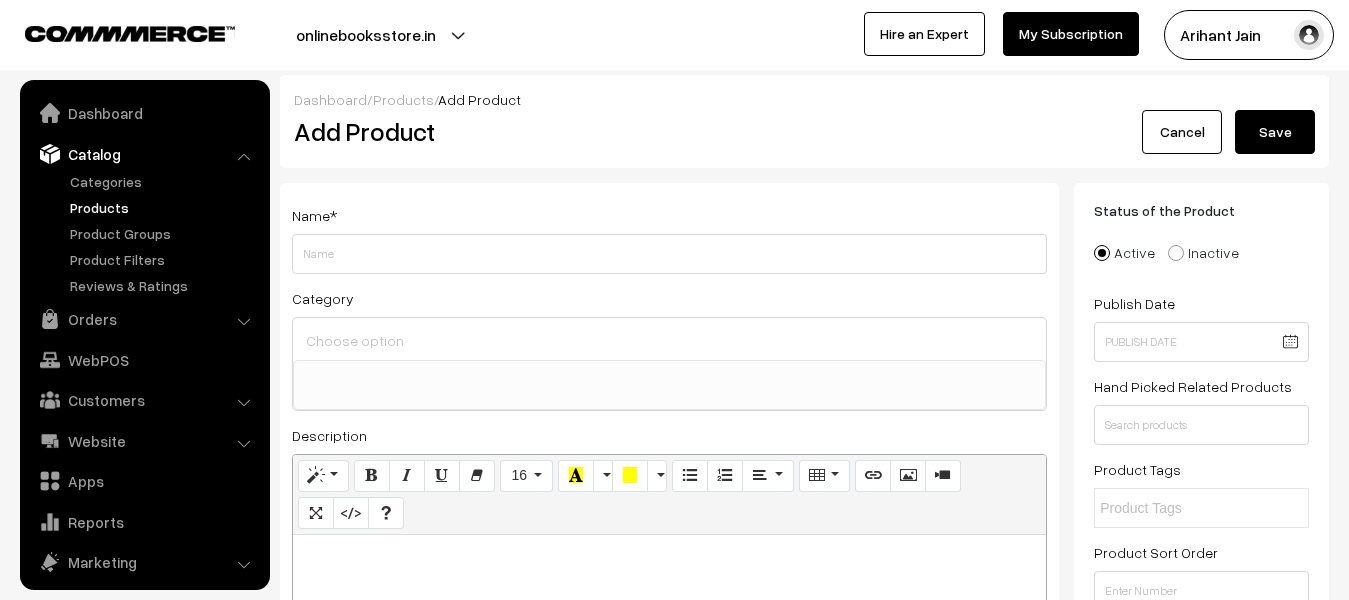 select 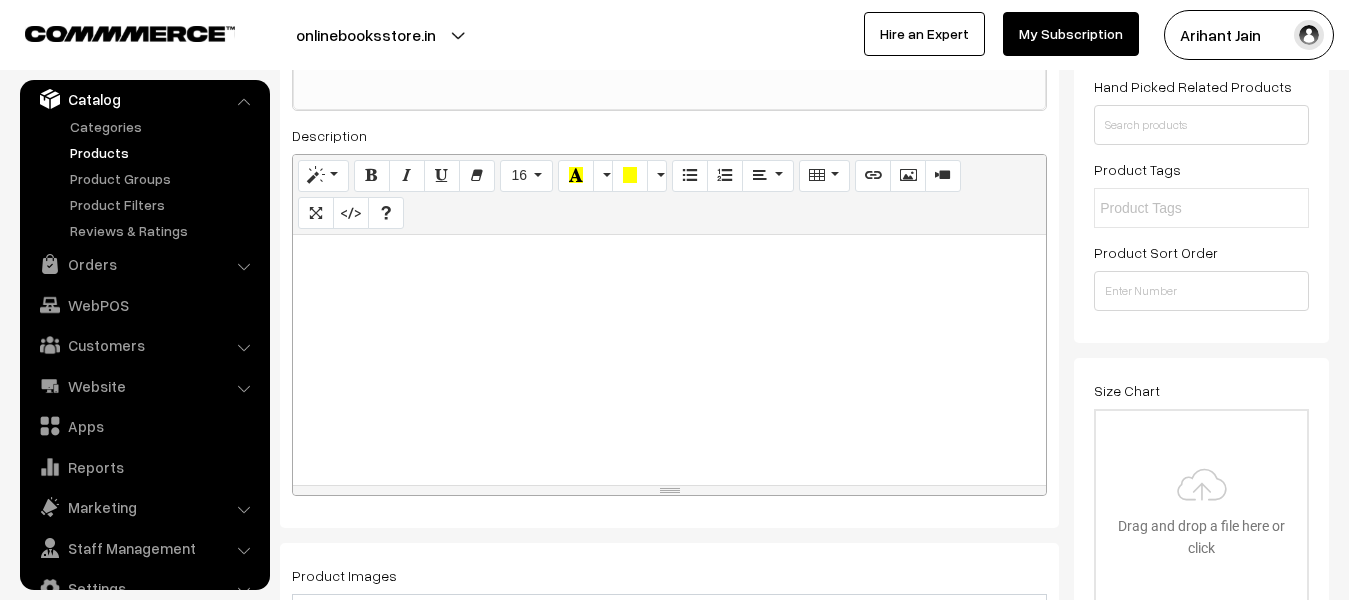 type on "Utkarsh Publication Bharat Ka Bhugol NCERT Ka Sar Handwritten Notes New Syllabus New Edition 2025 By [FIRST] [LAST]" 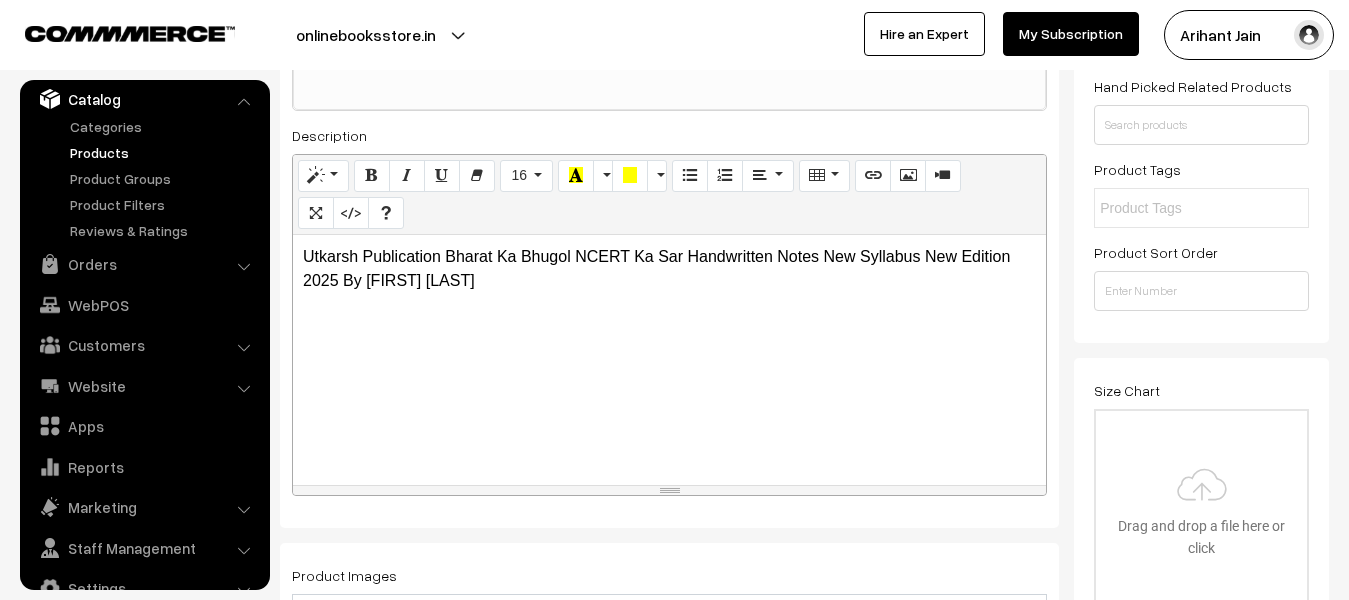 type 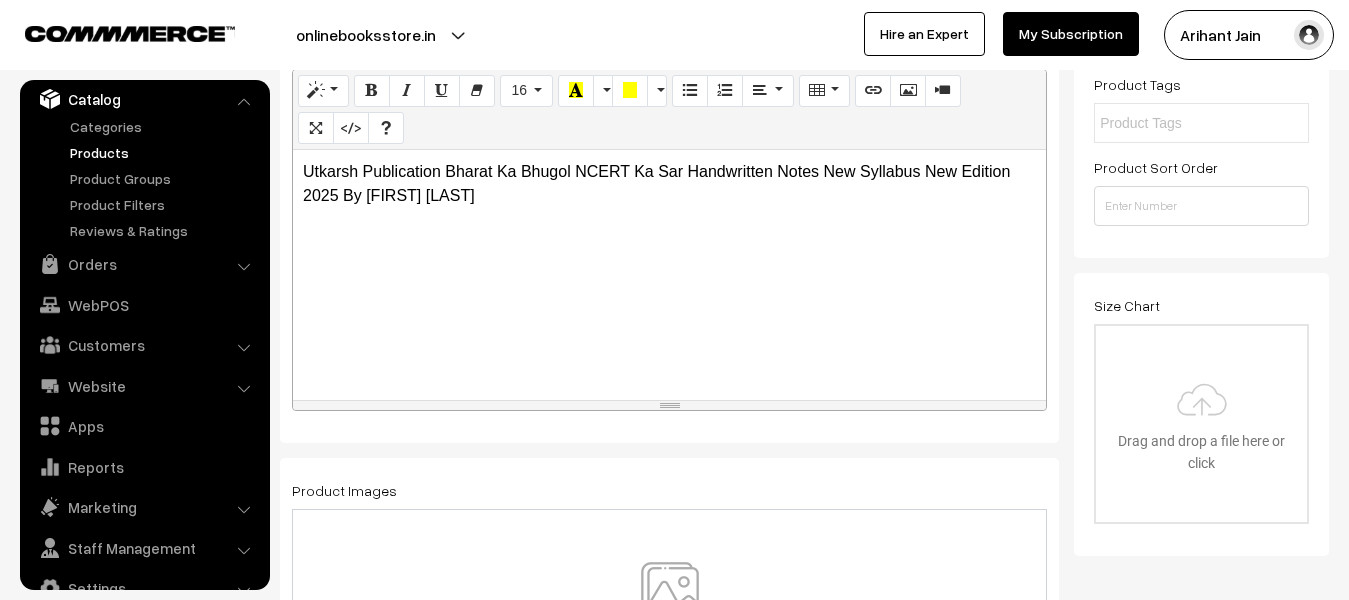scroll, scrollTop: 500, scrollLeft: 0, axis: vertical 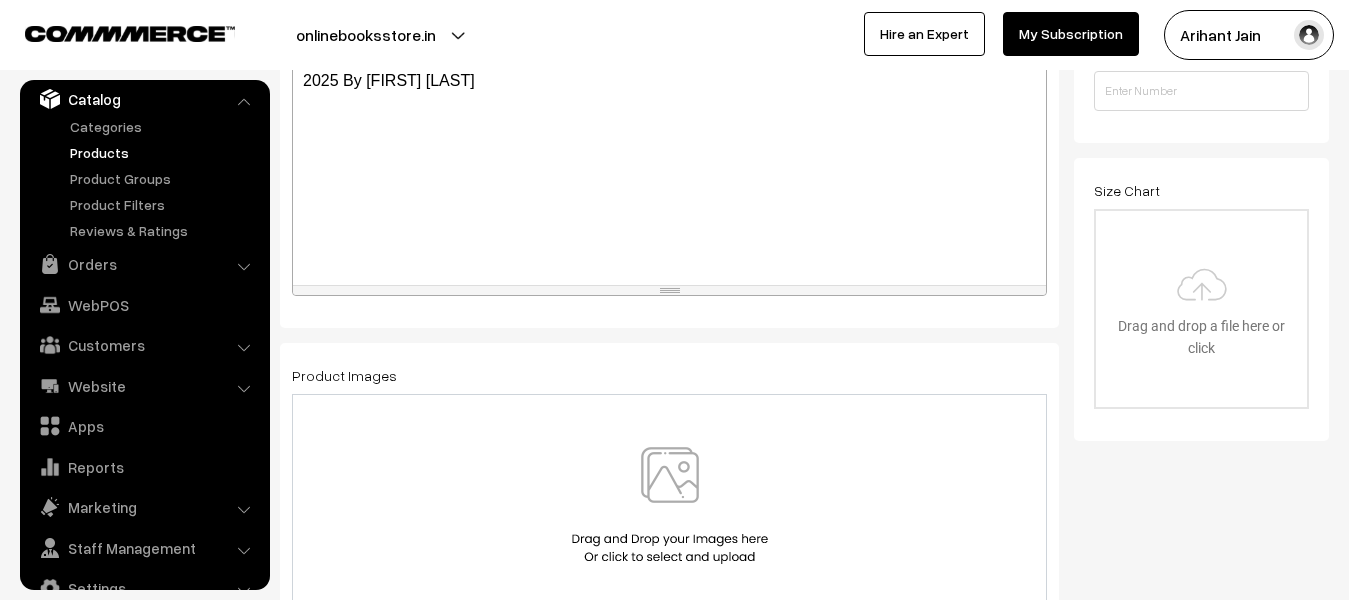 click at bounding box center (670, 505) 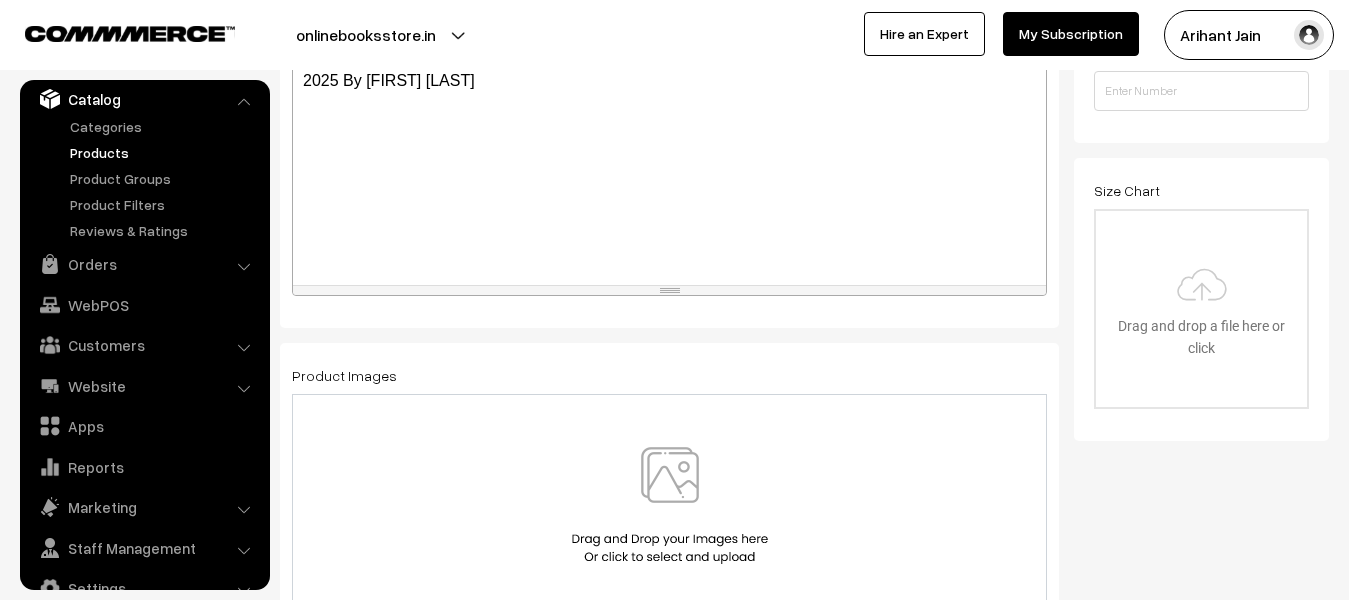 click at bounding box center (670, 505) 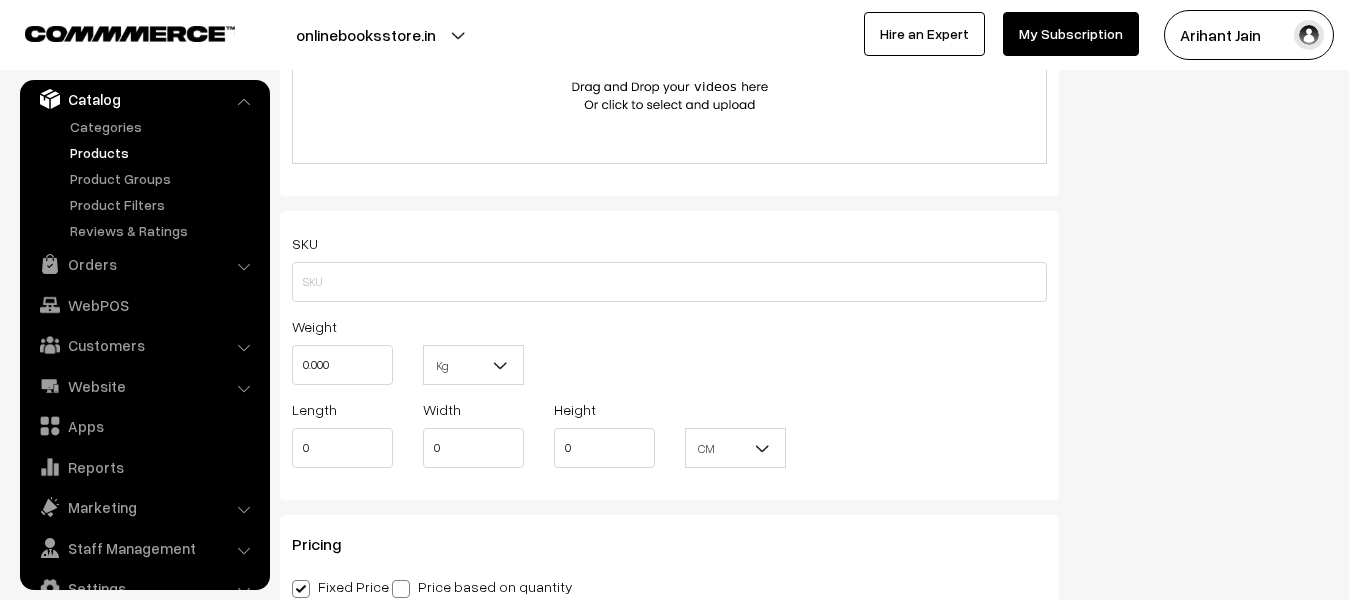 scroll, scrollTop: 1300, scrollLeft: 0, axis: vertical 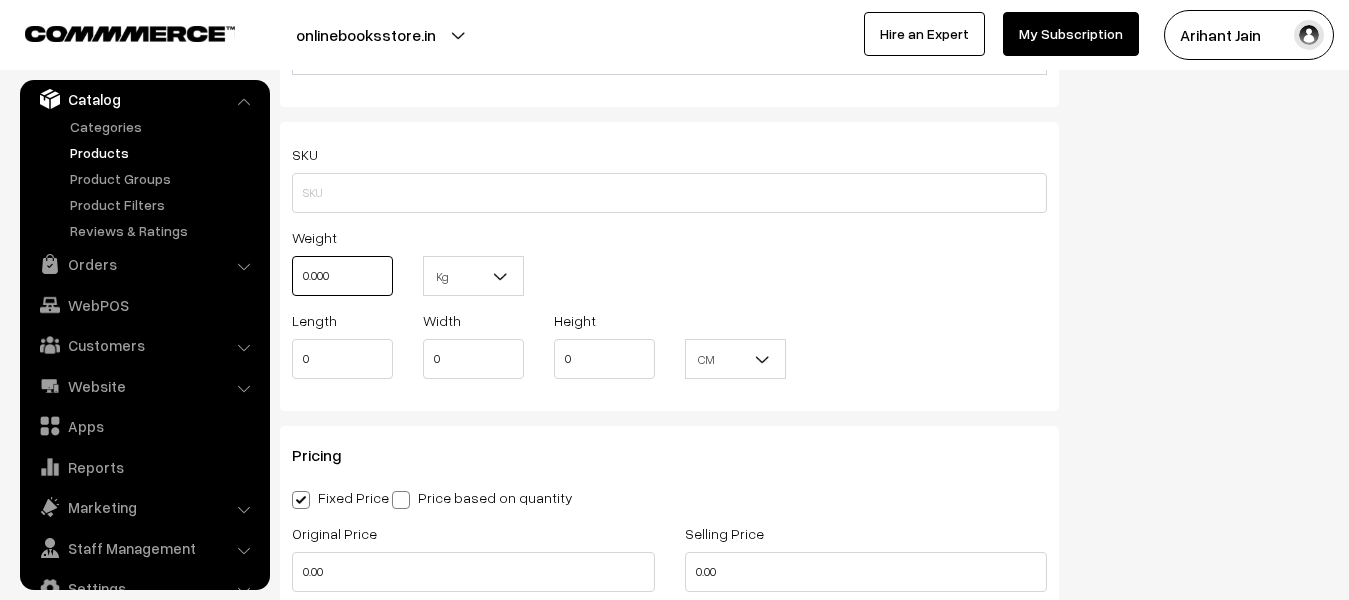 click on "0.000" at bounding box center (342, 276) 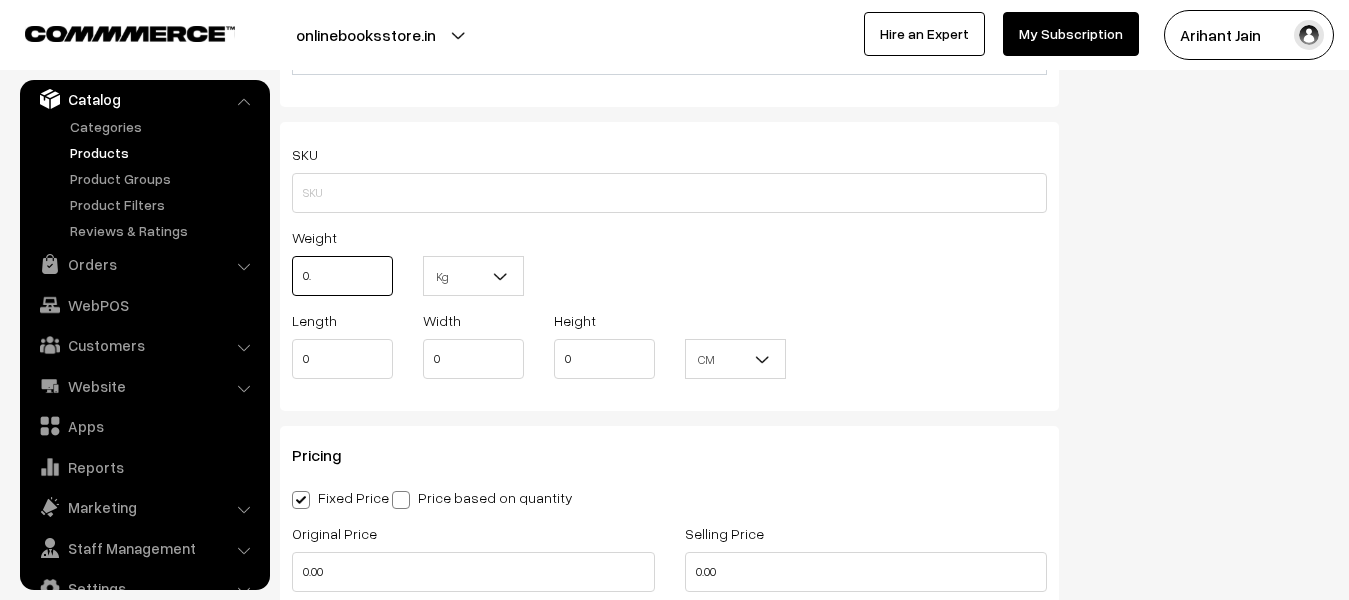 type on "0" 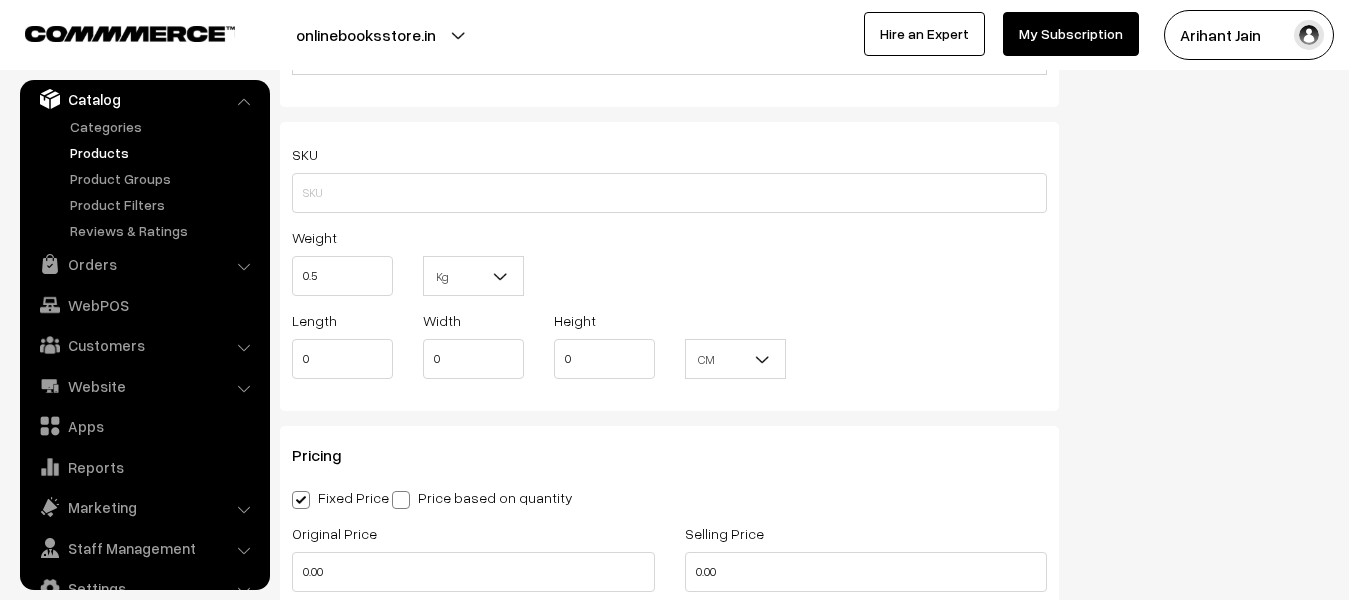 type on "0.50" 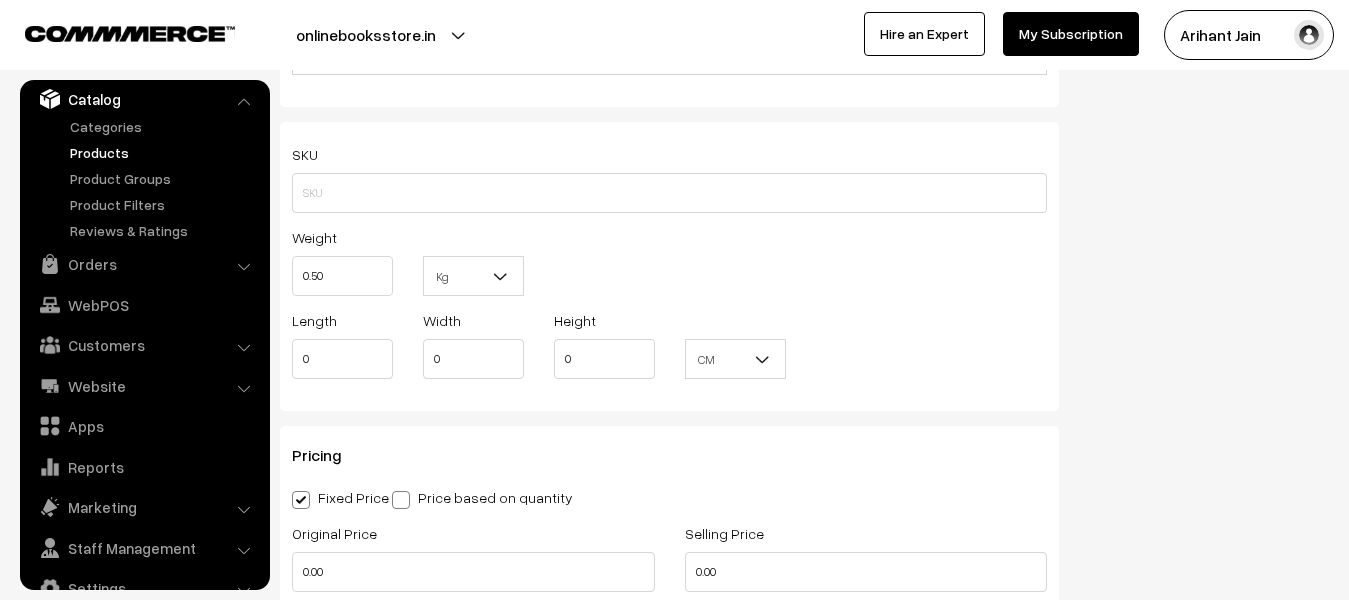 click on "Kg" at bounding box center [473, 276] 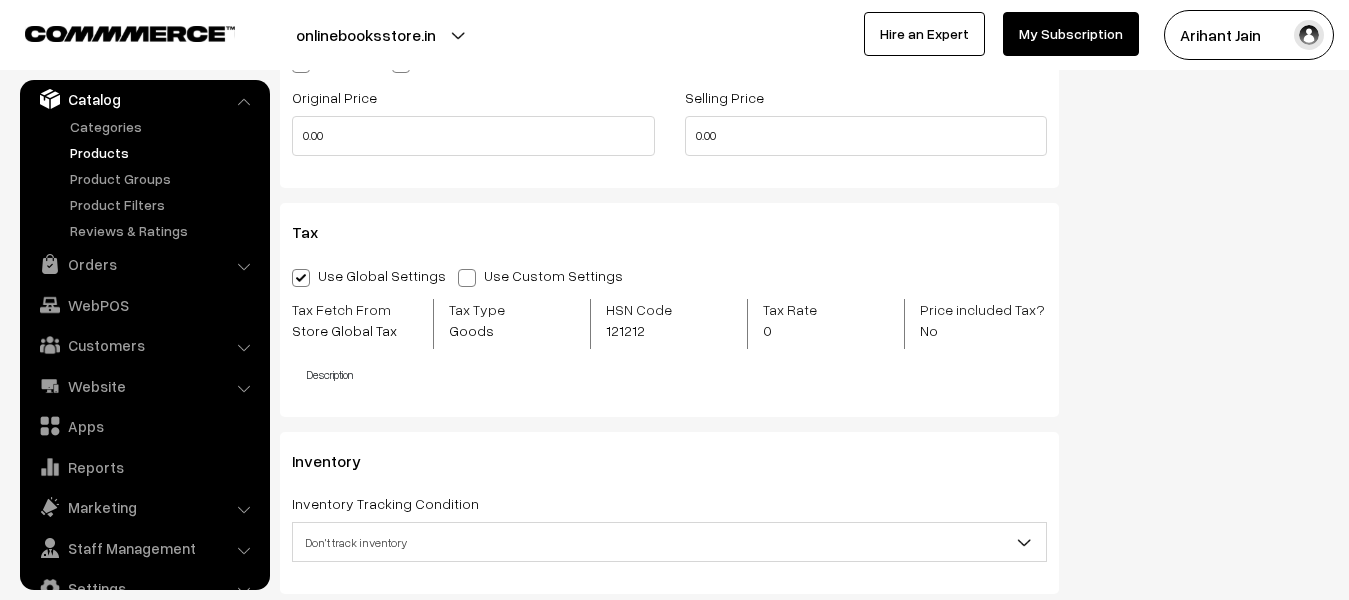 scroll, scrollTop: 1700, scrollLeft: 0, axis: vertical 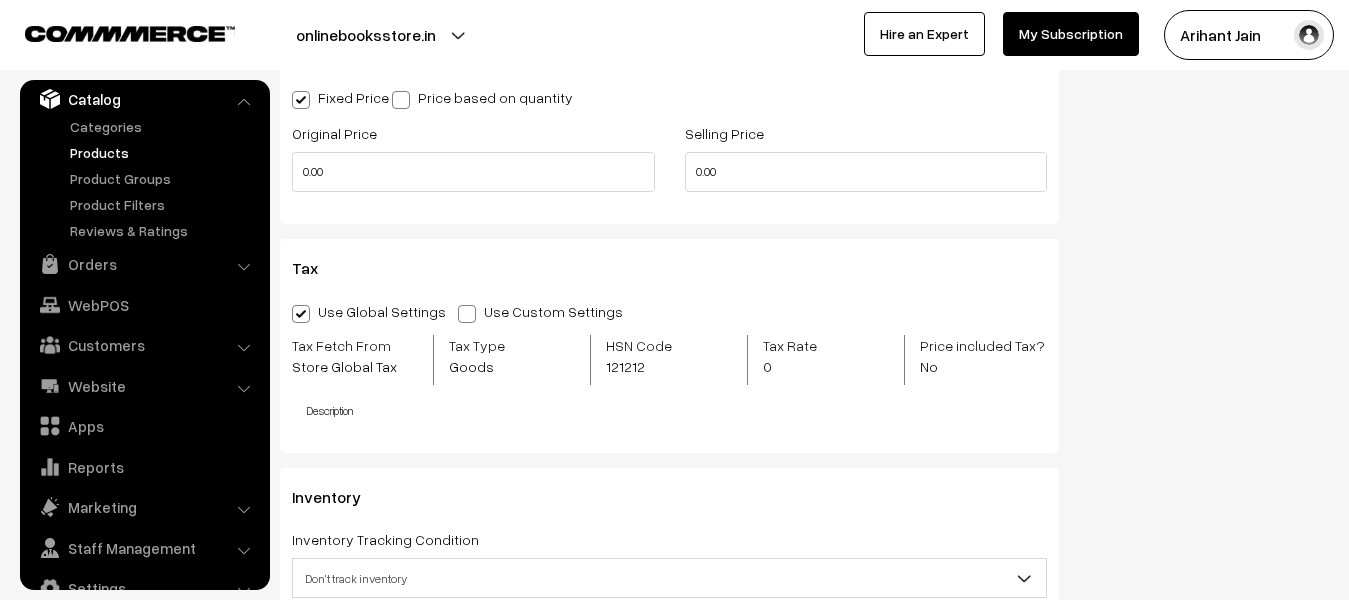 click on "Original Price
0.00" at bounding box center [473, 162] 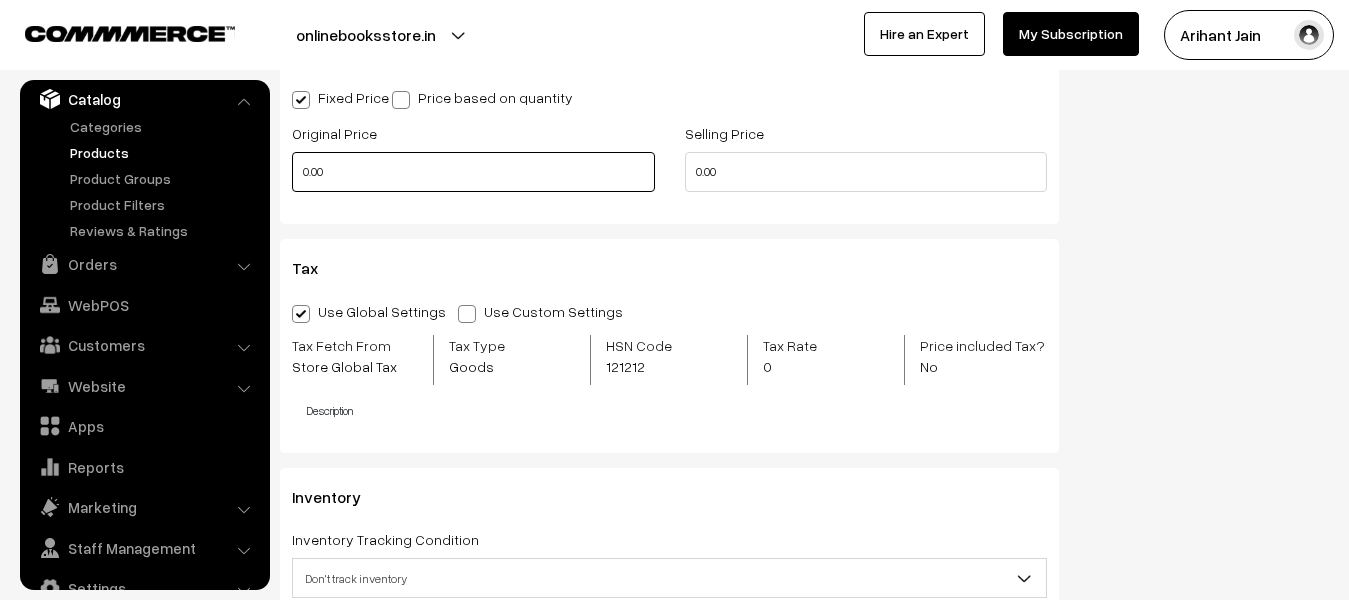 click on "0.00" at bounding box center (473, 172) 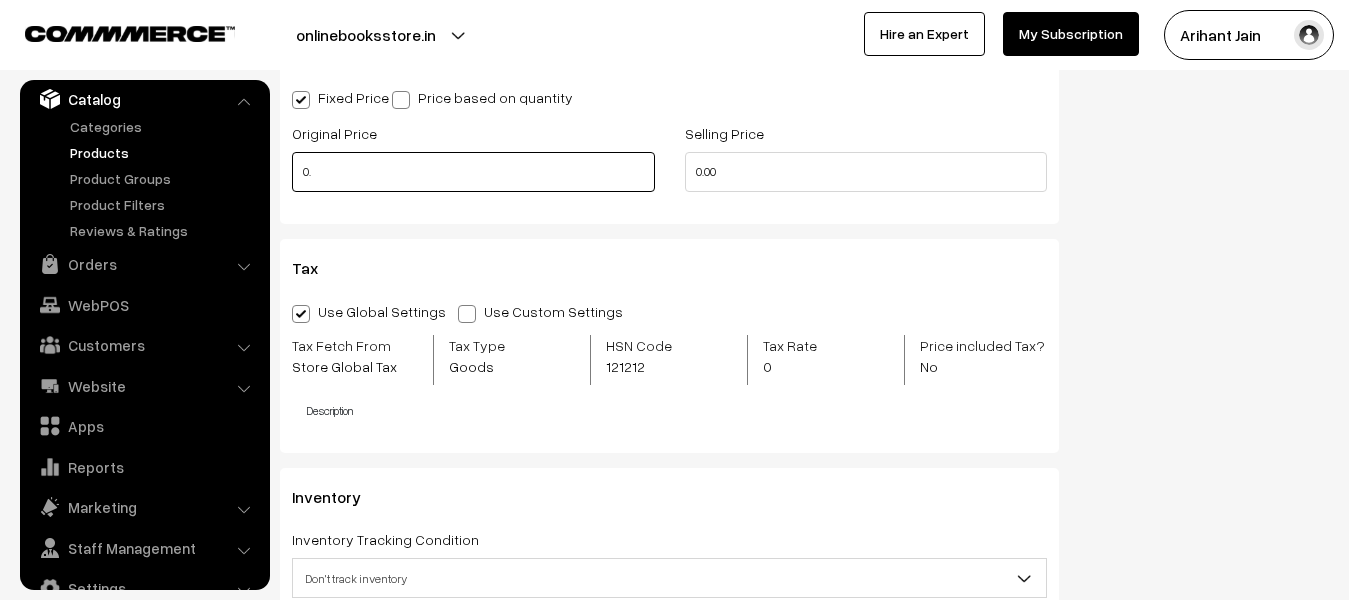 type on "0" 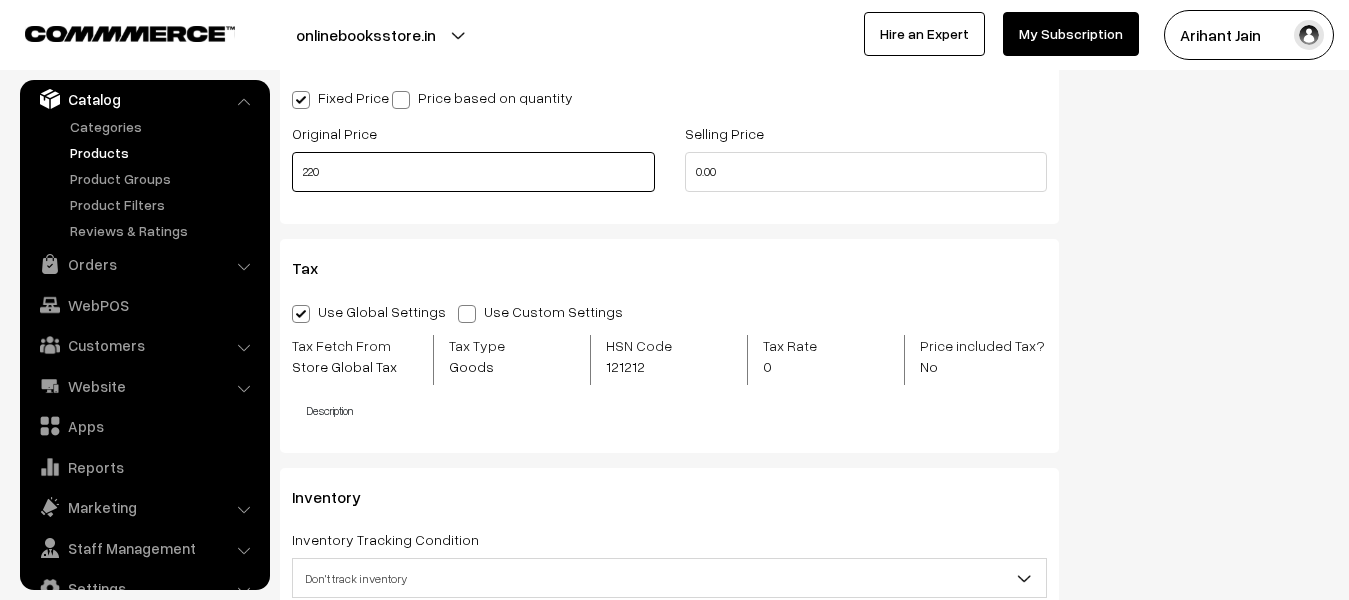 type on "220" 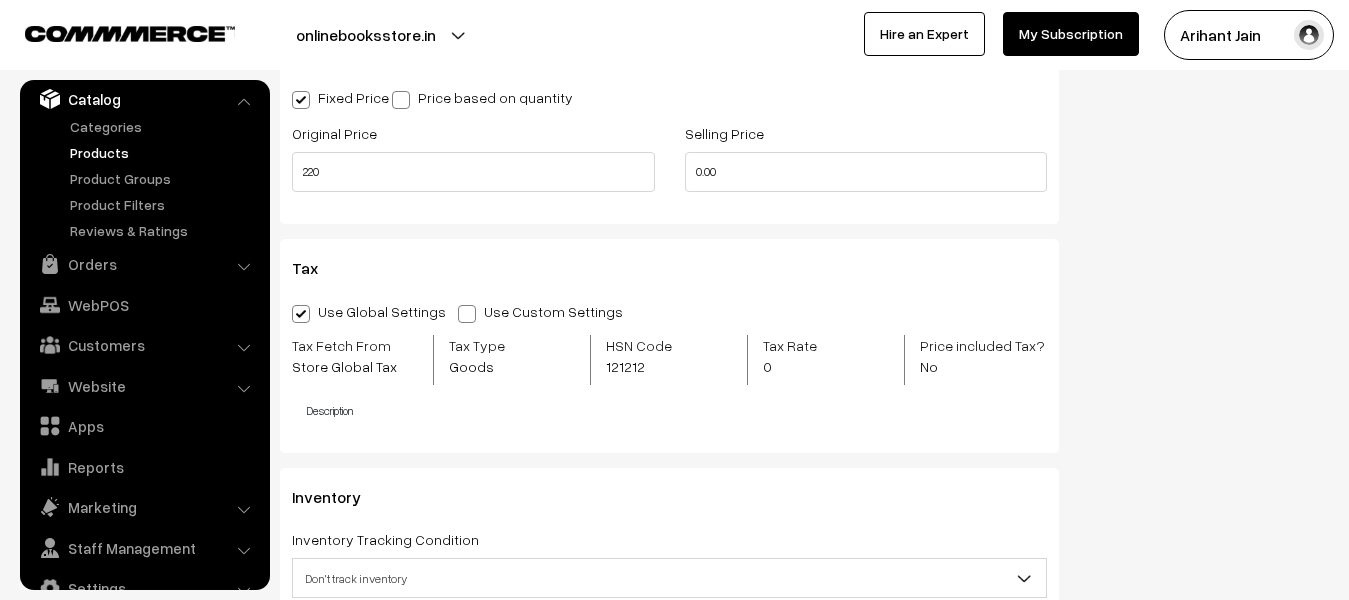 click on "Selling Price
0.00" at bounding box center (866, 162) 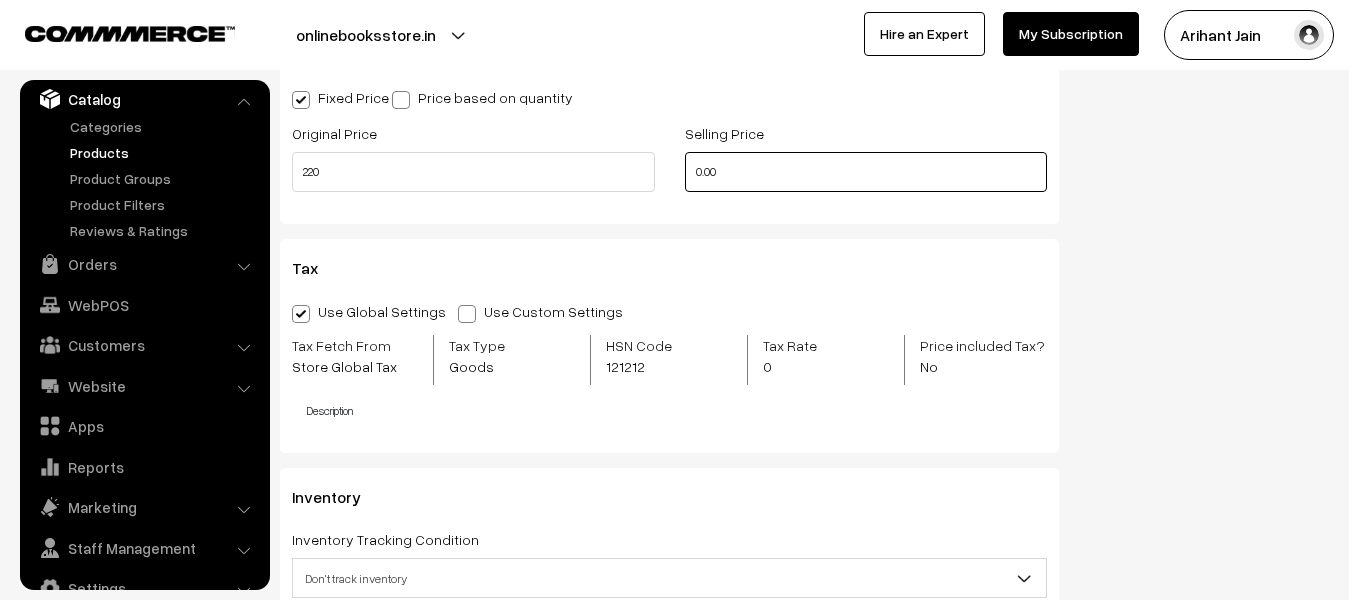 click on "0.00" at bounding box center [866, 172] 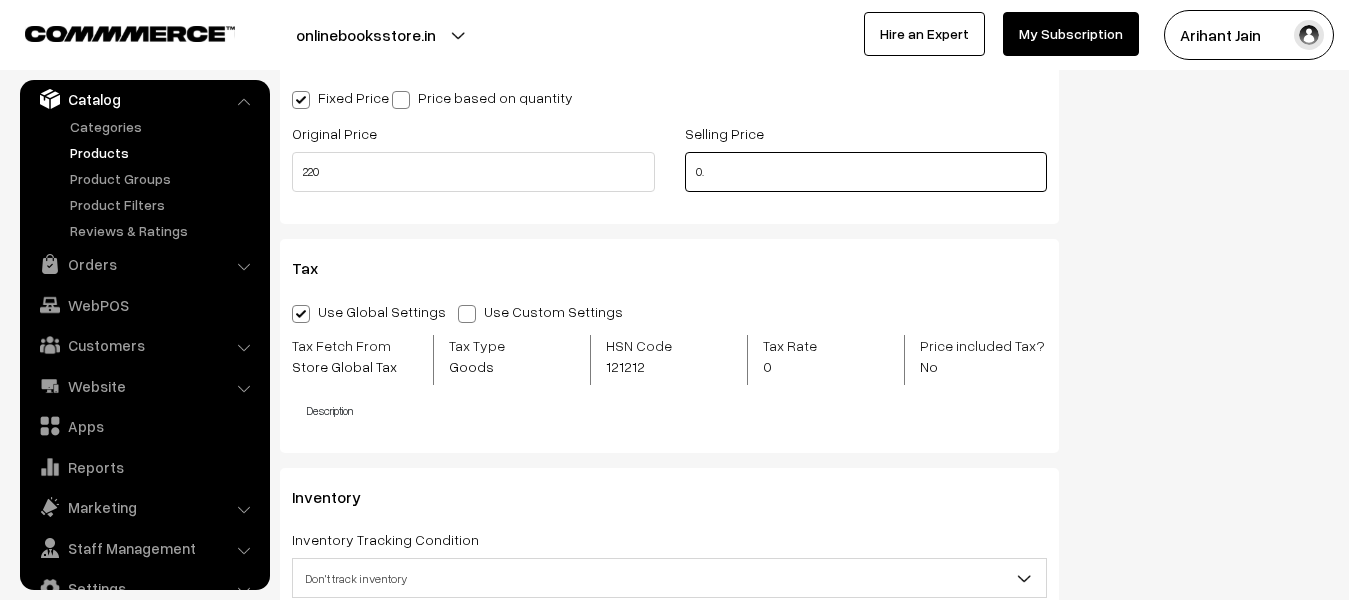 type on "0" 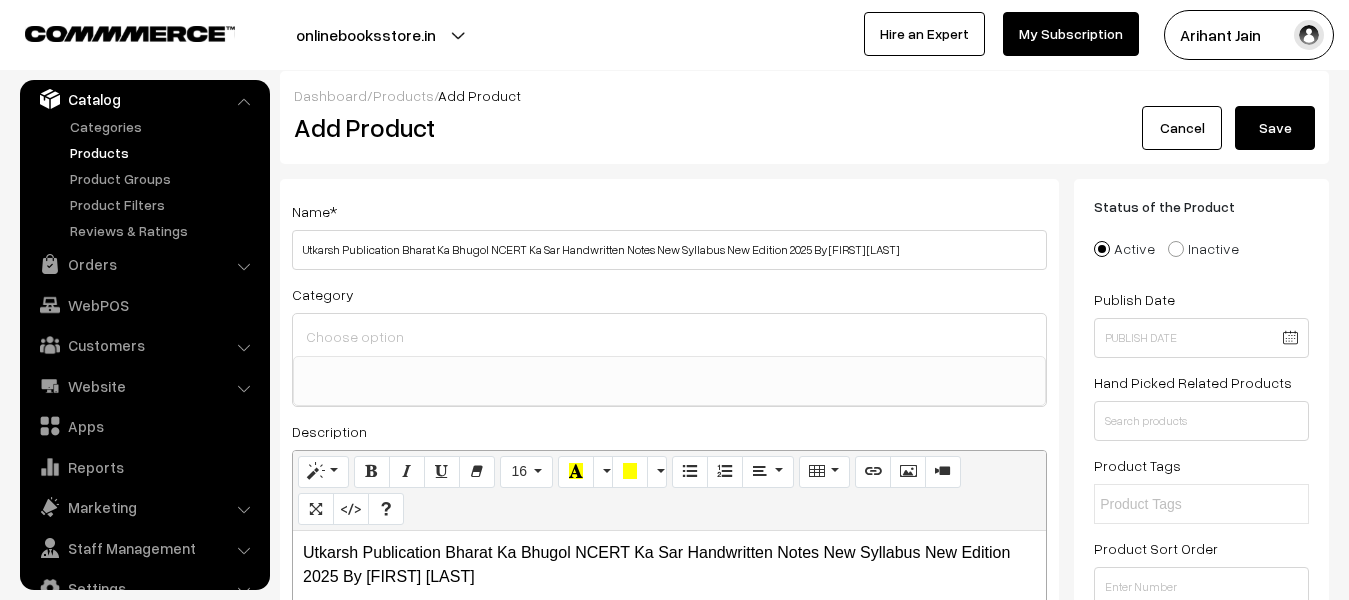 scroll, scrollTop: 0, scrollLeft: 0, axis: both 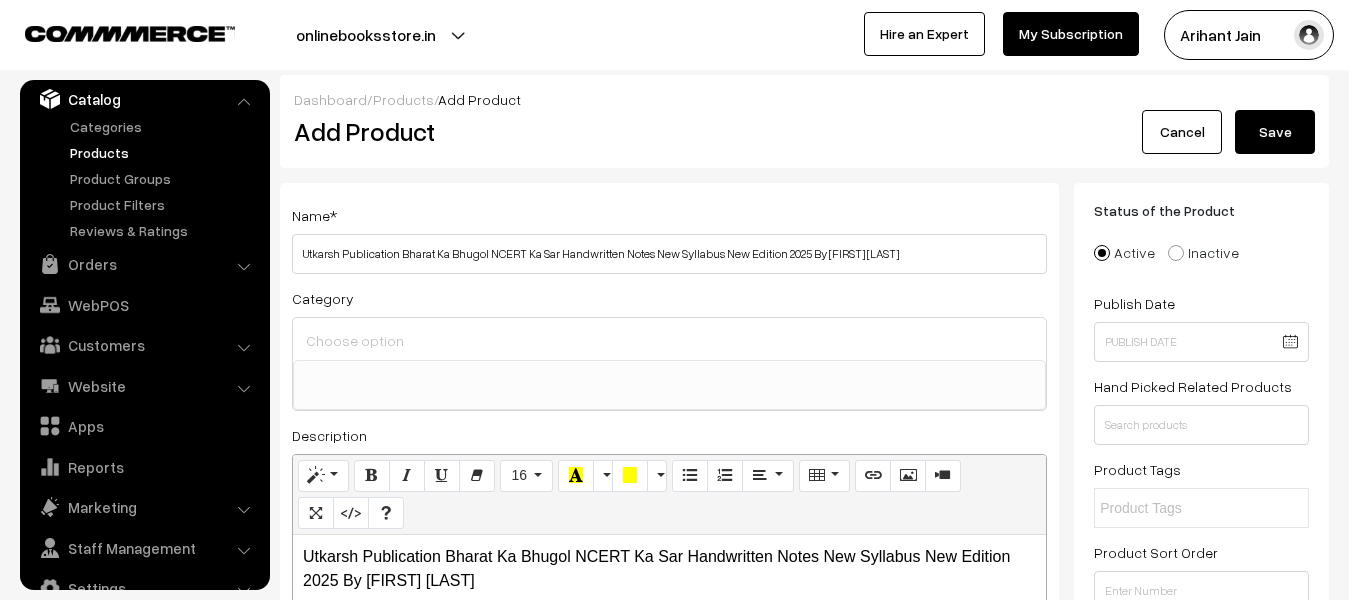 type on "195" 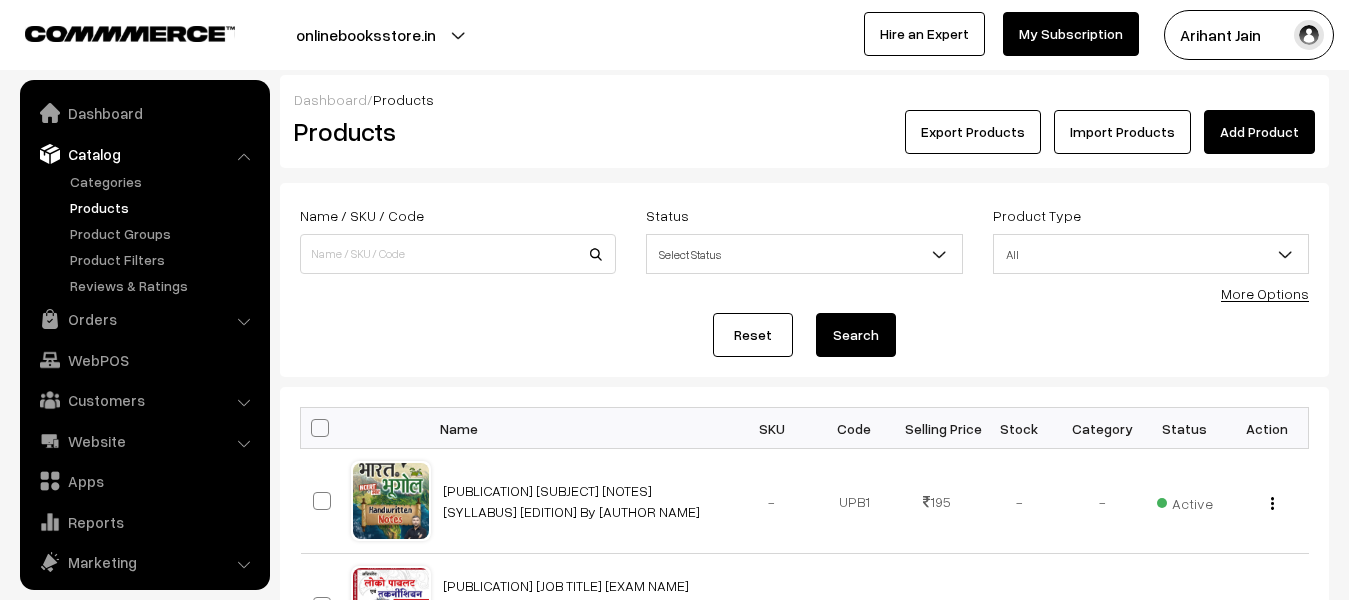 scroll, scrollTop: 224, scrollLeft: 0, axis: vertical 